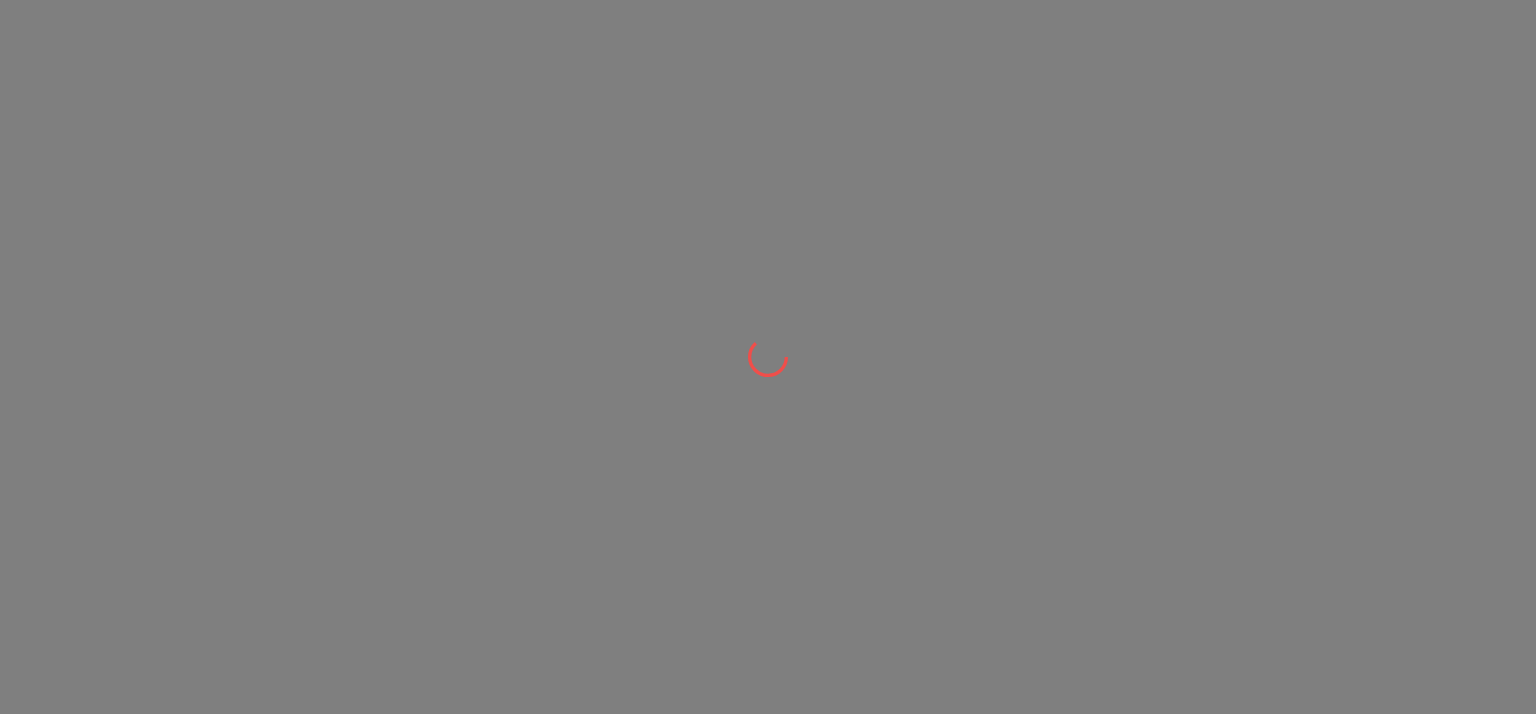 scroll, scrollTop: 0, scrollLeft: 0, axis: both 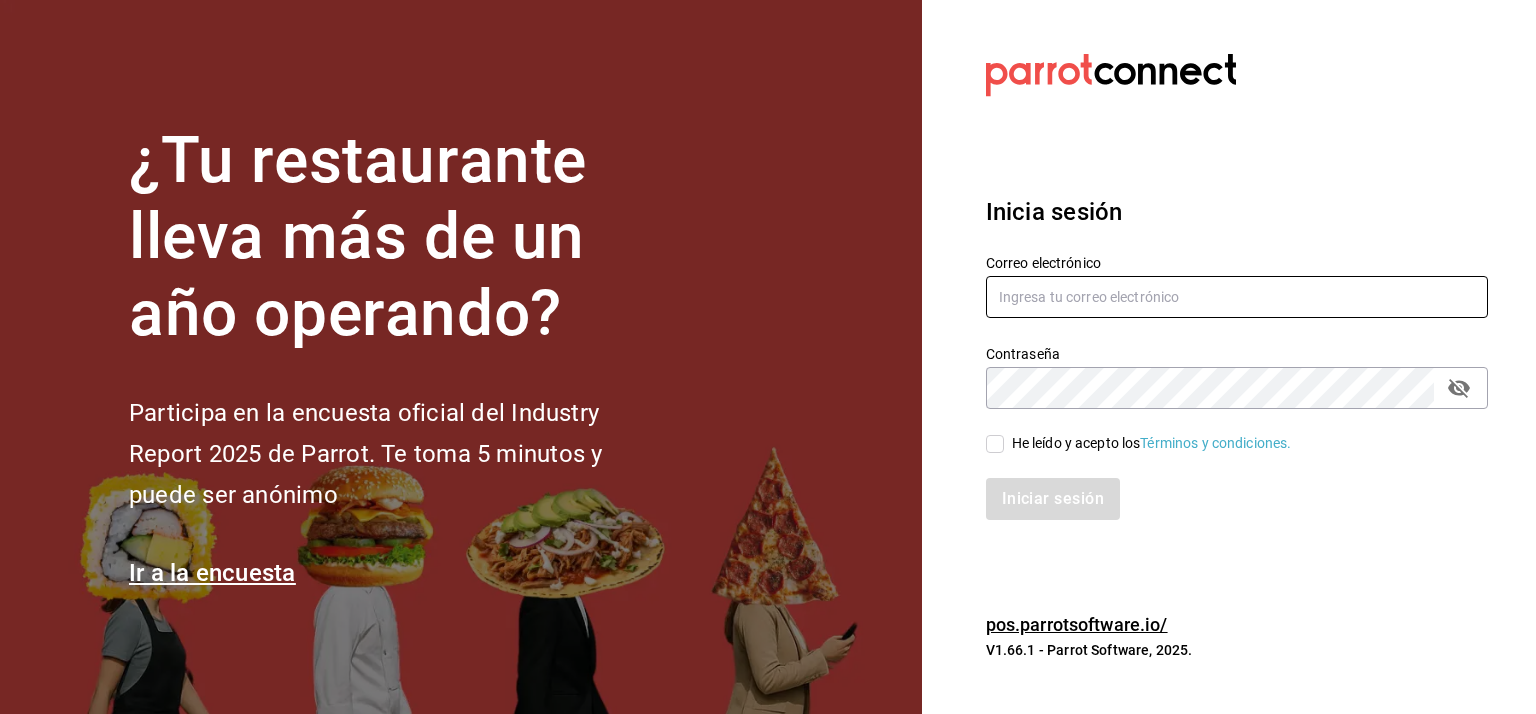 type on "[EMAIL]" 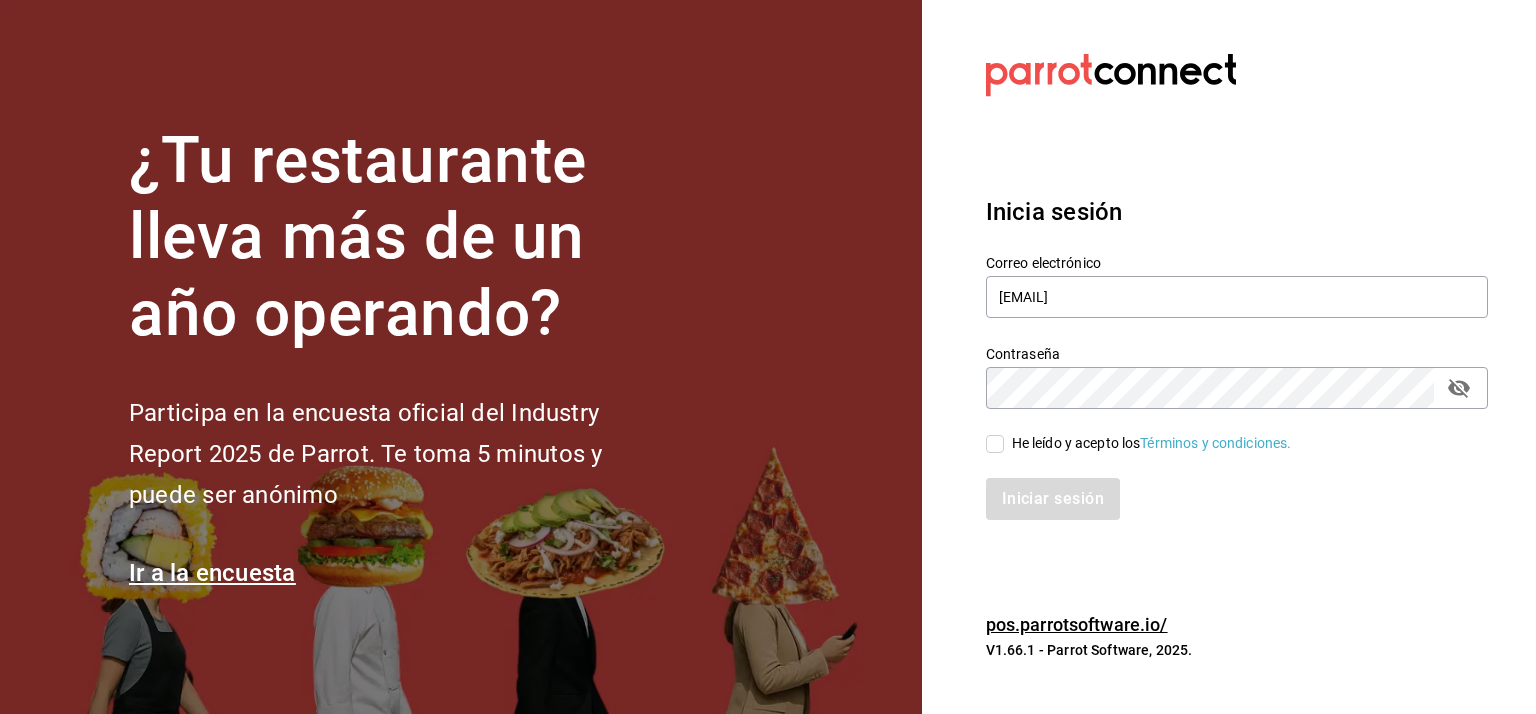 click on "He leído y acepto los  Términos y condiciones." at bounding box center (995, 444) 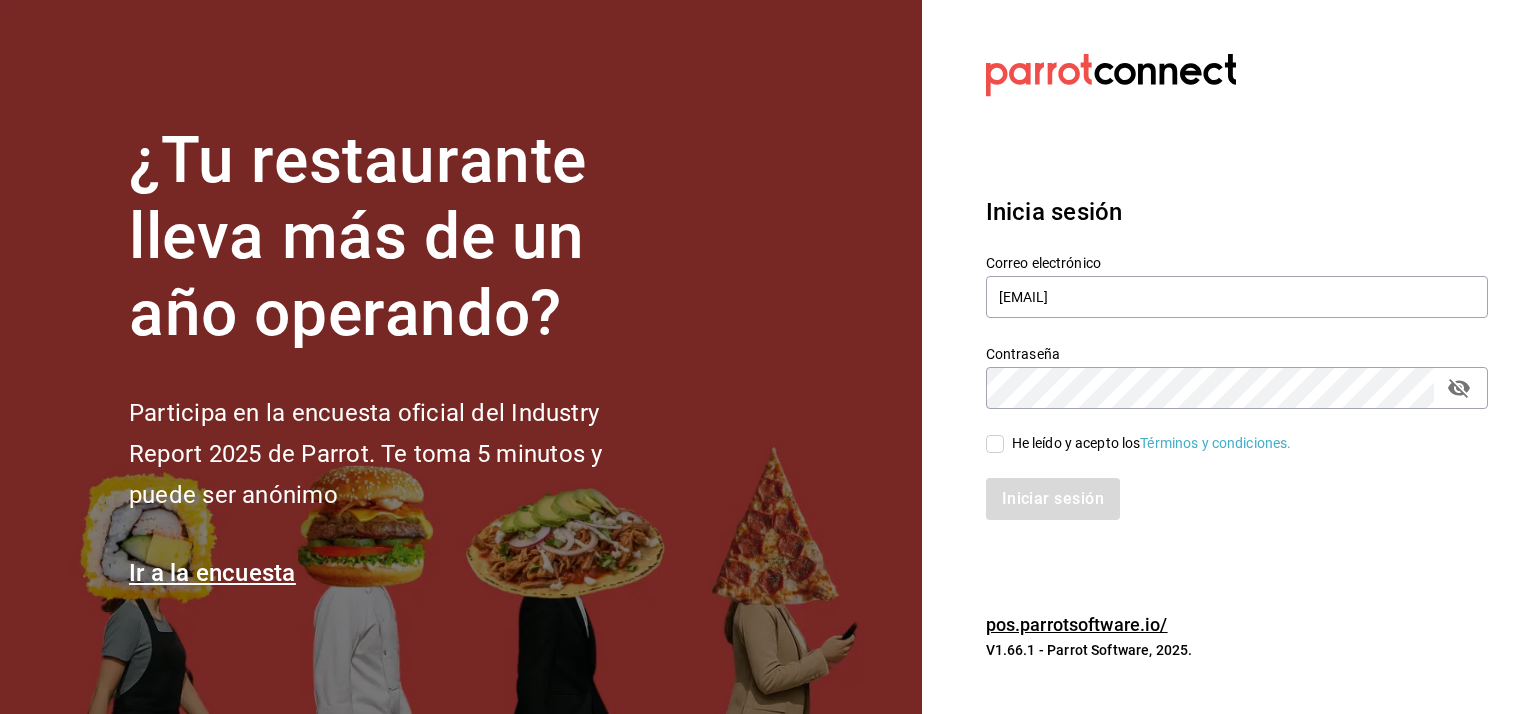 checkbox on "true" 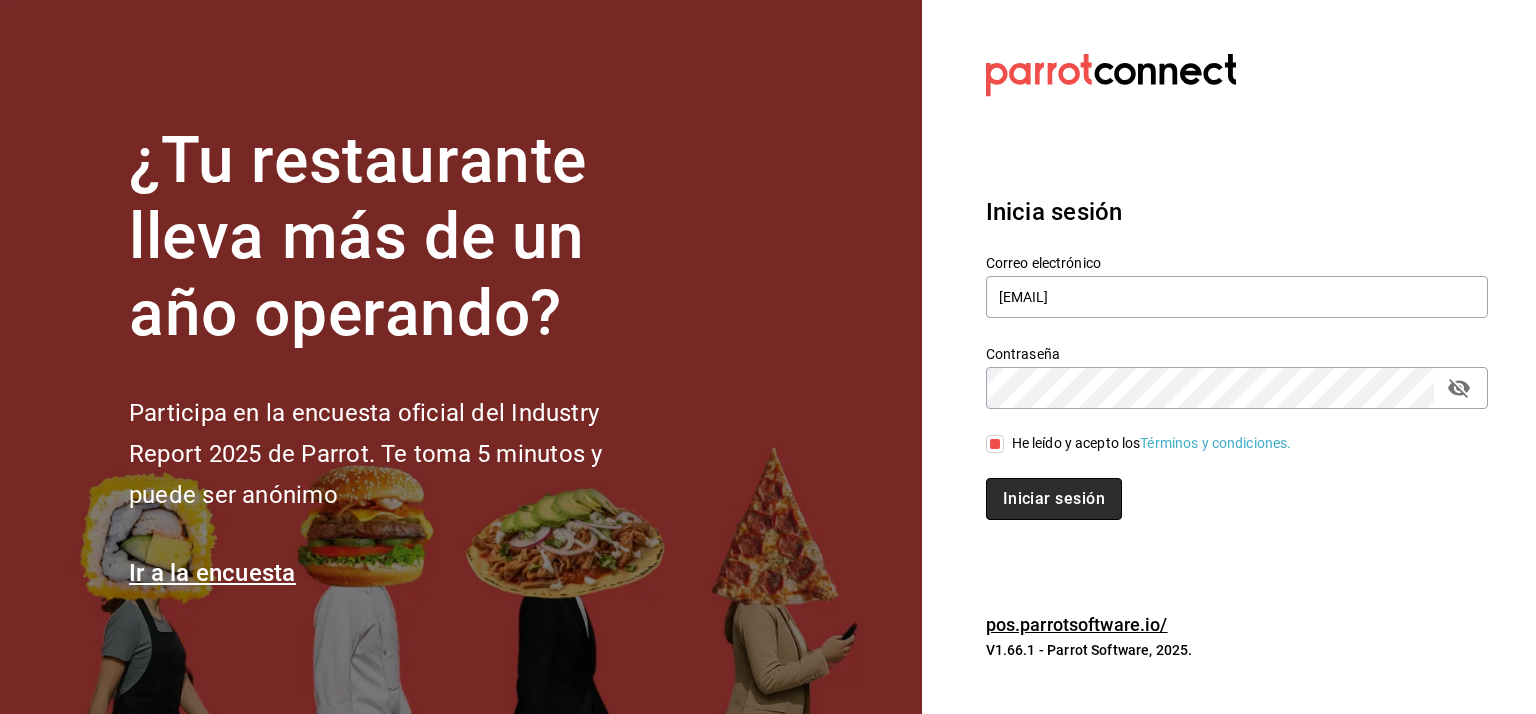 click on "Iniciar sesión" at bounding box center [1054, 499] 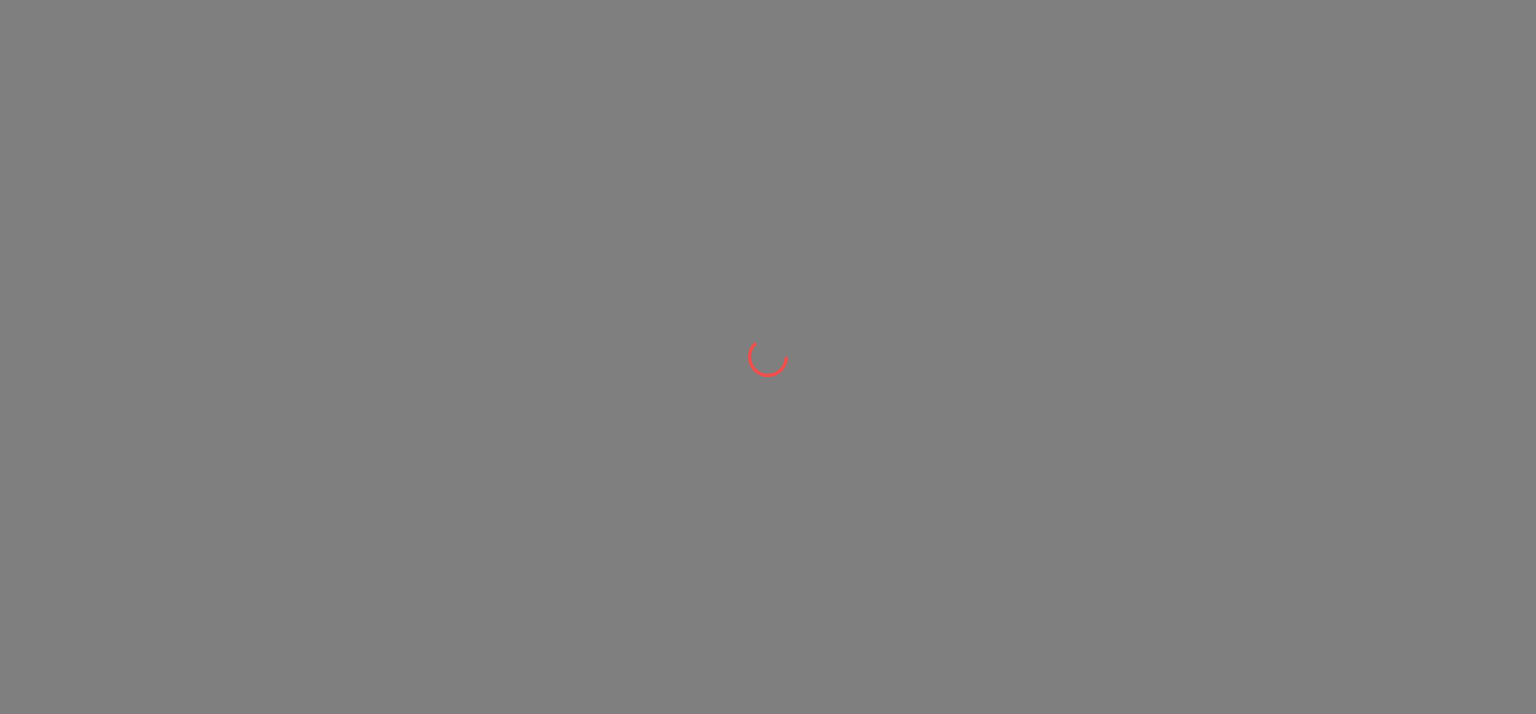 scroll, scrollTop: 0, scrollLeft: 0, axis: both 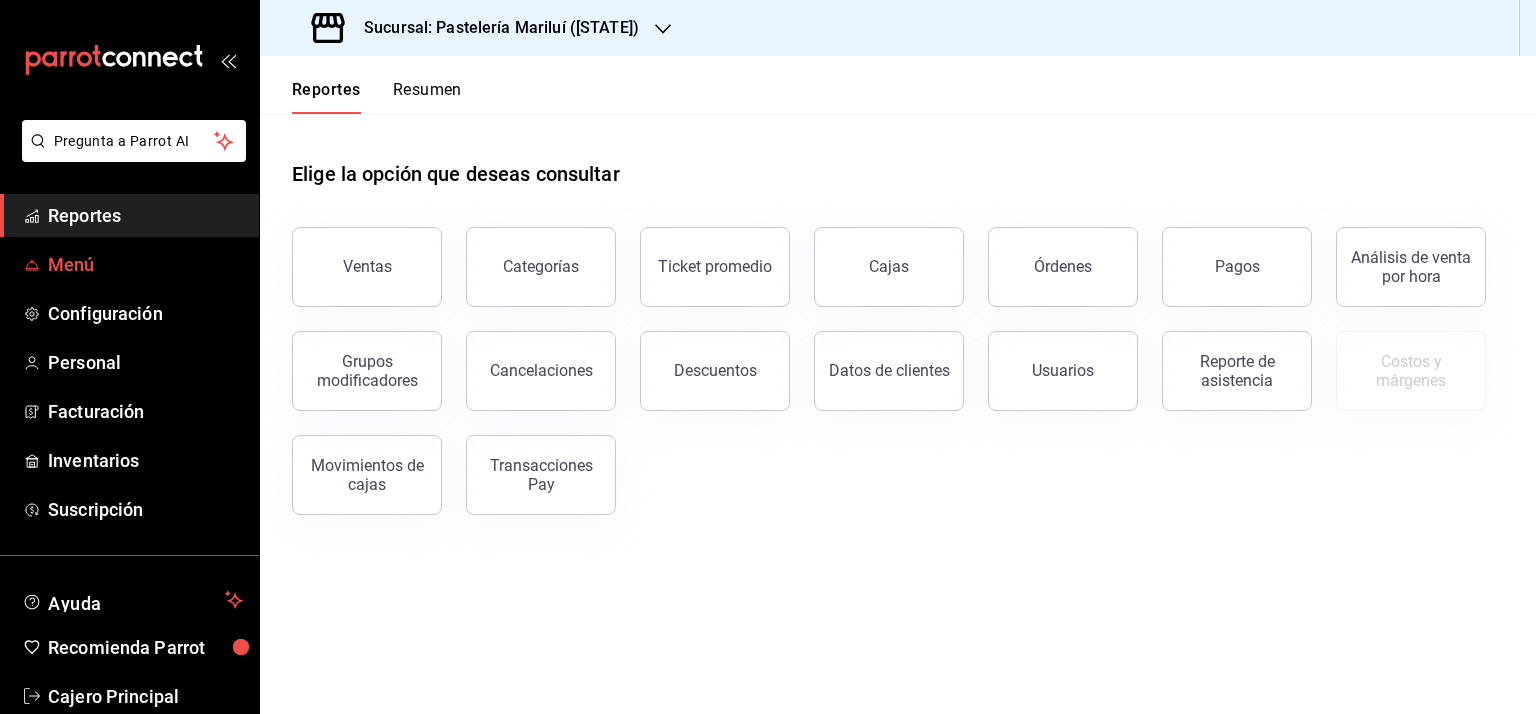 click on "Menú" at bounding box center [145, 264] 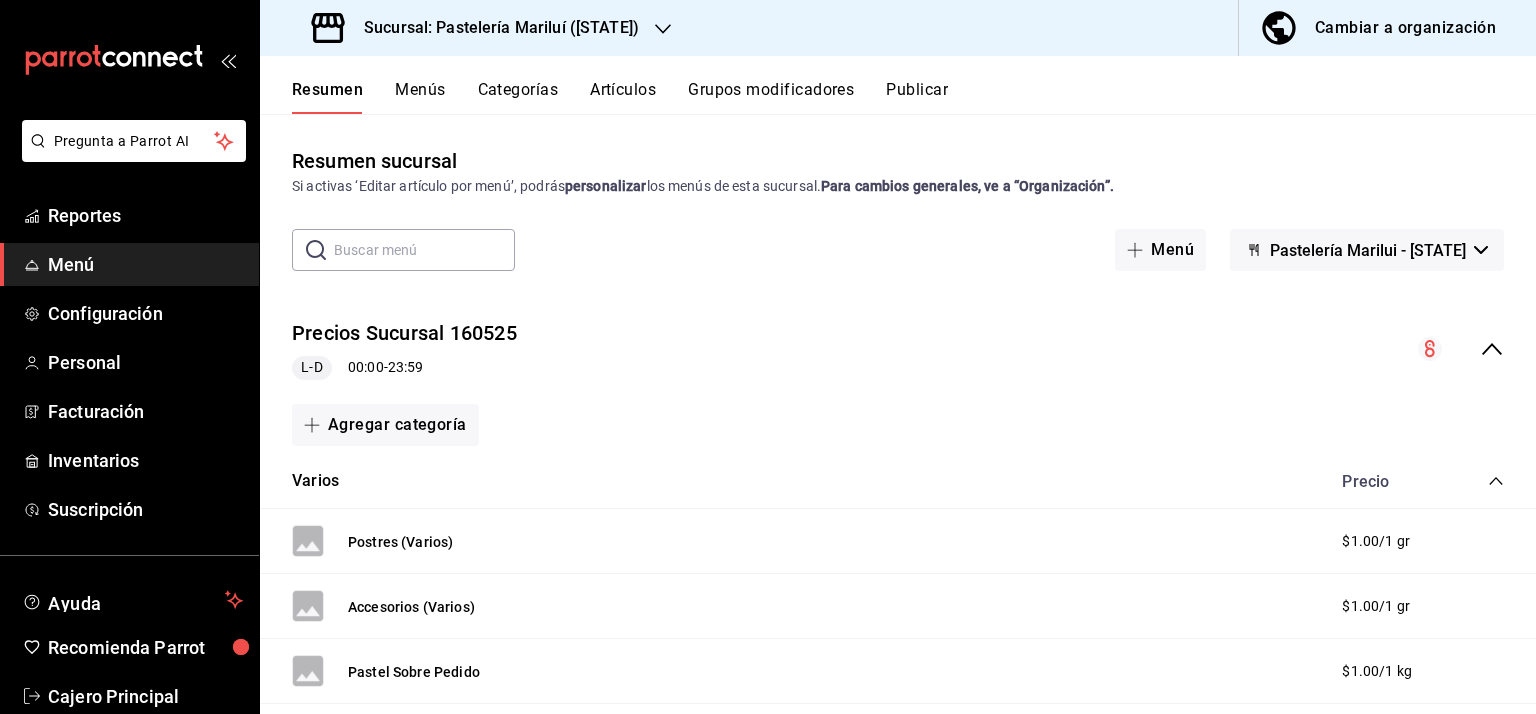 click on "Resumen sucursal Si activas ‘Editar artículo por menú’, podrás  personalizar  los menús de esta sucursal.  Para cambios generales, ve a “Organización”. ​ ​ Menú Pastelería Marilui - [STATE] Precios Sucursal 160525 L-D 00:00  -  23:59 Agregar categoría Varios Precio Postres (Varios) $1.00 / 1   gr Accesorios (Varios) $1.00 / 1   gr Pastel Sobre Pedido $1.00 / 1   kg Bocadillo Sobre Pedido $1.00 / 1   gr Motoservicio $1.00 / 1   gr Recarga Telefonica $1.00 / 1   gr Agregar artículo Vitrina 1 Precio 3 Leches Tradicional Elige tu tamaño tradicional ,  Elige tu color $0.00 3 Leches Con Cajeta Elige tu tamaño 3L C Cajeta $0.00 Chantilly Con Fresas Elige tu tamaño Chantilly C Fresas $0.00 Sacher Elige tu tamaño Sacher $0.00 Pastel Hawaiiano Elige tu tamaño Hawaiiano $0.00 Crema De Nuez Elige tu tamaño Crema De Nuez $0.00 Pasteles De Moka Elige tu tamaño Moka $0.00 Camote con Coco Elige tu tamaño de Camote con coco $0.00 3 Leches Con Baileys Elige tu tamaño 3 Leches Con Baileys $0.00 $0.00" at bounding box center [898, 413] 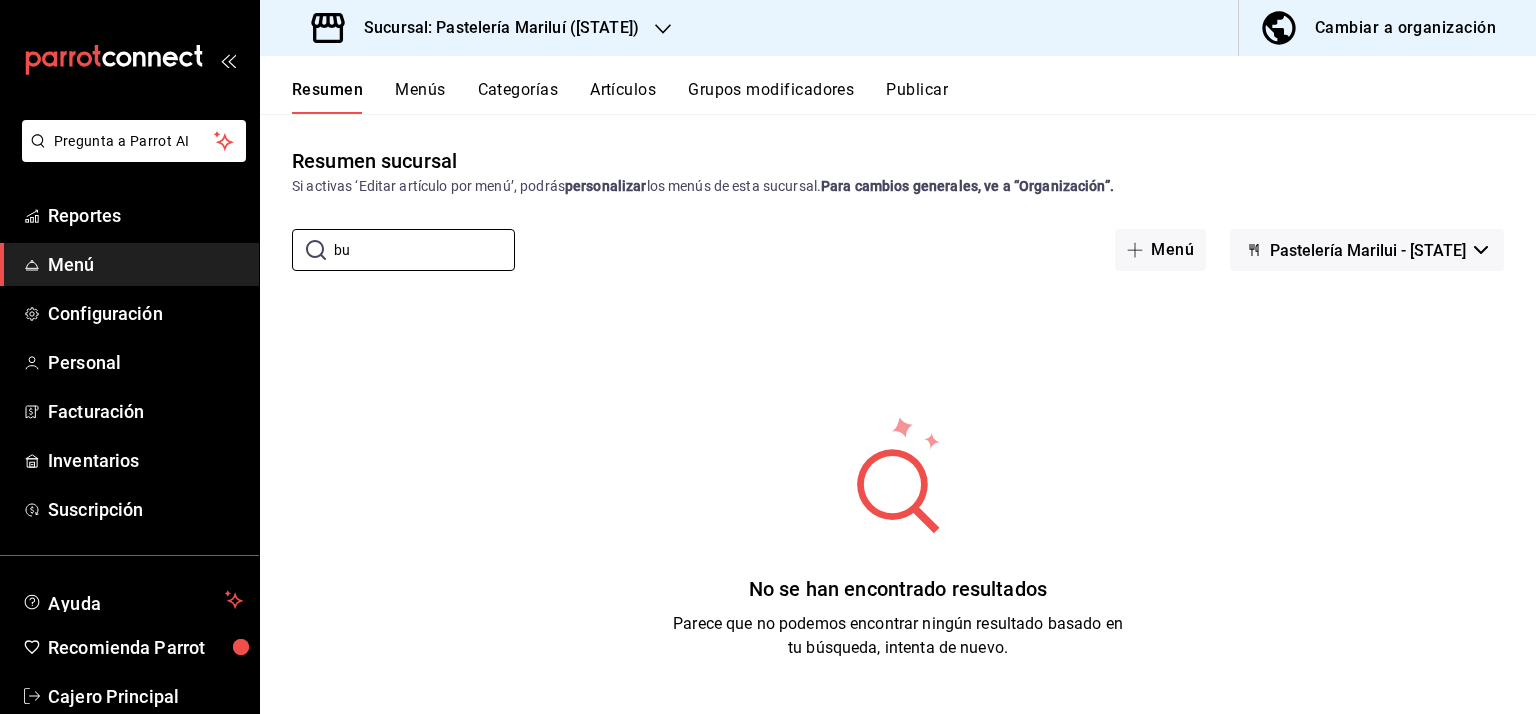 type on "b" 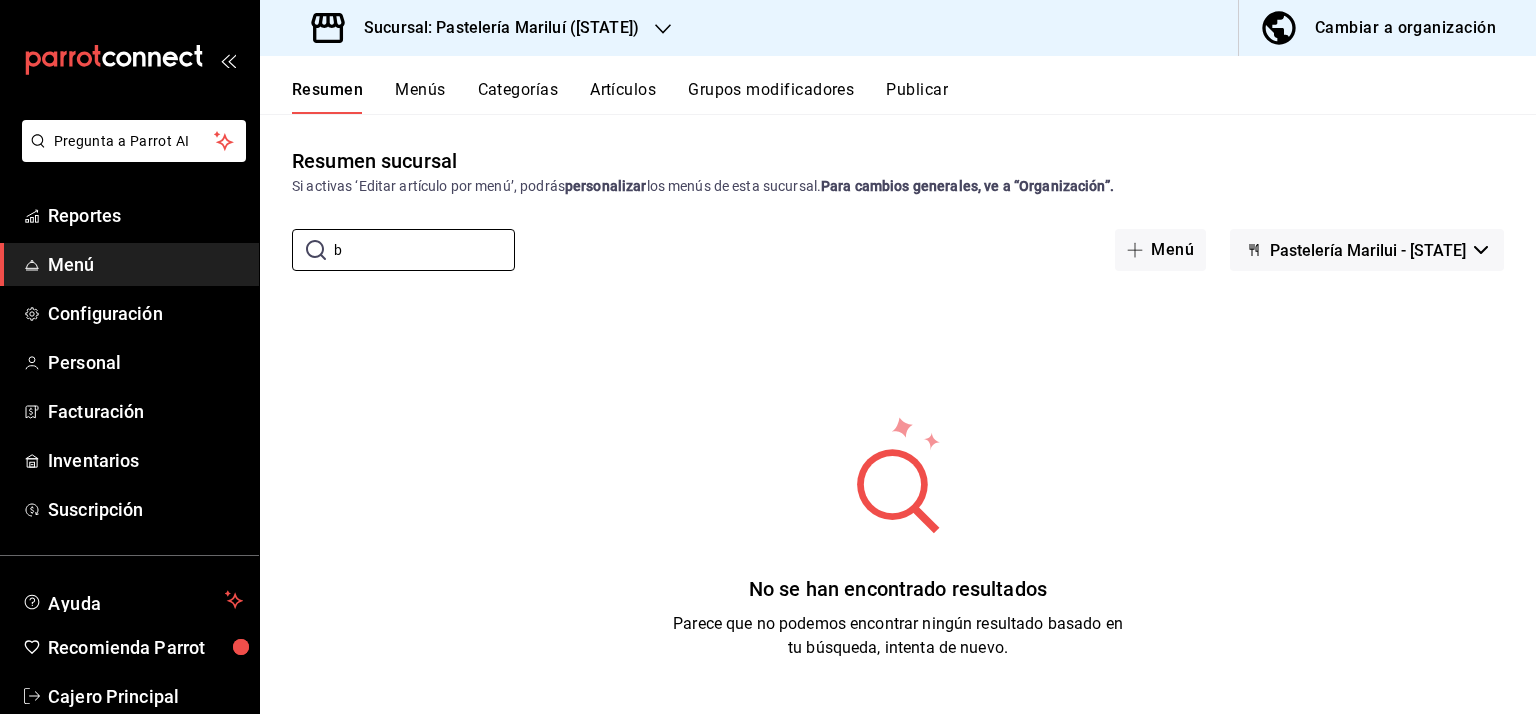 type 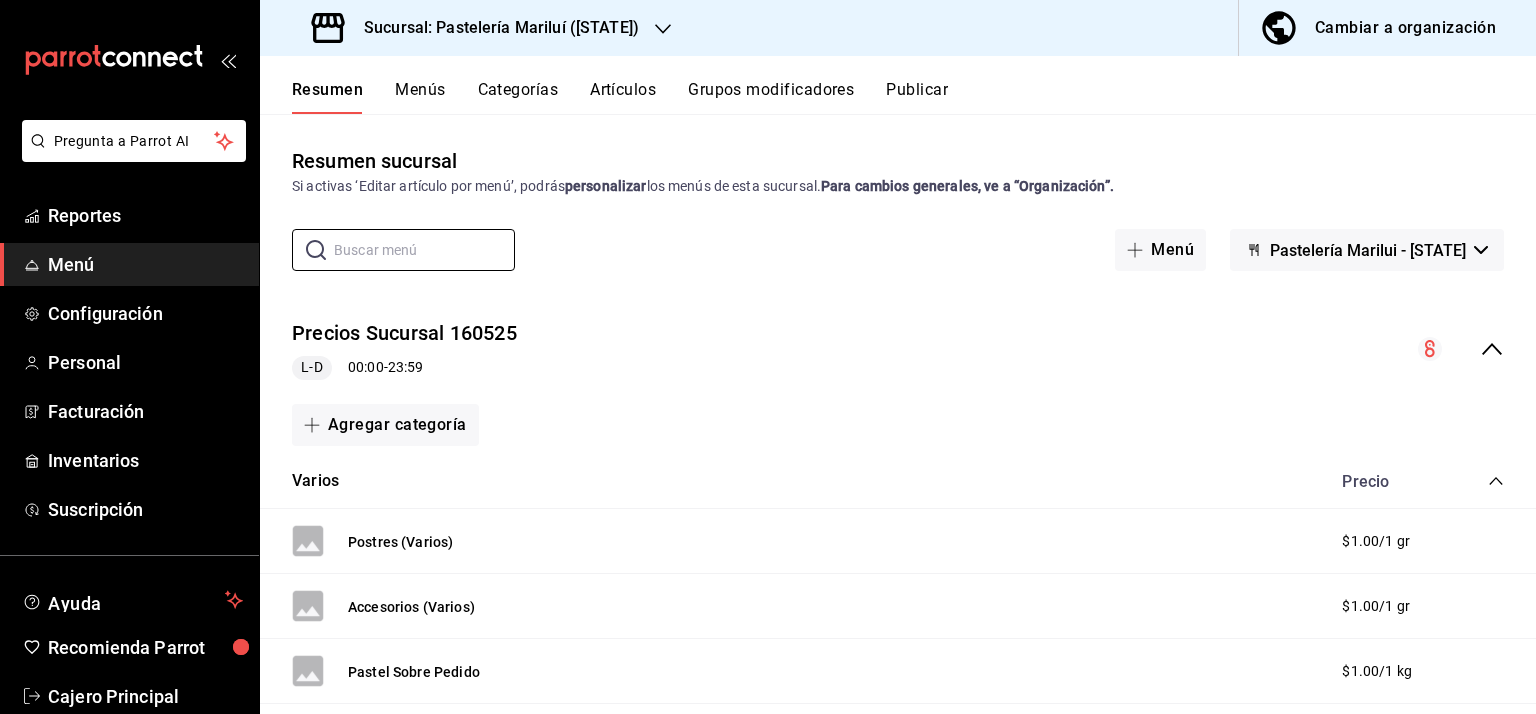 click on "Artículos" at bounding box center (623, 97) 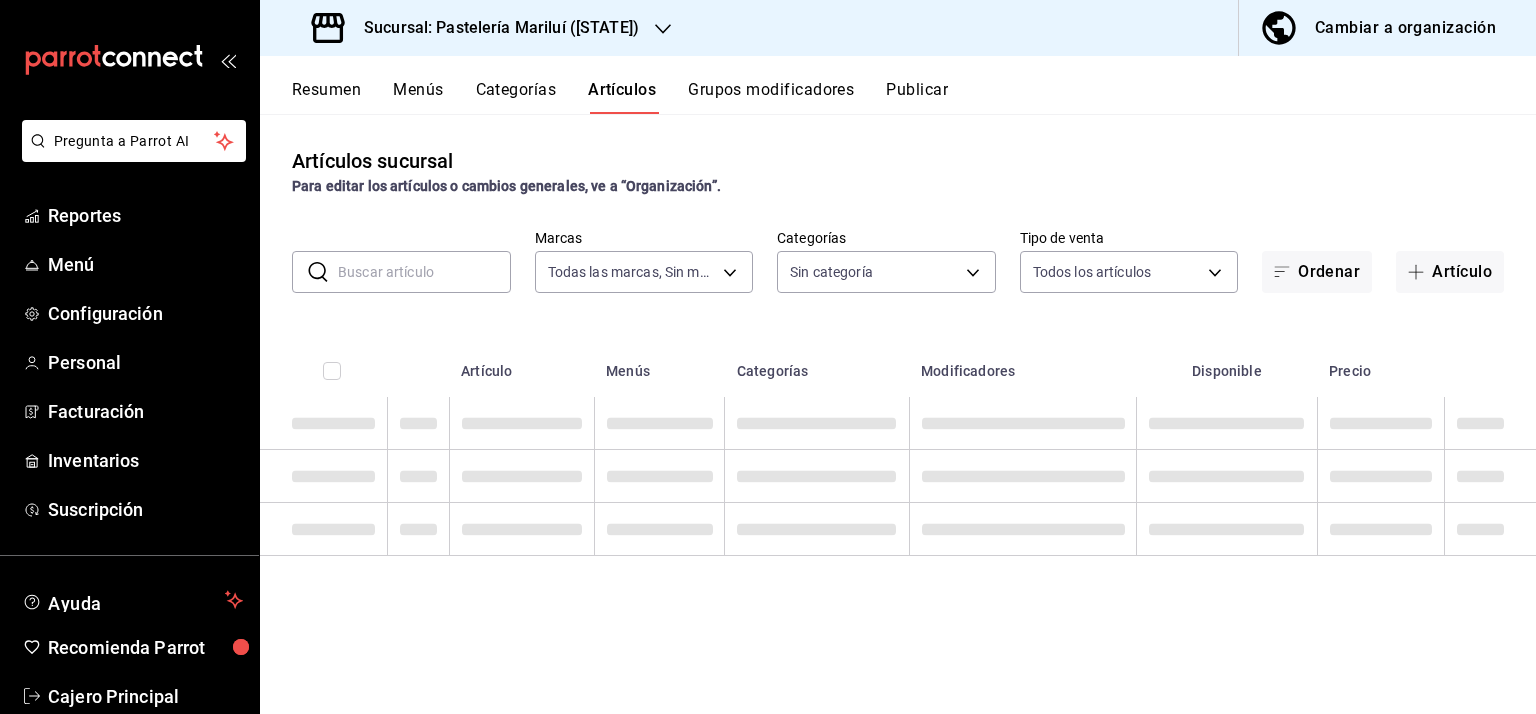 type on "d1899554-f730-4f51-8c80-c6342bb5bc4c" 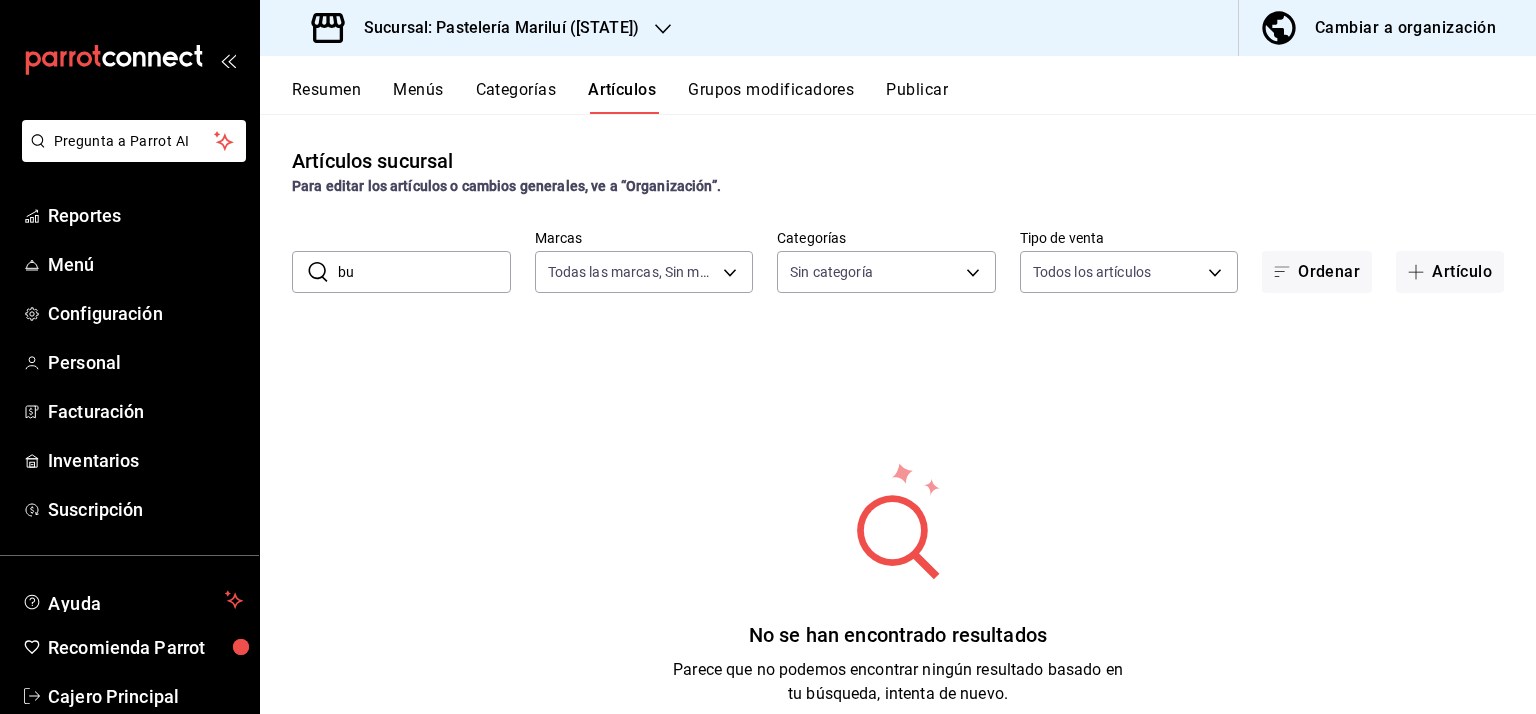 type on "b" 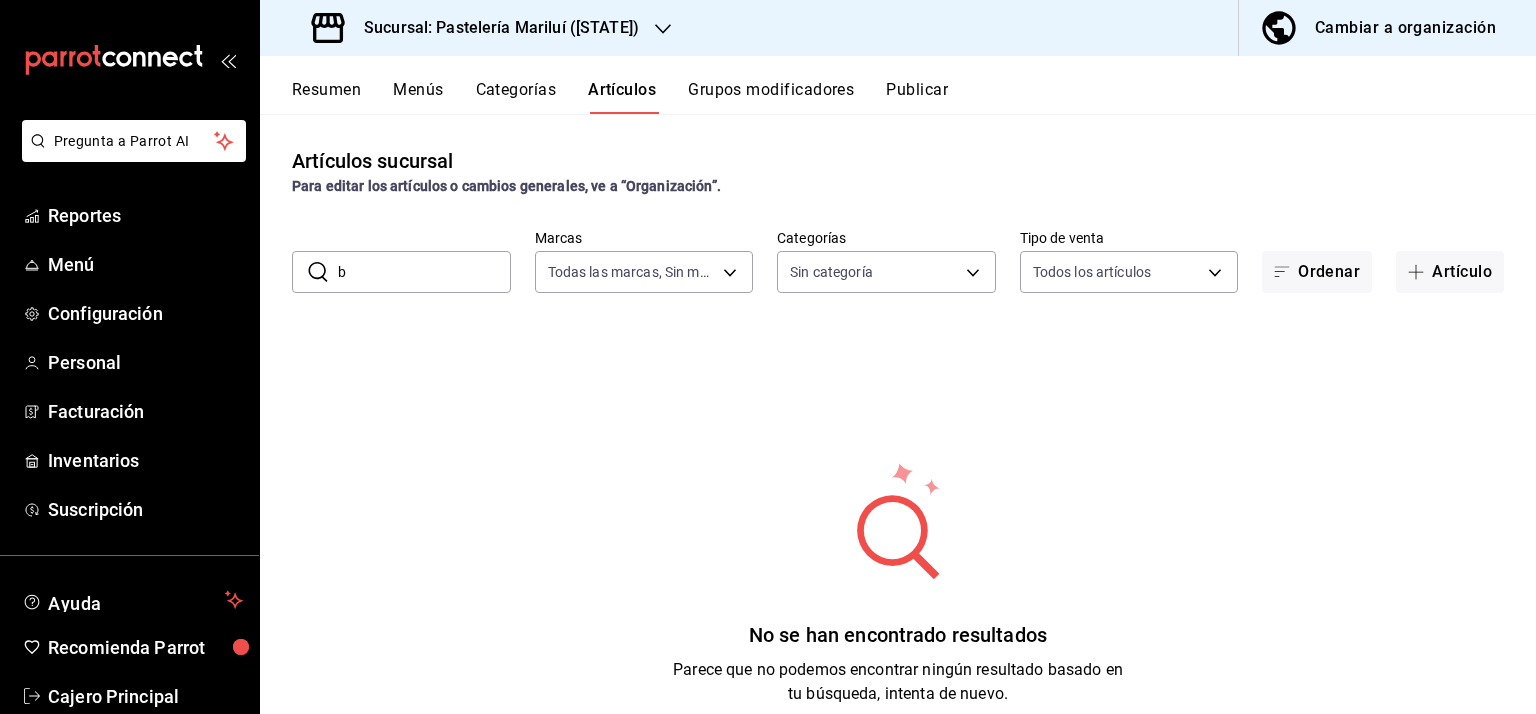 type 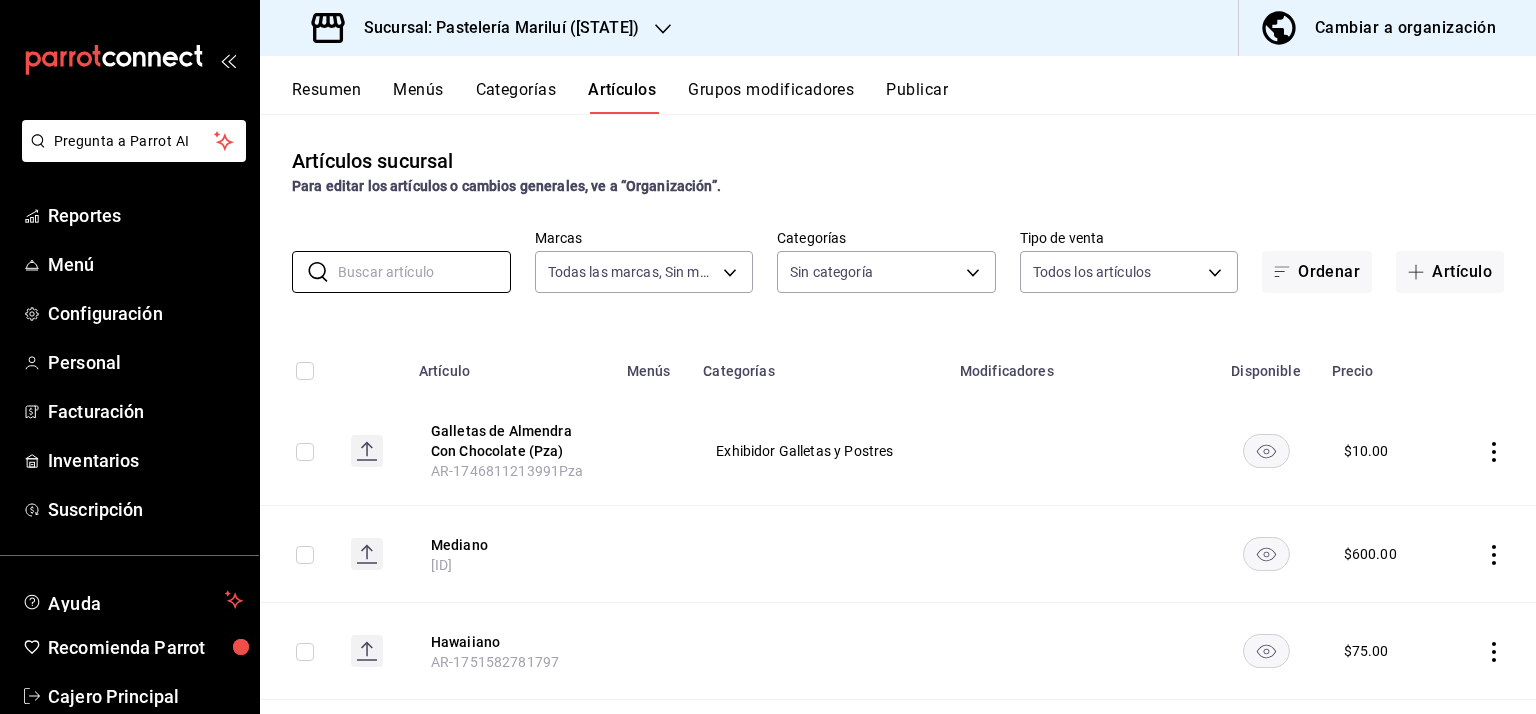 click on "Resumen Menús Categorías Artículos Grupos modificadores Publicar" at bounding box center (898, 85) 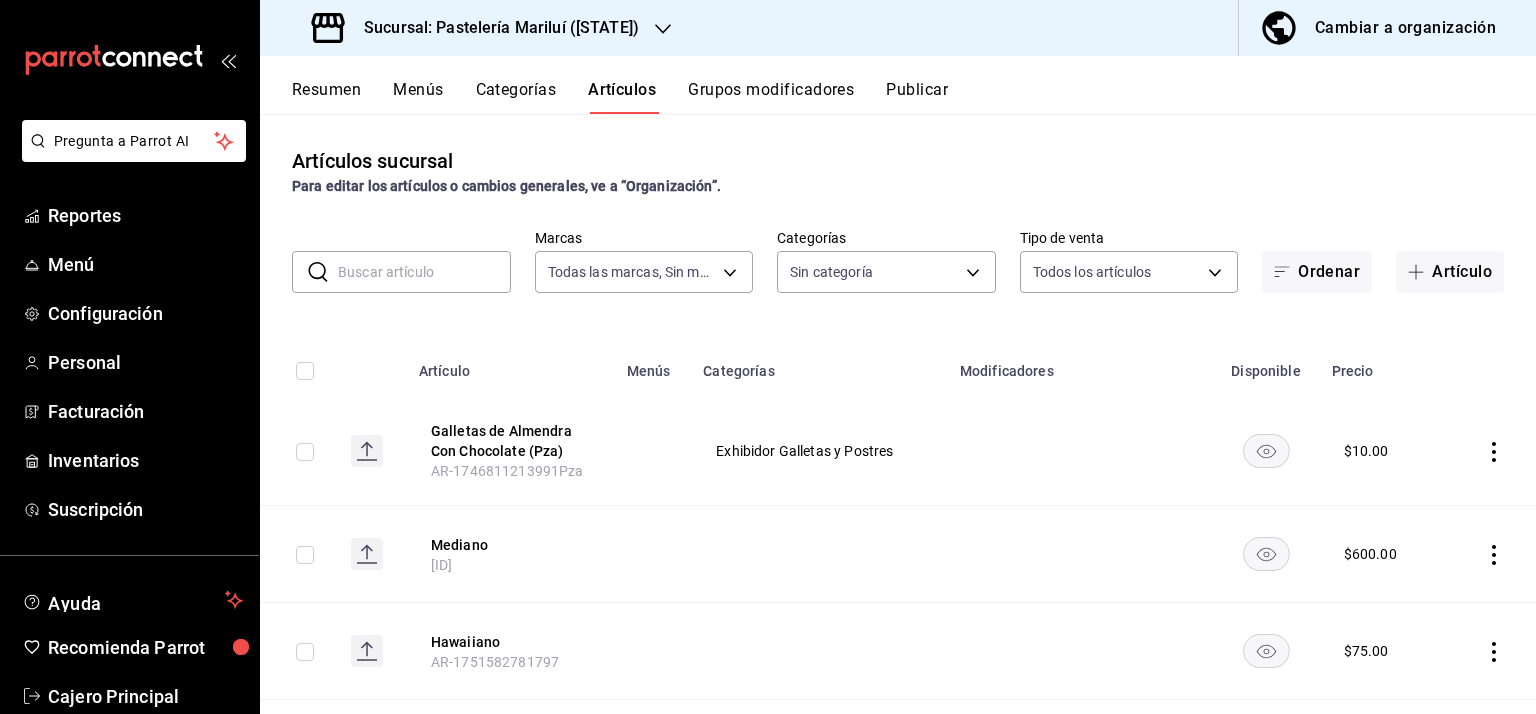 click on "Grupos modificadores" at bounding box center (771, 97) 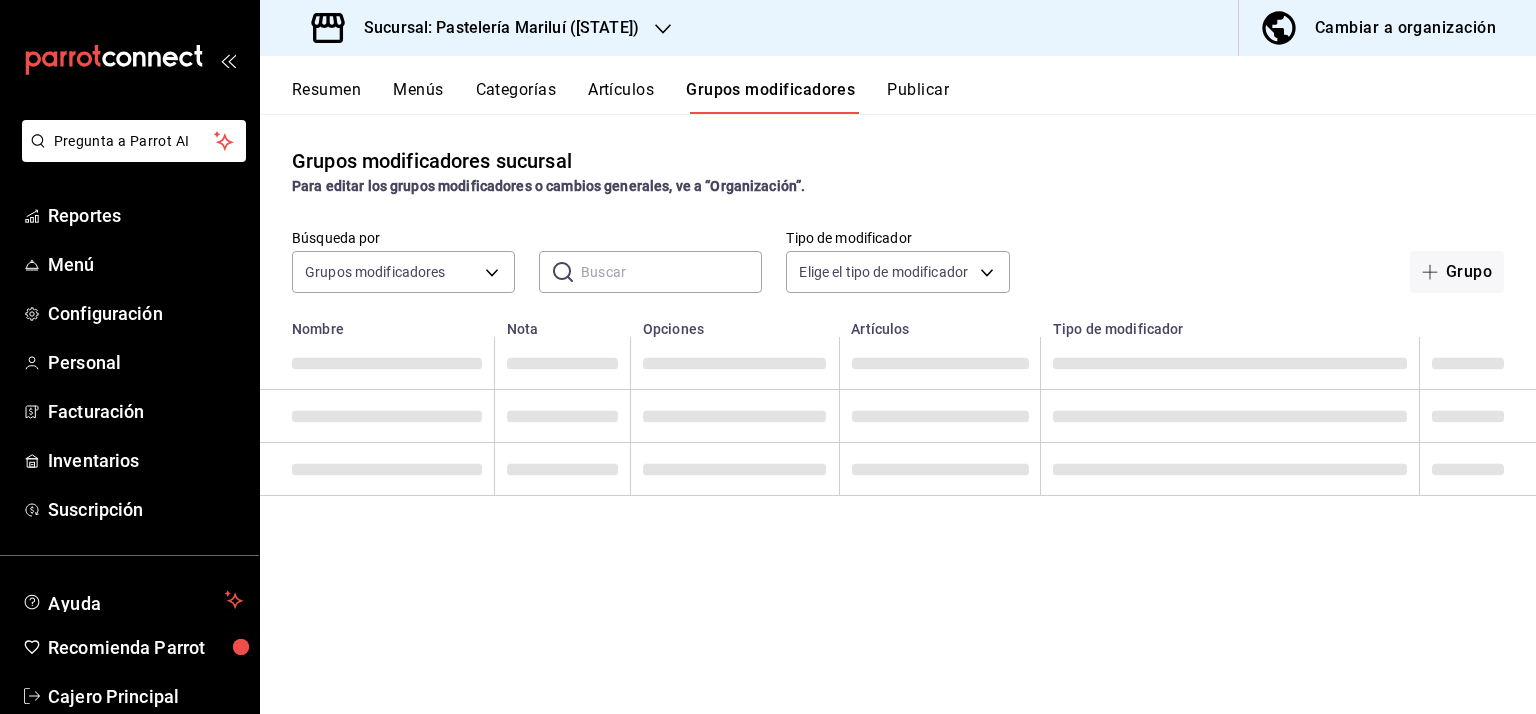 click at bounding box center (671, 272) 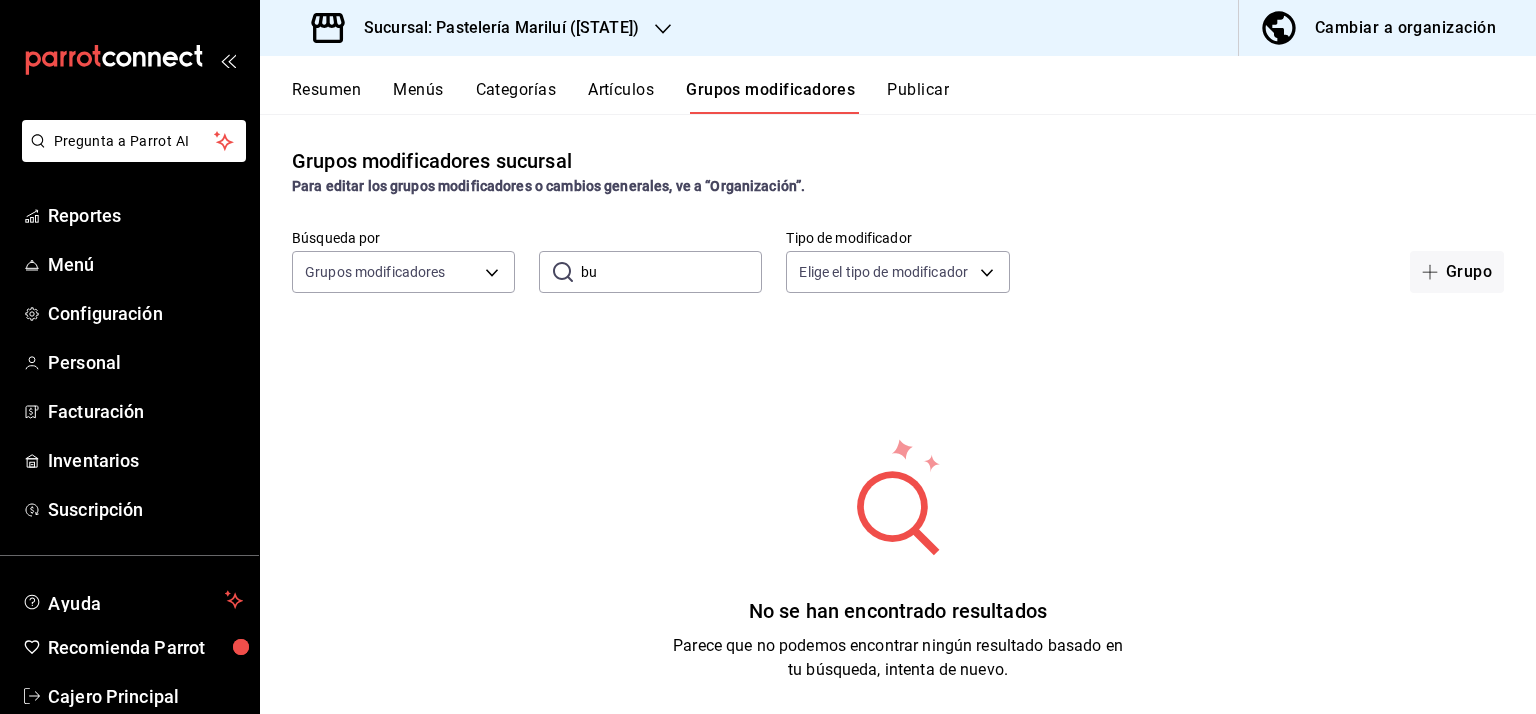 type on "b" 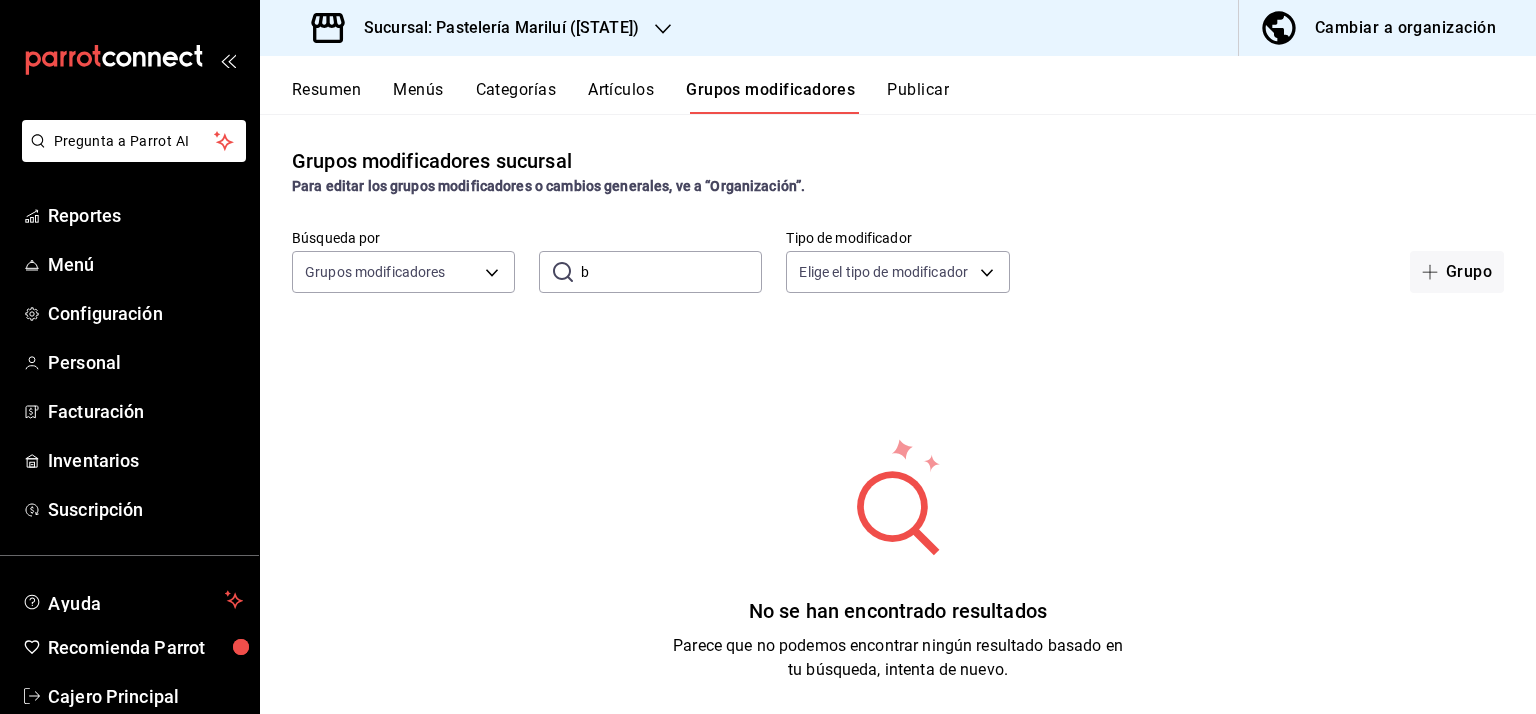 type 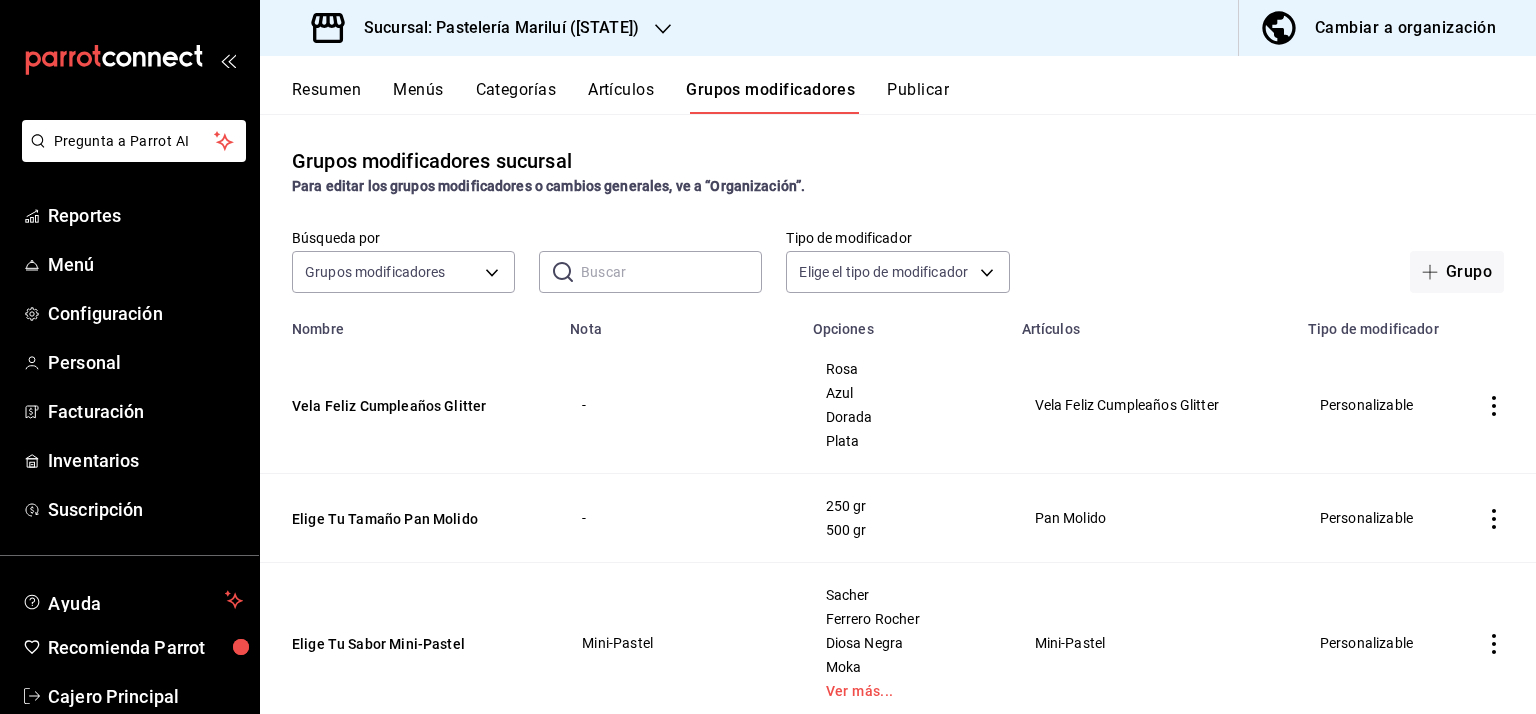 click on "Grupos modificadores sucursal Para editar los grupos modificadores o cambios generales, ve a “Organización”." at bounding box center (898, 171) 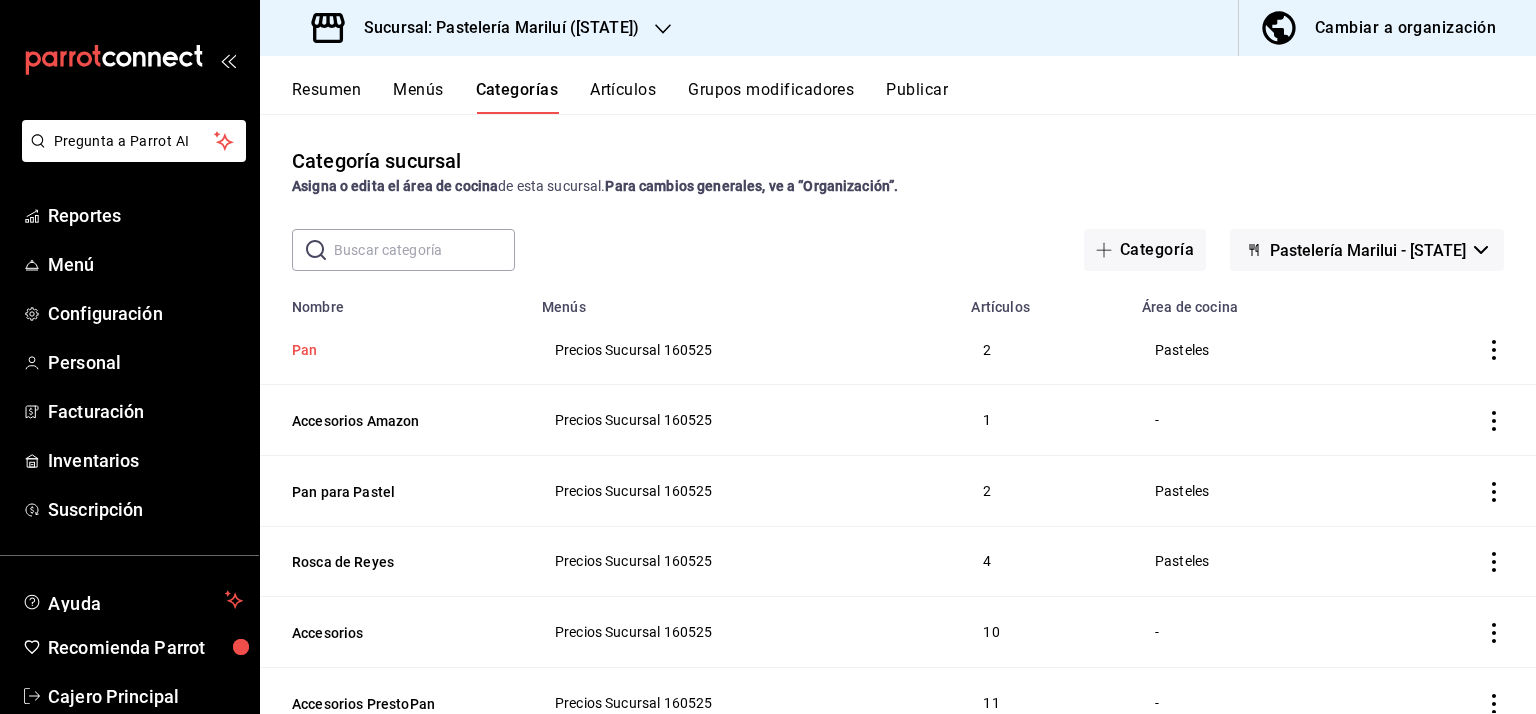 click on "Pan" at bounding box center (392, 350) 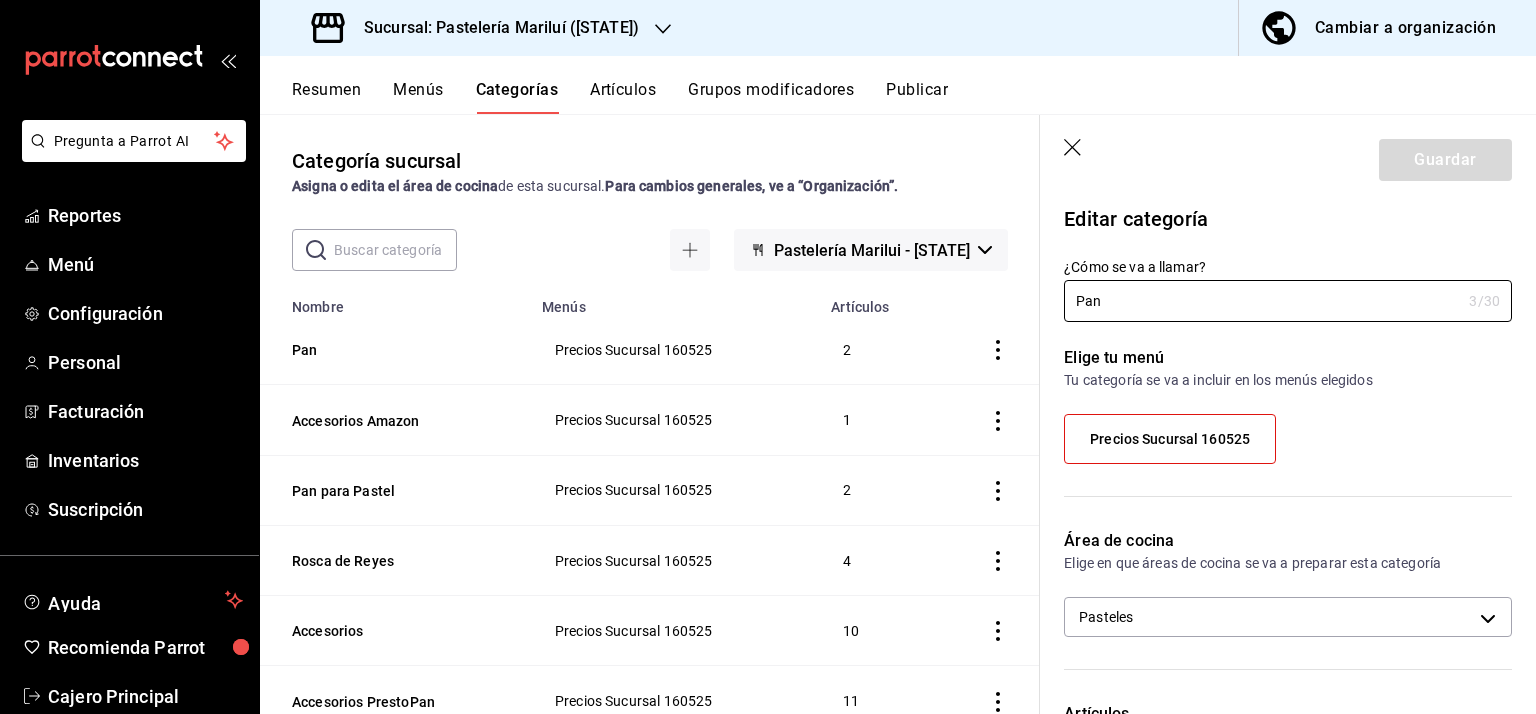 scroll, scrollTop: 0, scrollLeft: 0, axis: both 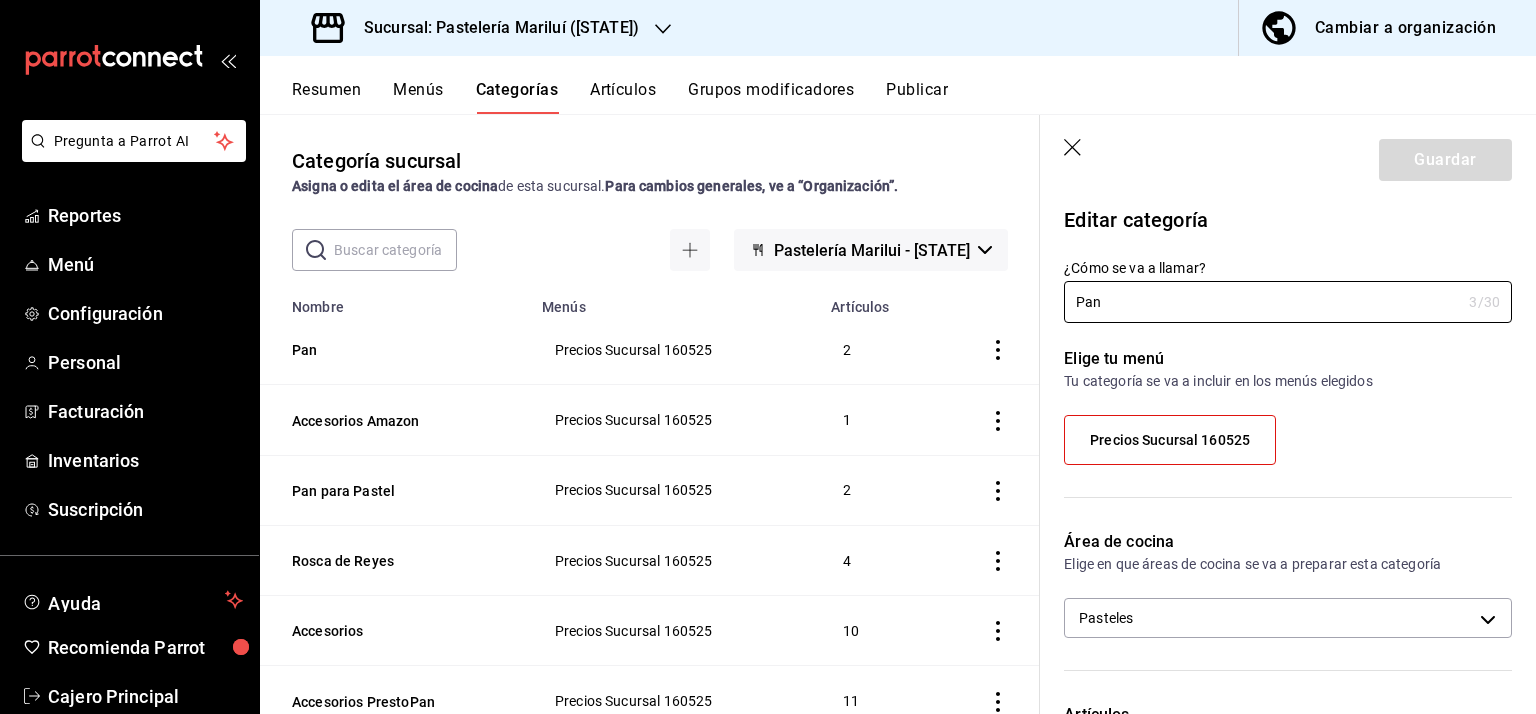 click on "Artículos" at bounding box center [623, 97] 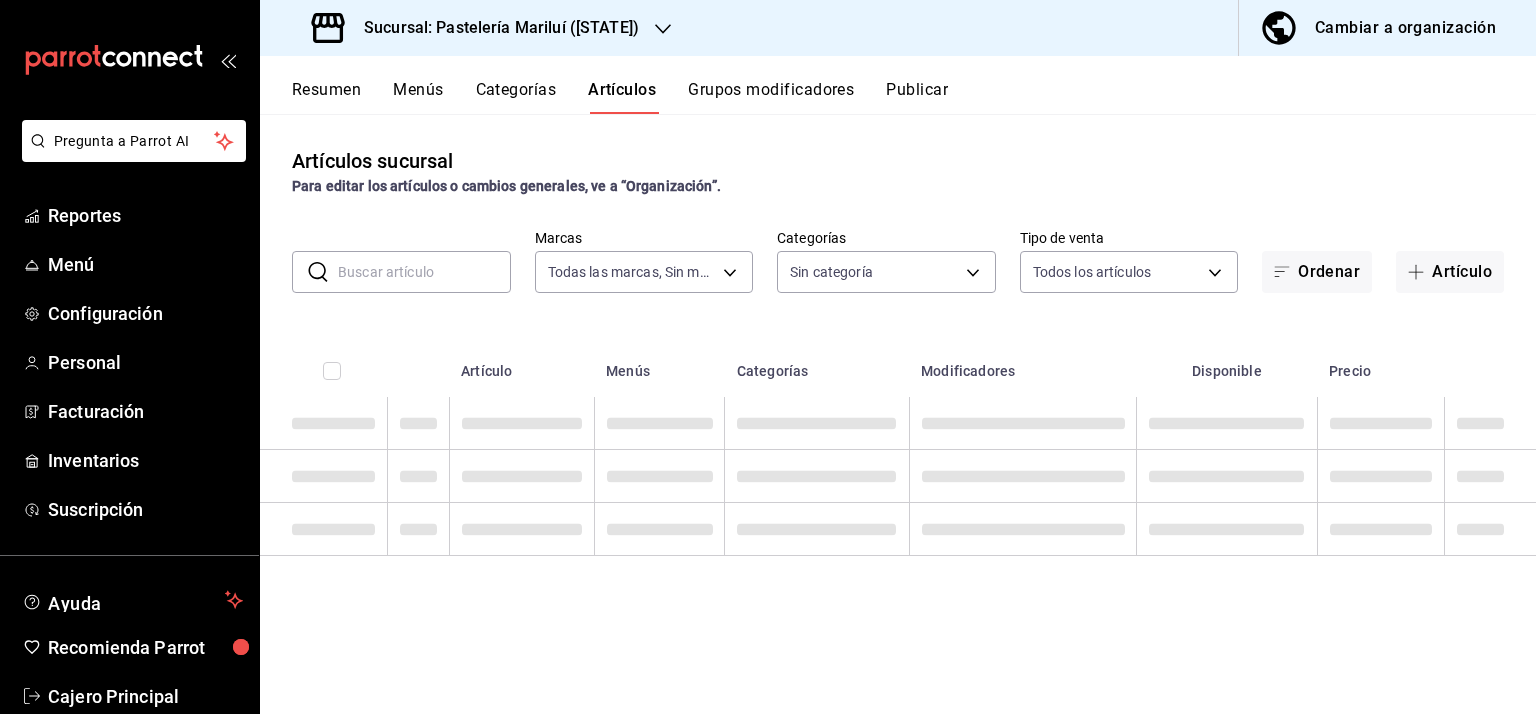type on "d1899554-f730-4f51-8c80-c6342bb5bc4c" 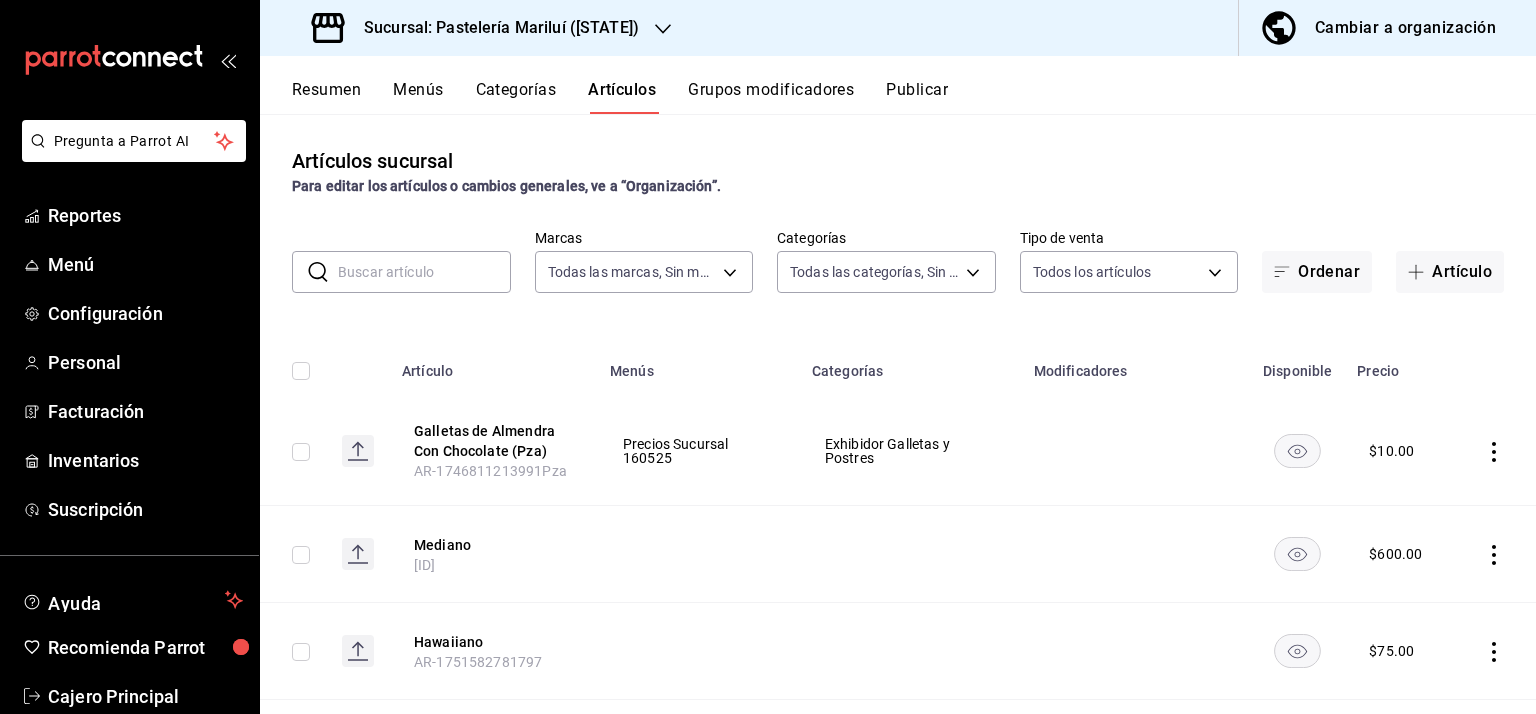 type on "[ID],[ID],[ID],[ID],[ID],[ID],[ID],[ID],[ID],[ID],[ID],[ID],[ID],[ID],[ID],[ID],[ID],[ID],[ID],[ID],[ID],[ID],[ID],[ID],[ID],[ID],[ID]" 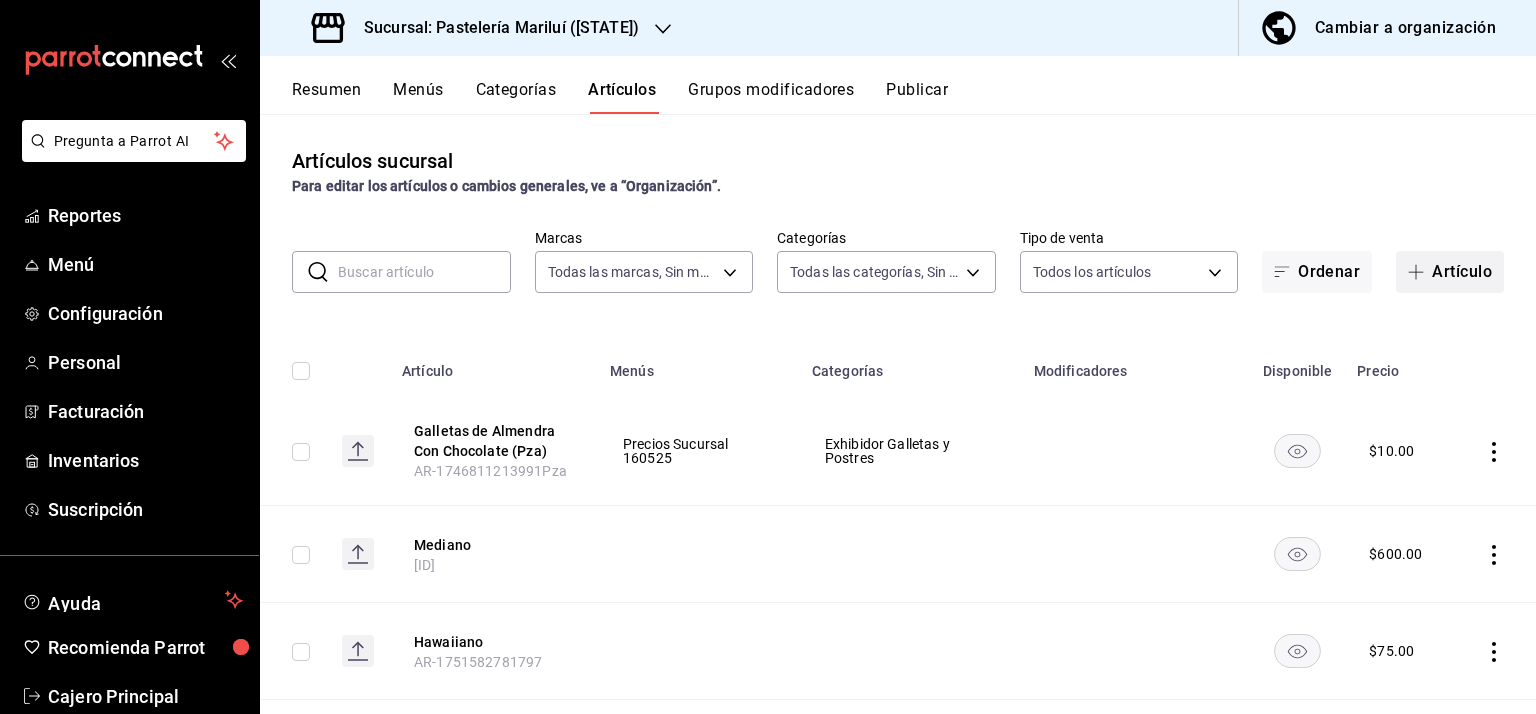 click on "Artículo" at bounding box center (1450, 272) 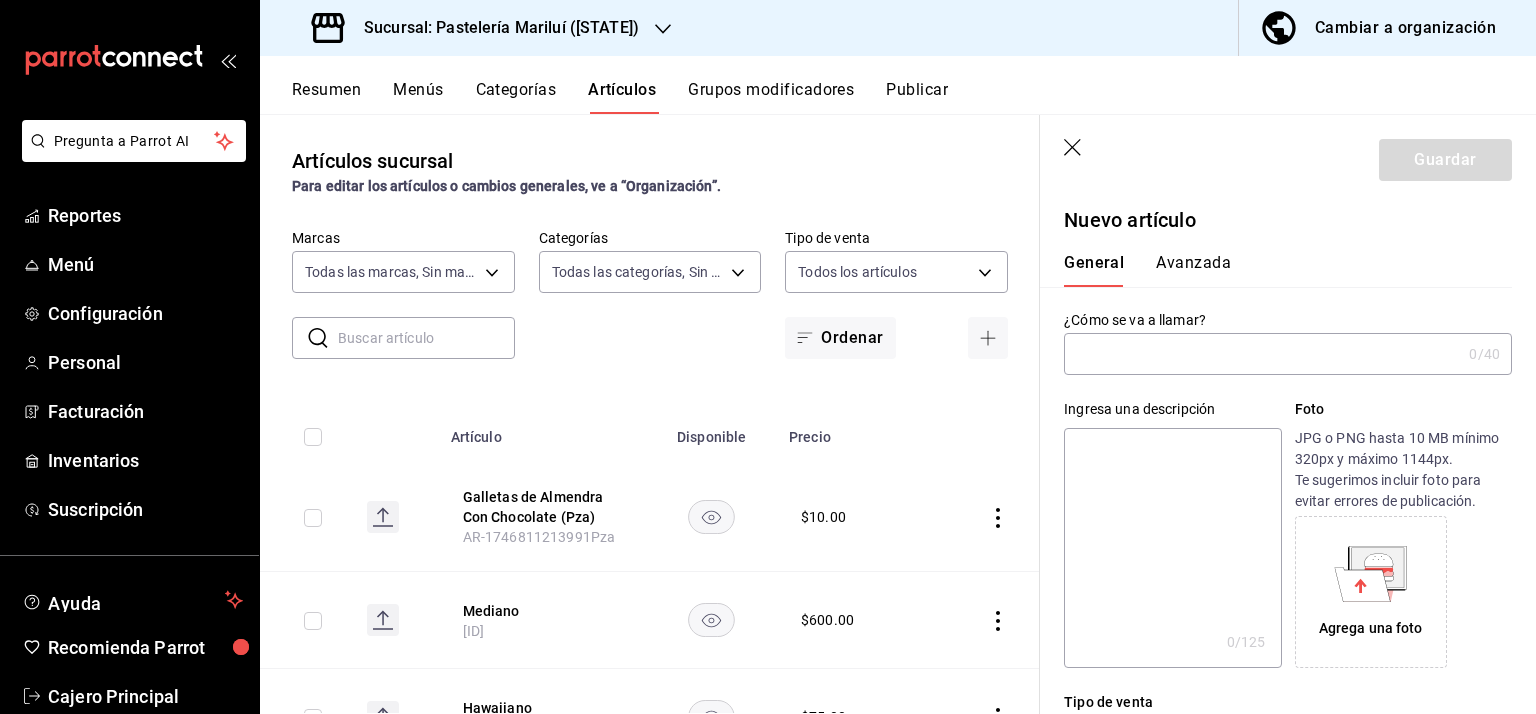 type on "V" 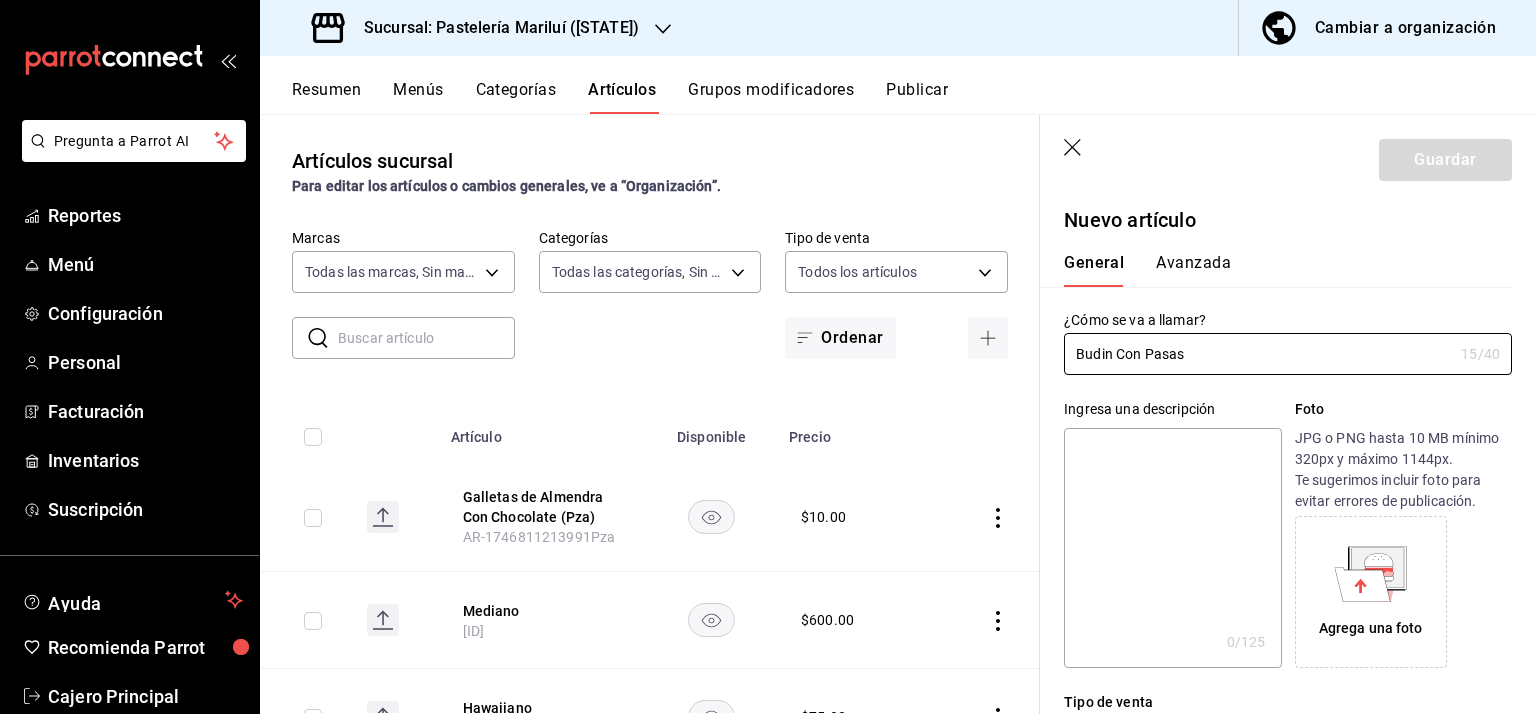 type on "Budin Con Pasas" 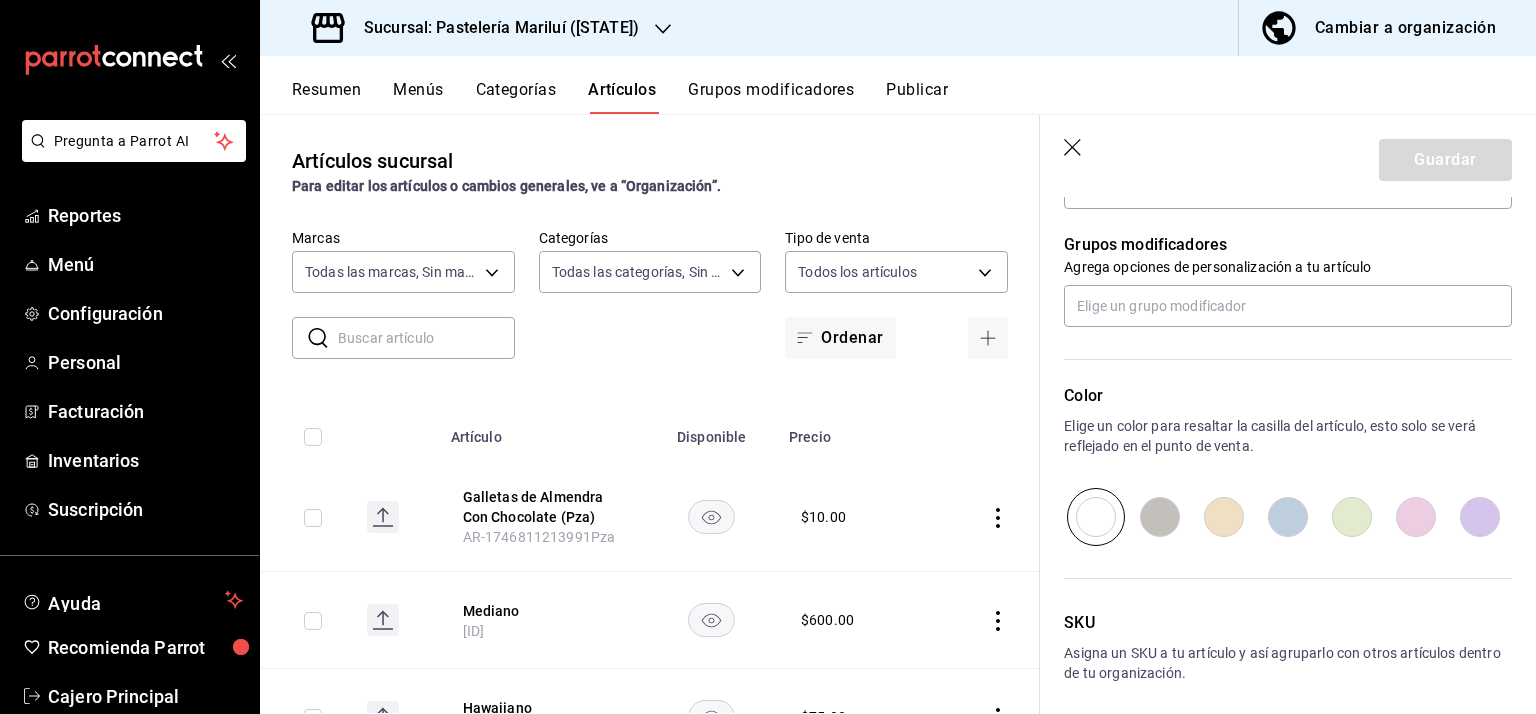 scroll, scrollTop: 884, scrollLeft: 0, axis: vertical 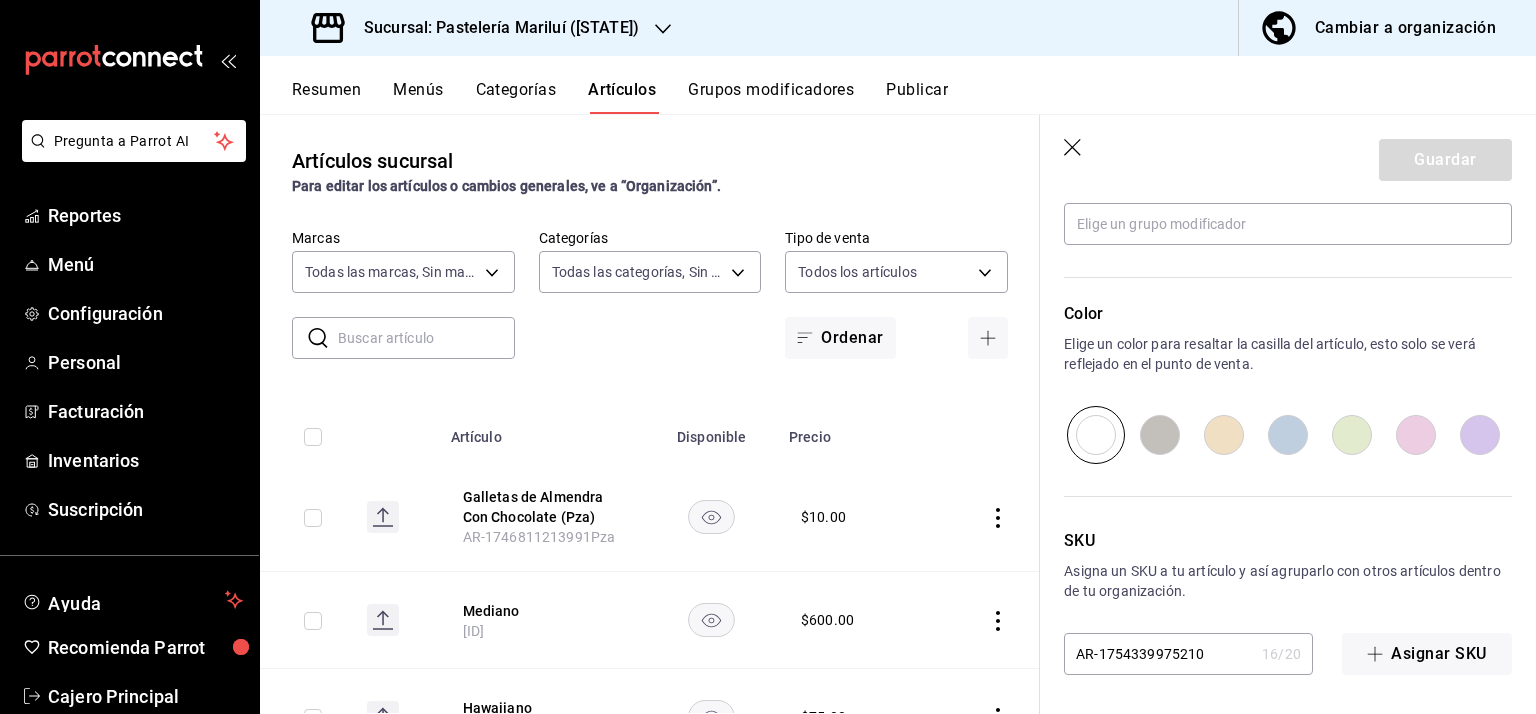 click 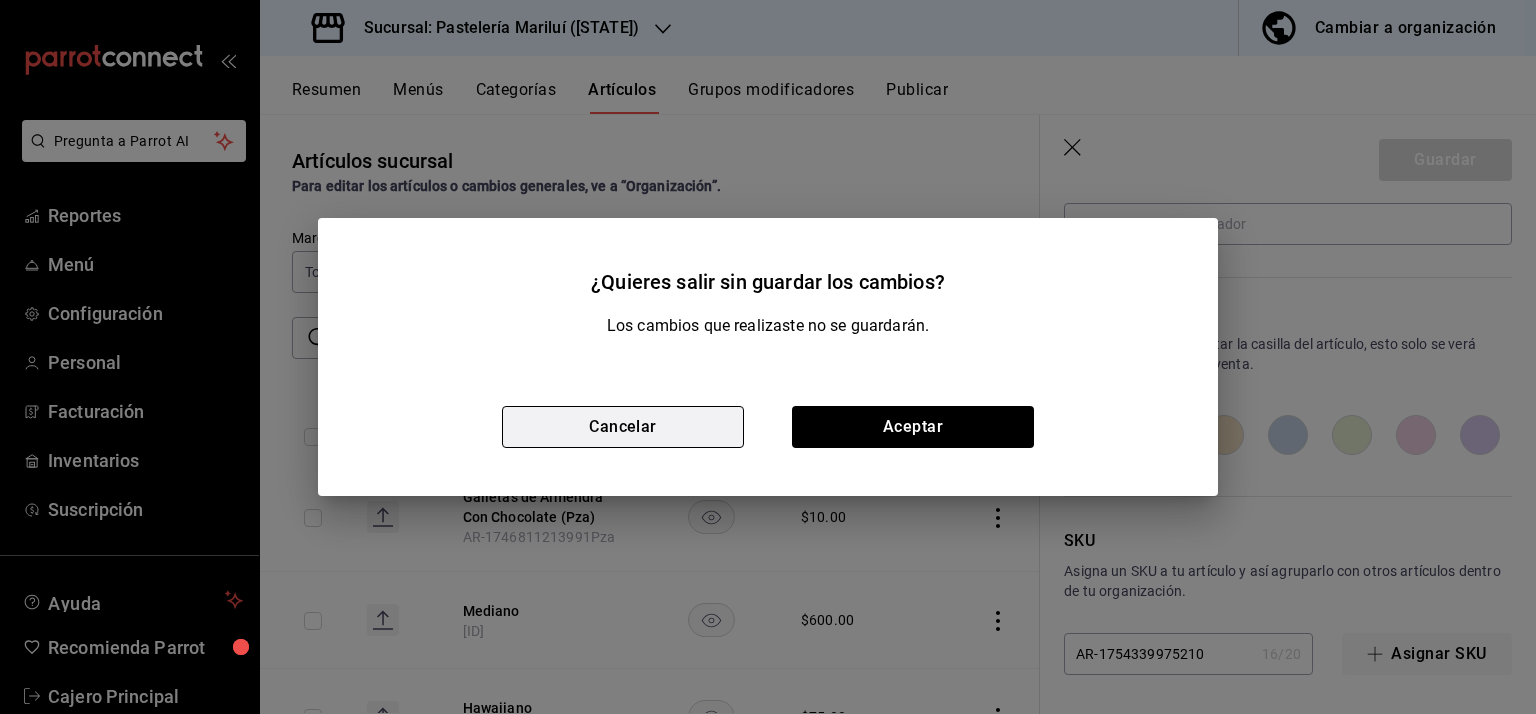 click on "Cancelar" at bounding box center [623, 427] 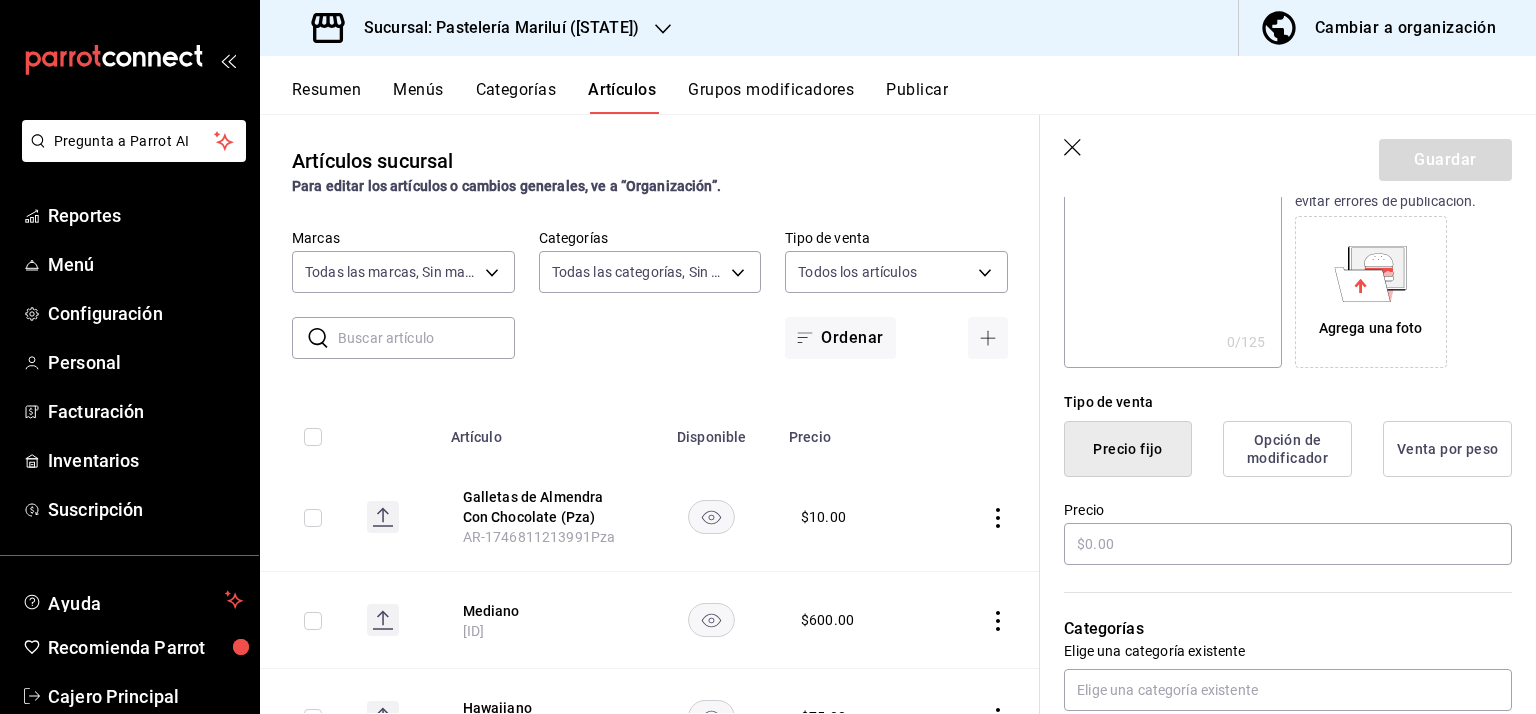 scroll, scrollTop: 400, scrollLeft: 0, axis: vertical 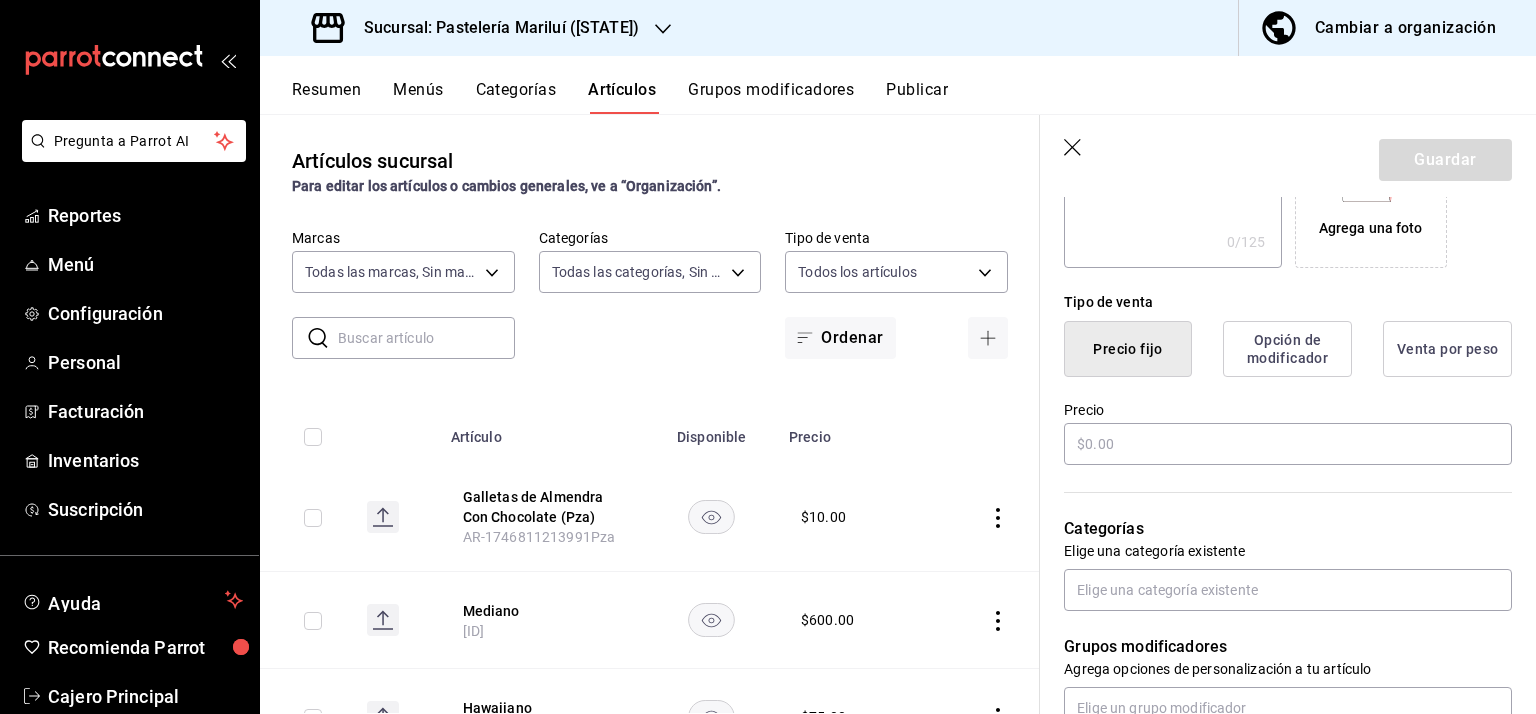click on "Opción de modificador" at bounding box center [1287, 349] 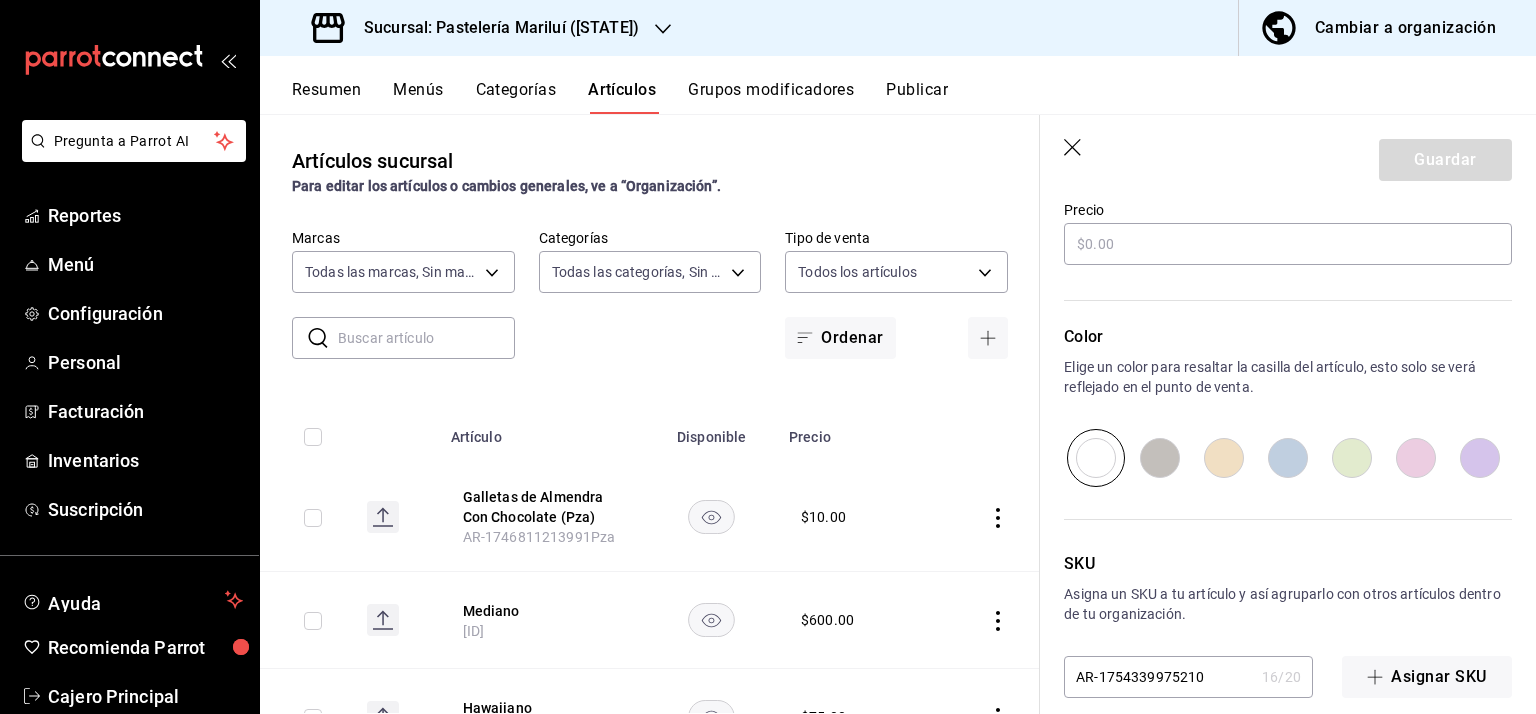 scroll, scrollTop: 624, scrollLeft: 0, axis: vertical 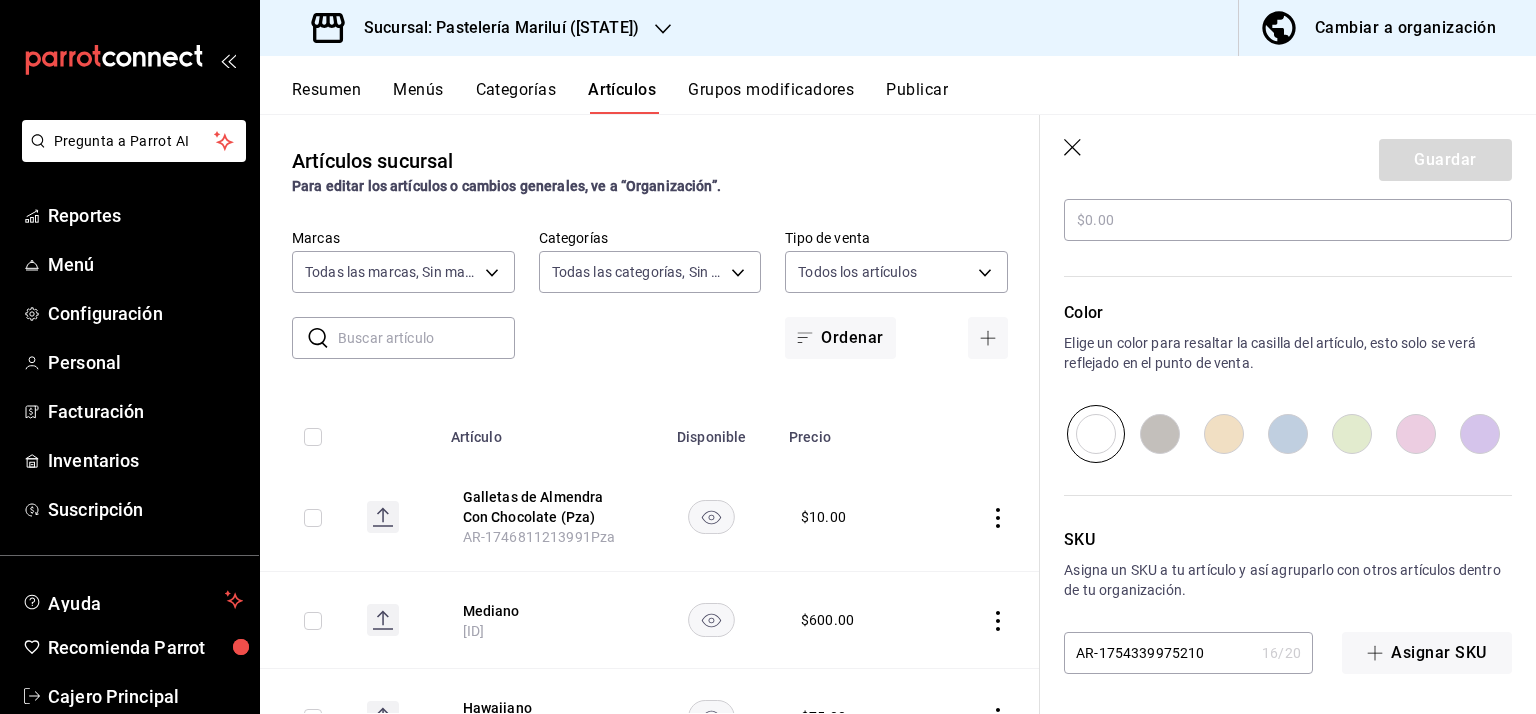 click at bounding box center [1352, 434] 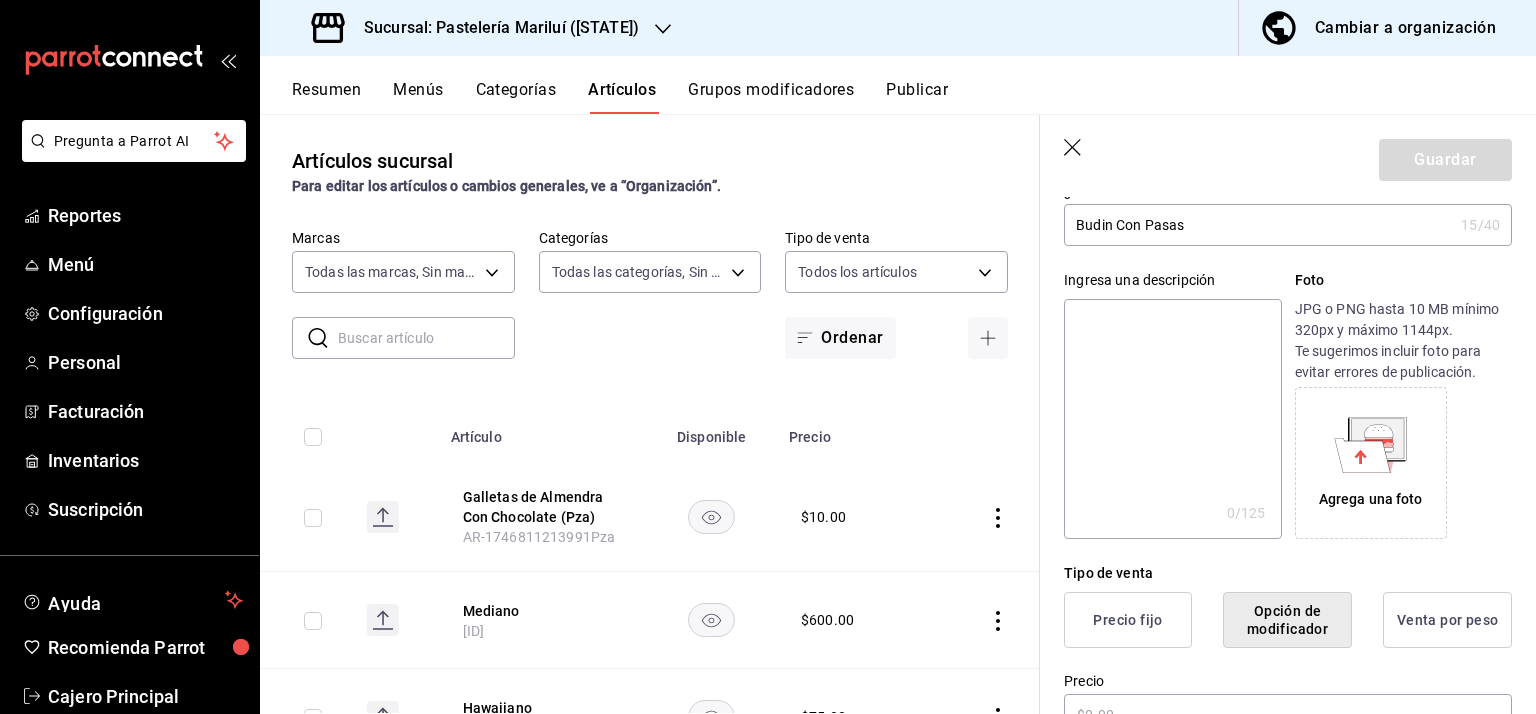 scroll, scrollTop: 0, scrollLeft: 0, axis: both 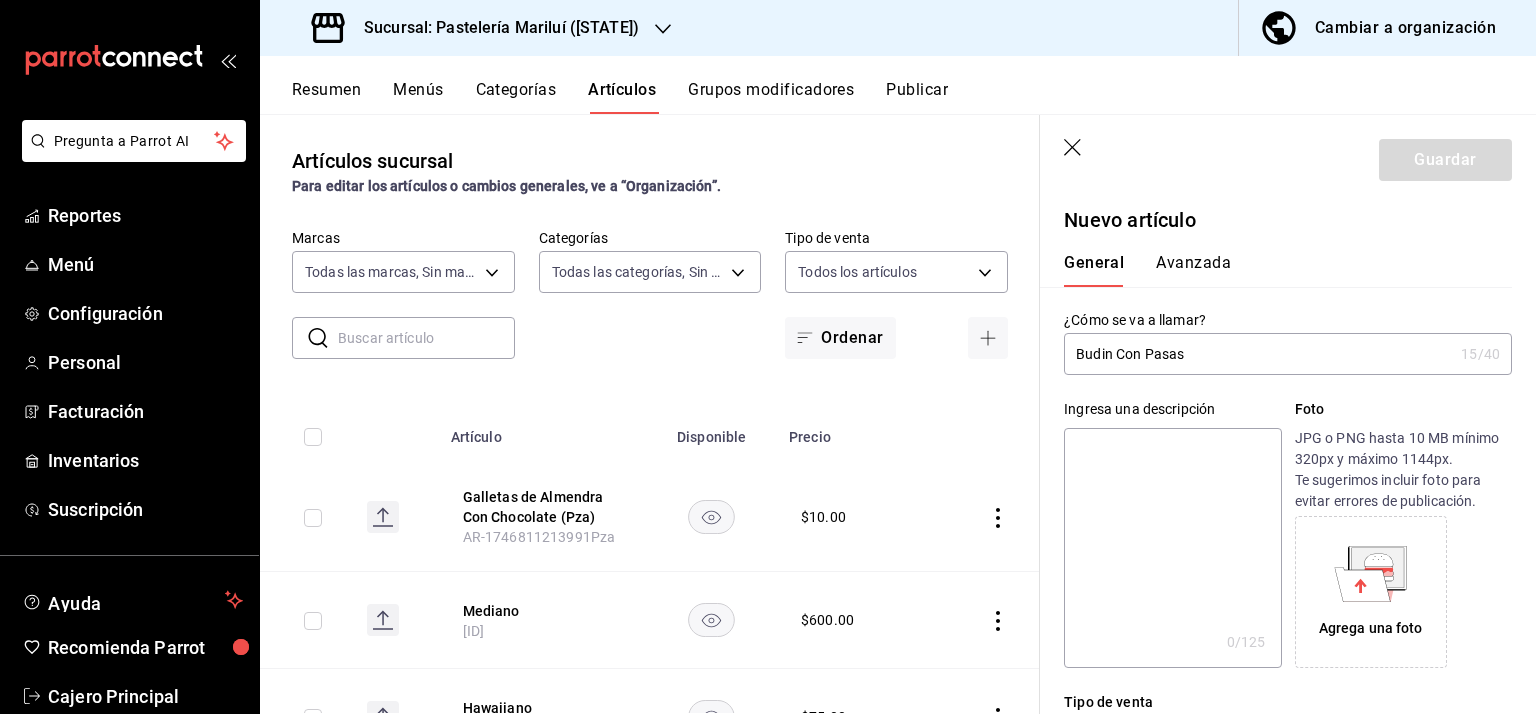 click on "Avanzada" at bounding box center [1193, 270] 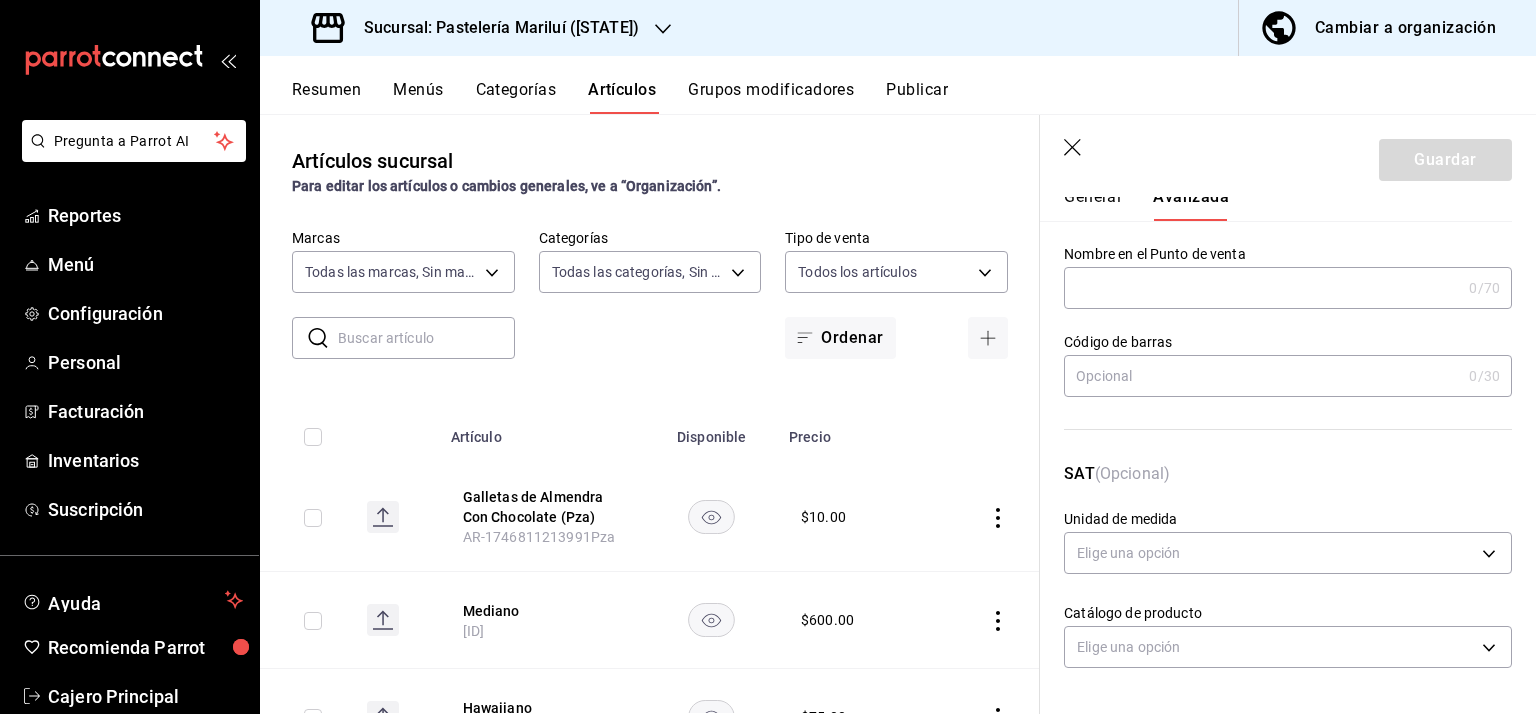 scroll, scrollTop: 0, scrollLeft: 0, axis: both 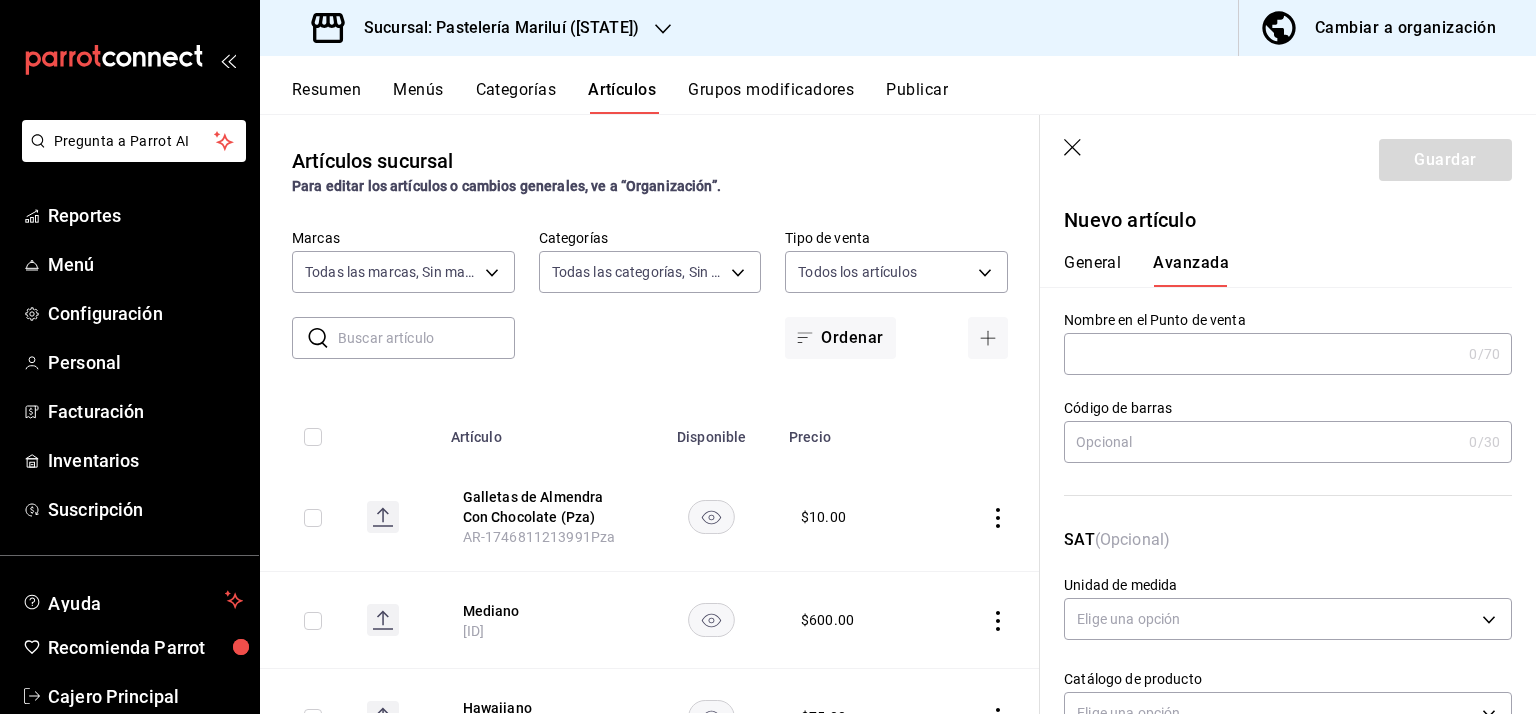 click on "General" at bounding box center [1092, 270] 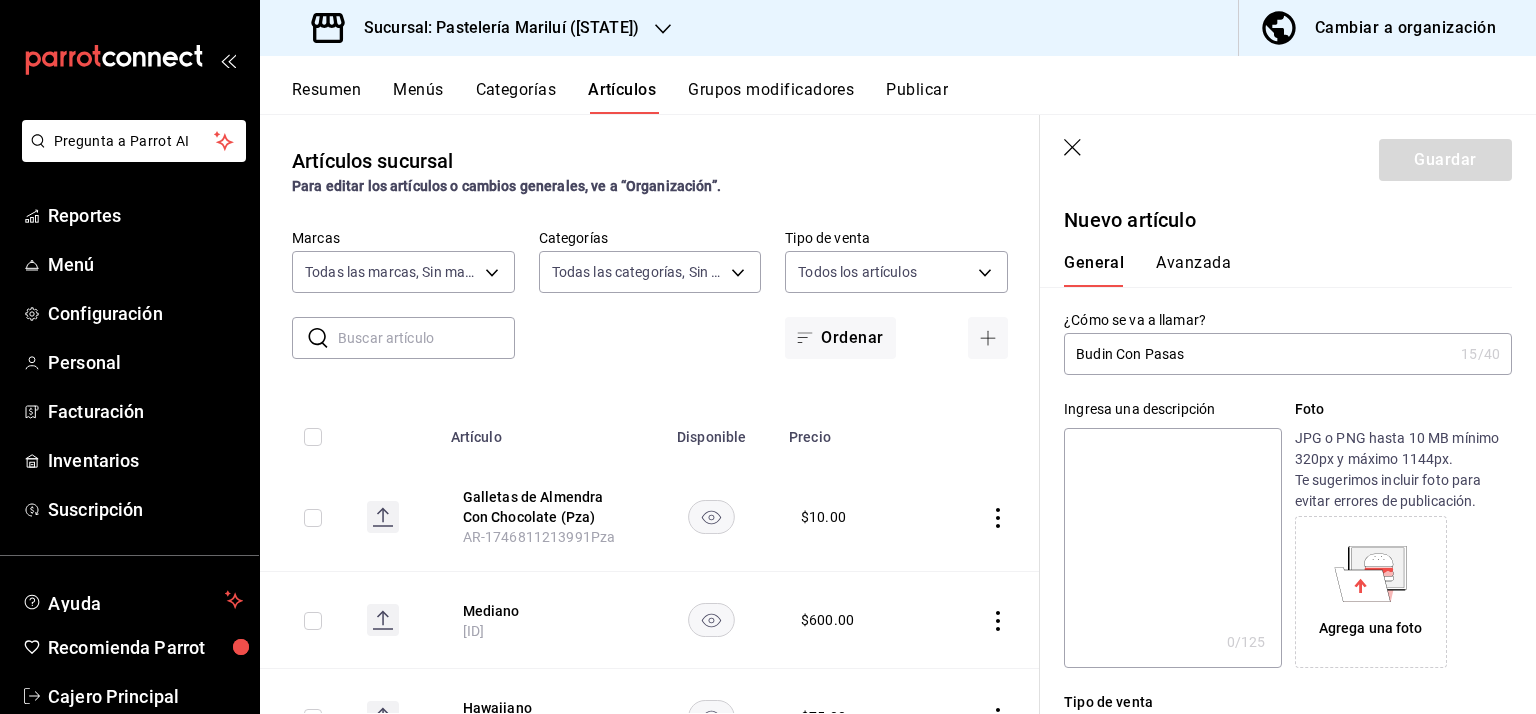 click on "Ingresa una descripción" at bounding box center [1172, 409] 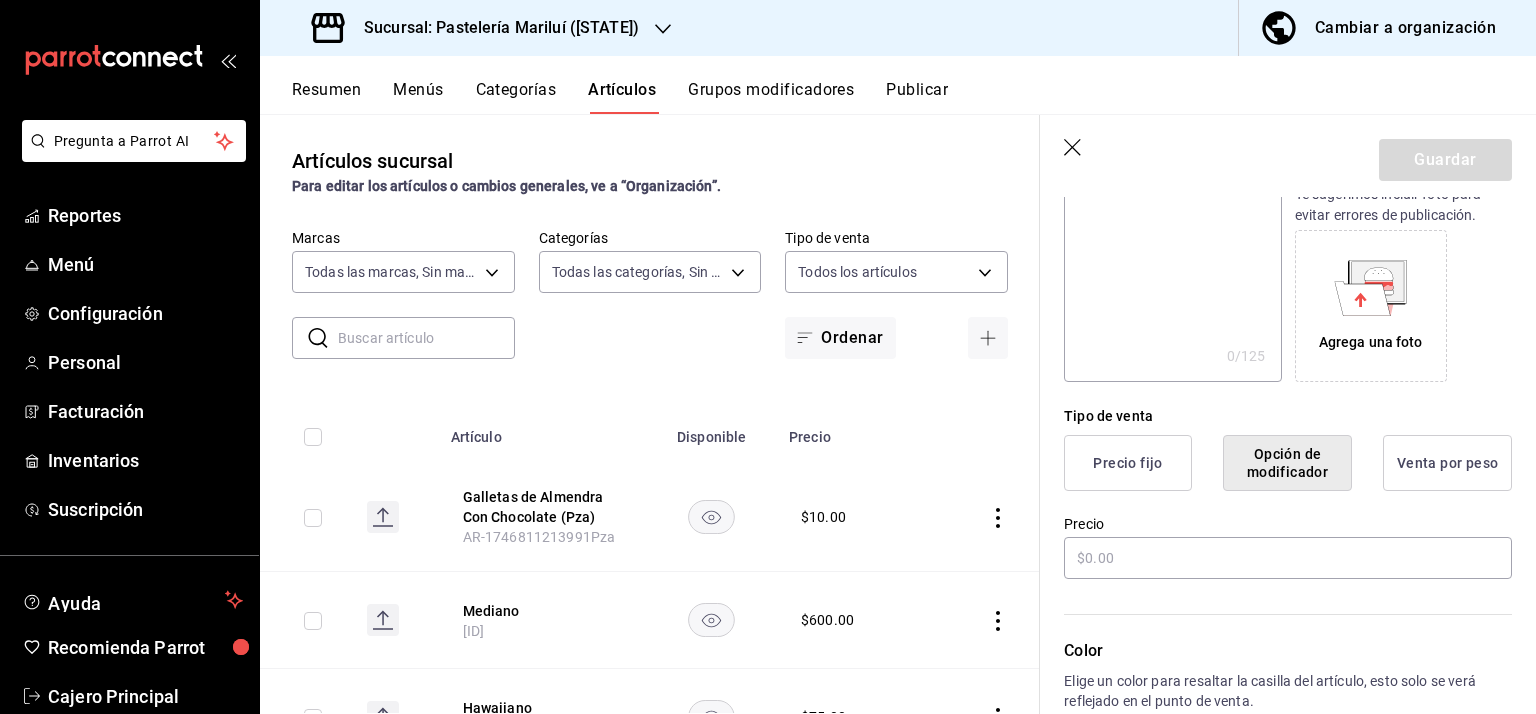 scroll, scrollTop: 300, scrollLeft: 0, axis: vertical 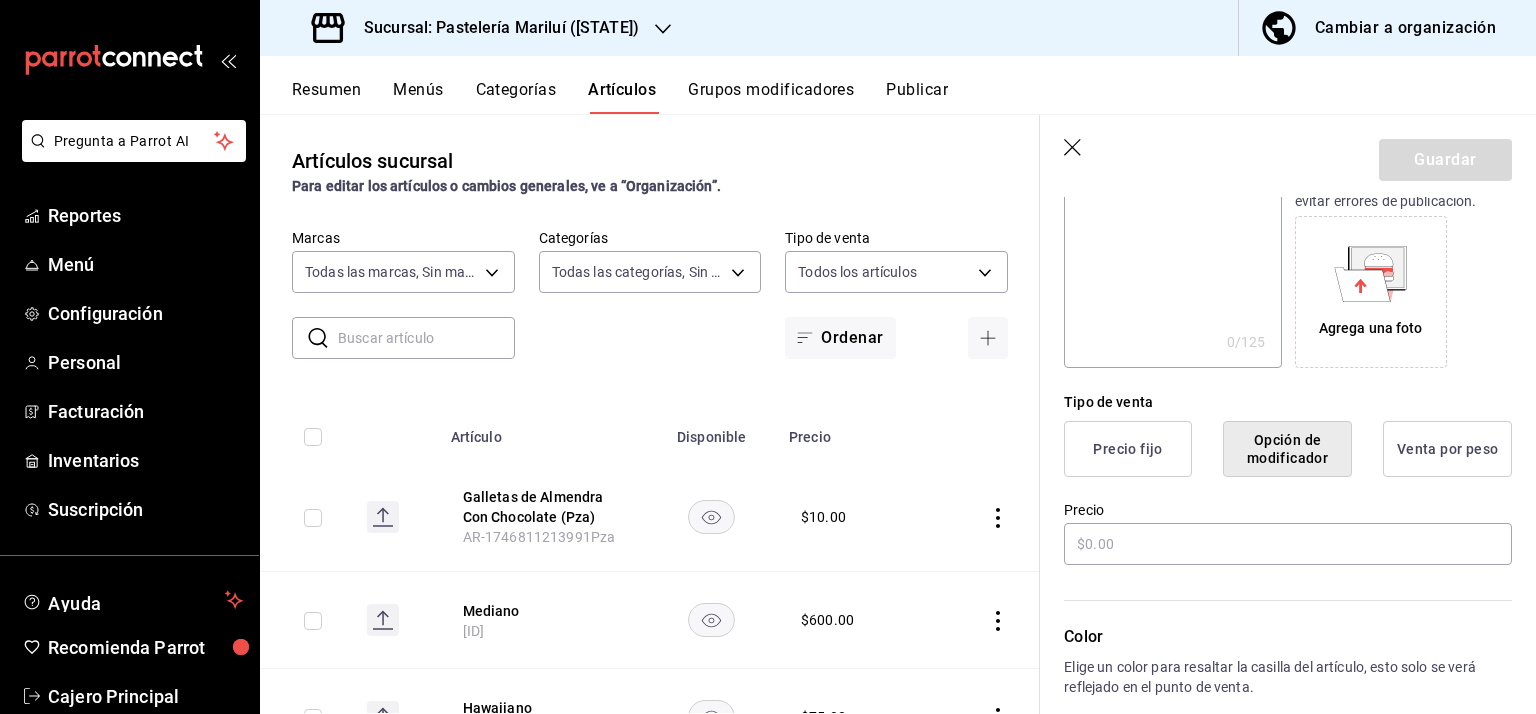 click on "Precio fijo" at bounding box center (1128, 449) 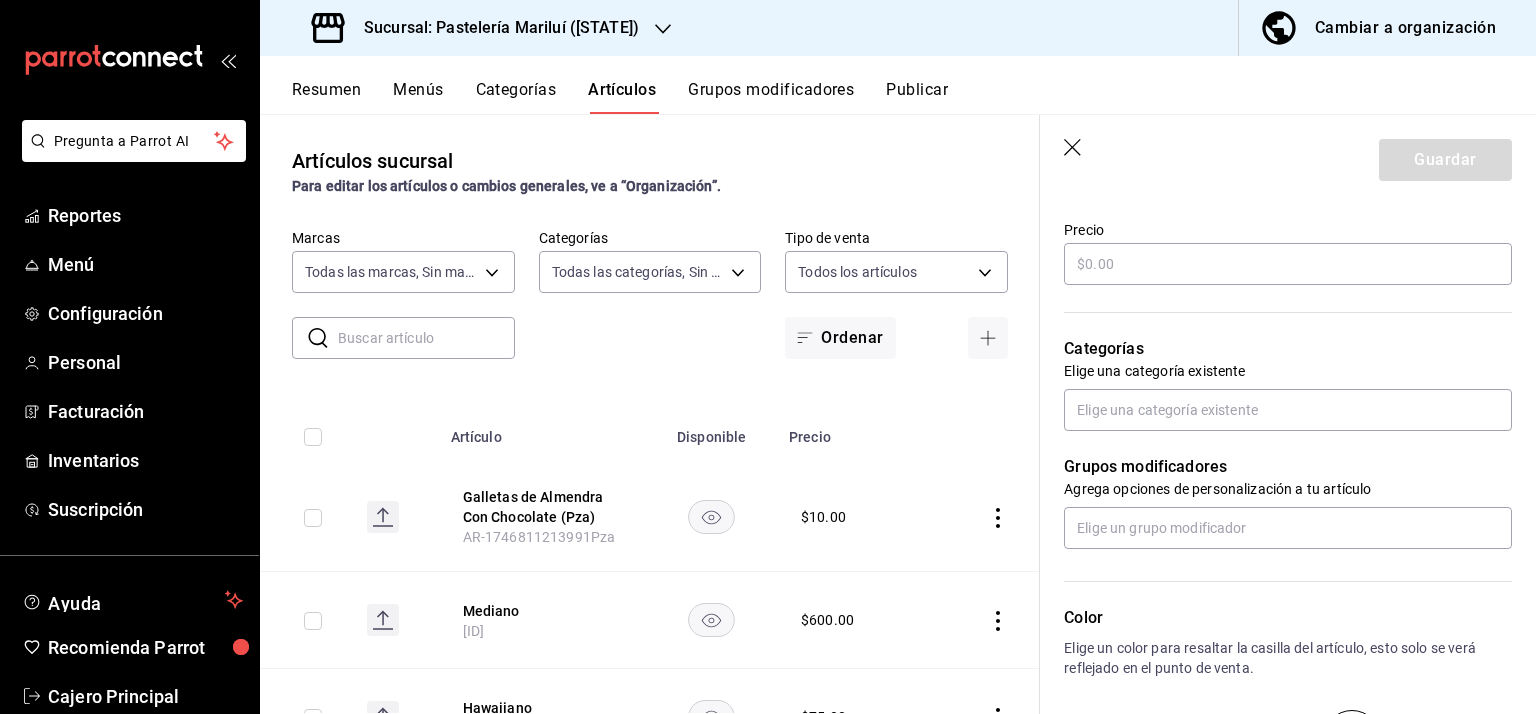 scroll, scrollTop: 600, scrollLeft: 0, axis: vertical 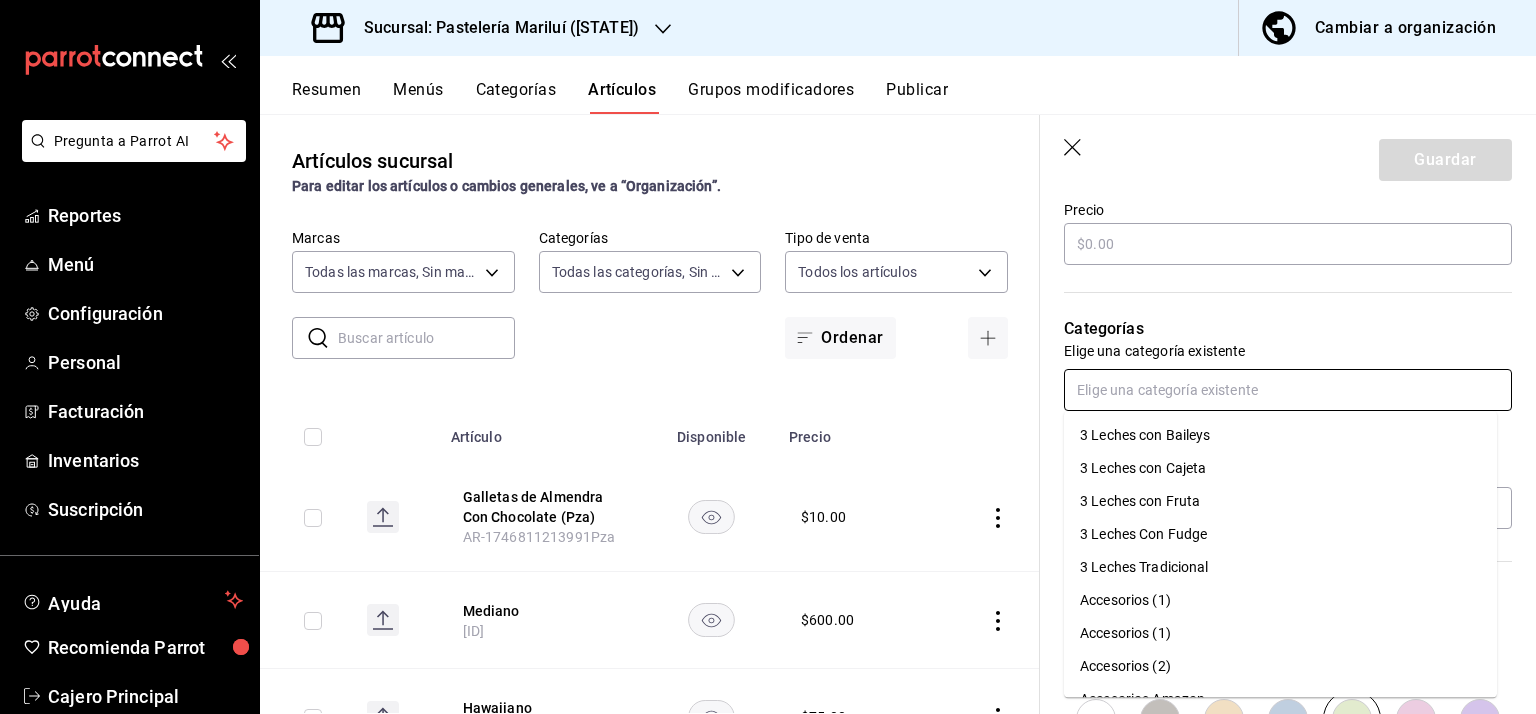 click at bounding box center (1288, 390) 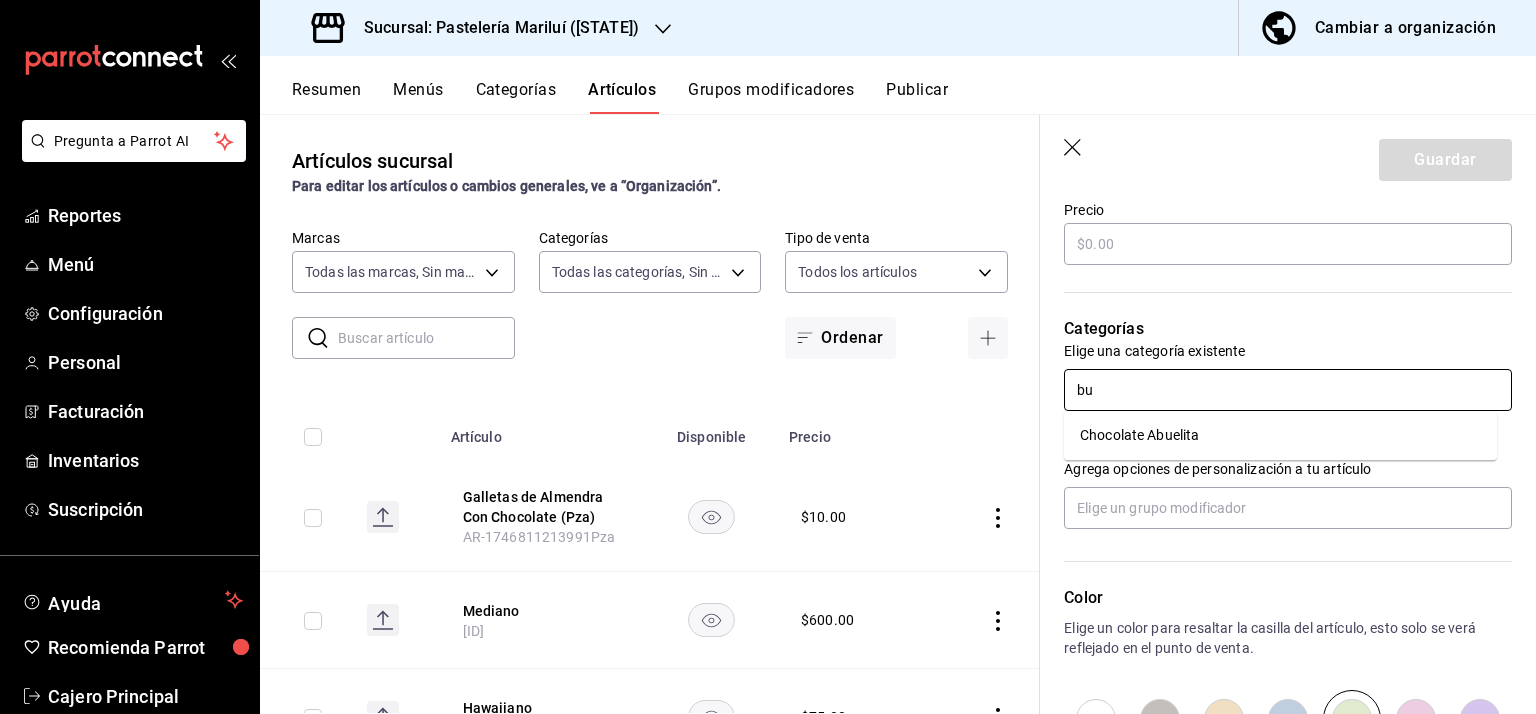 type on "b" 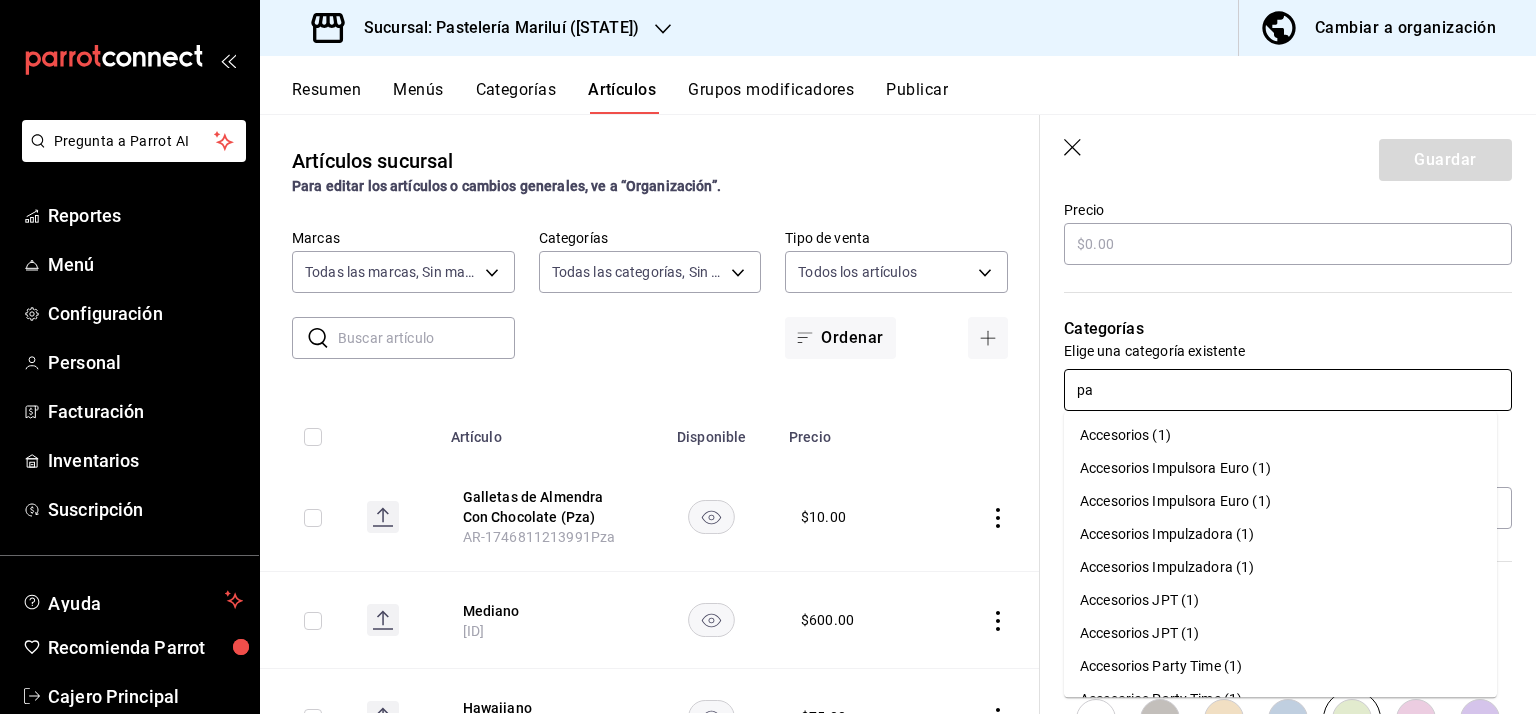 type on "pan" 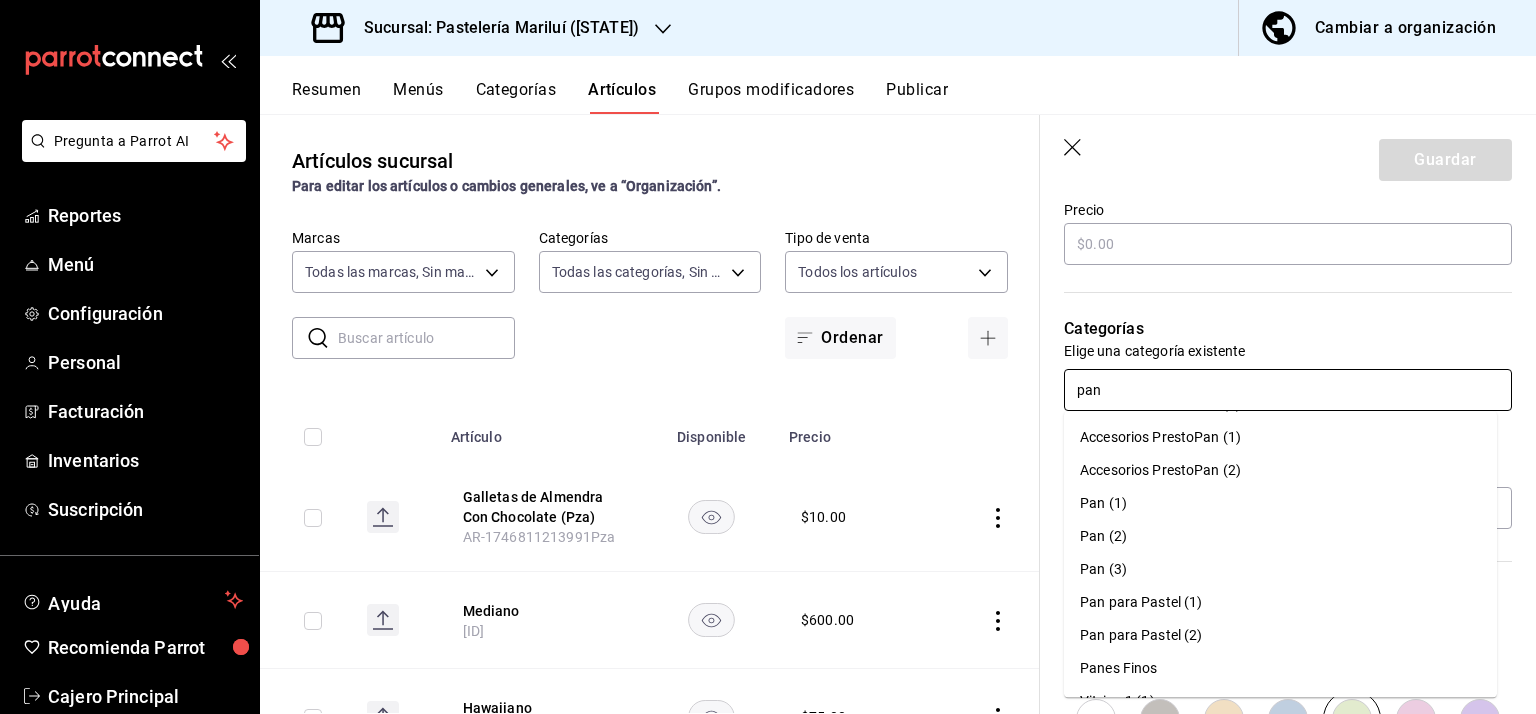 scroll, scrollTop: 522, scrollLeft: 0, axis: vertical 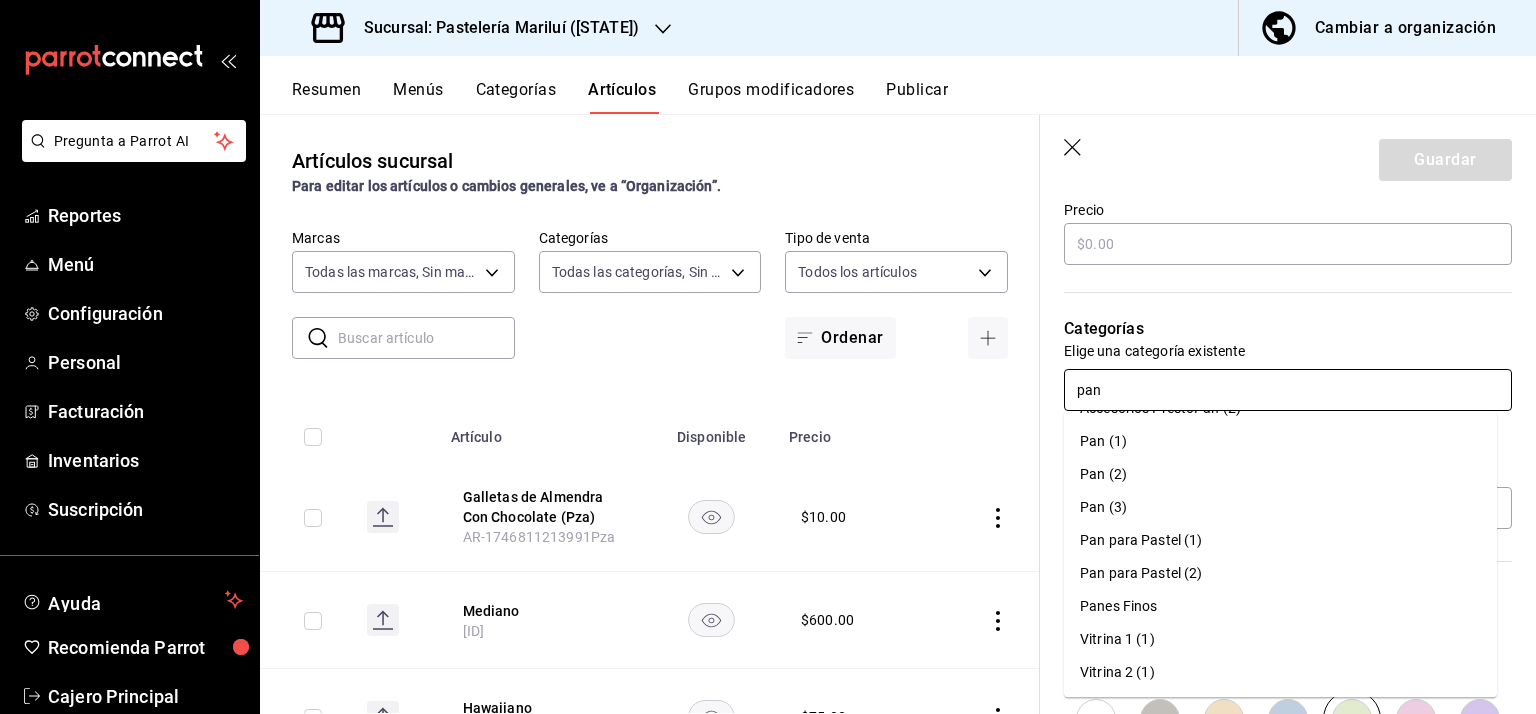click on "Pan (1)" at bounding box center (1280, 441) 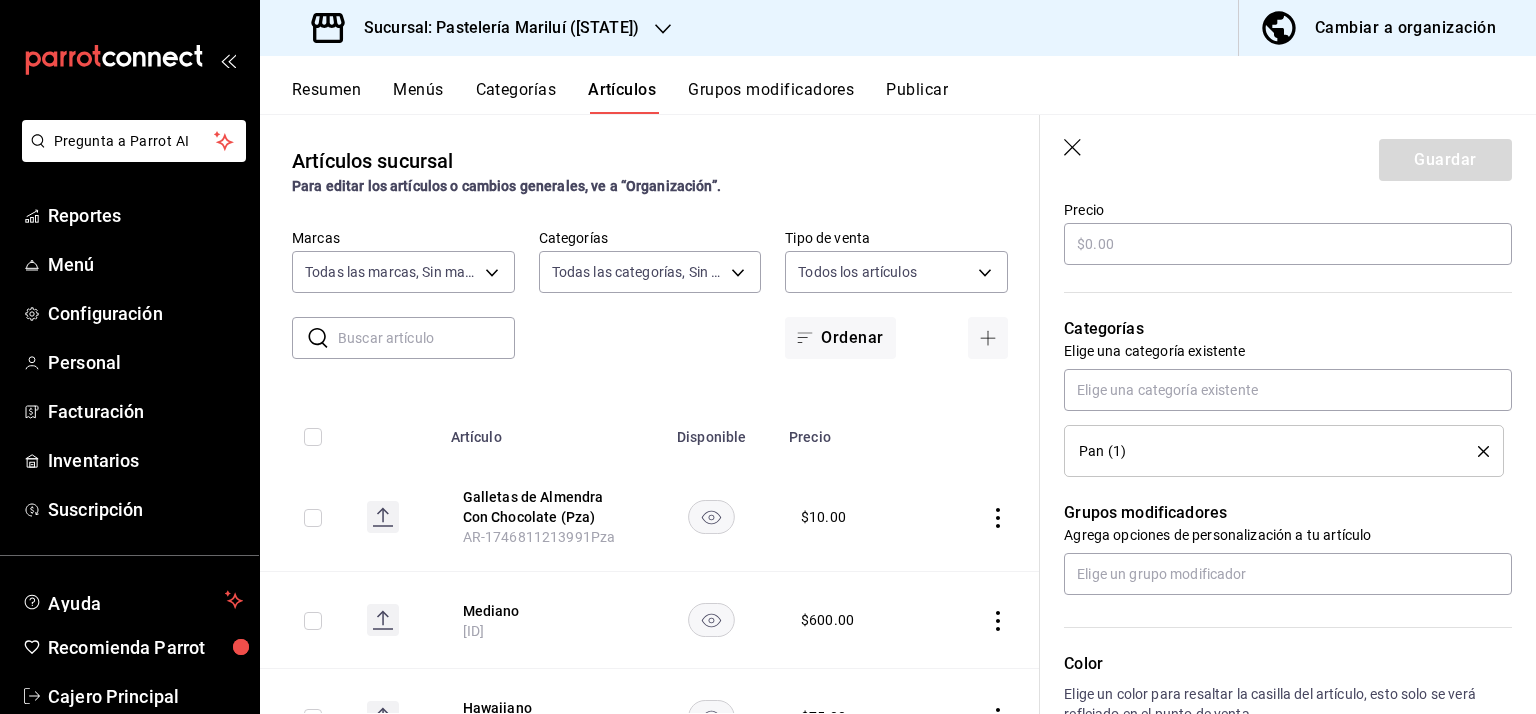click 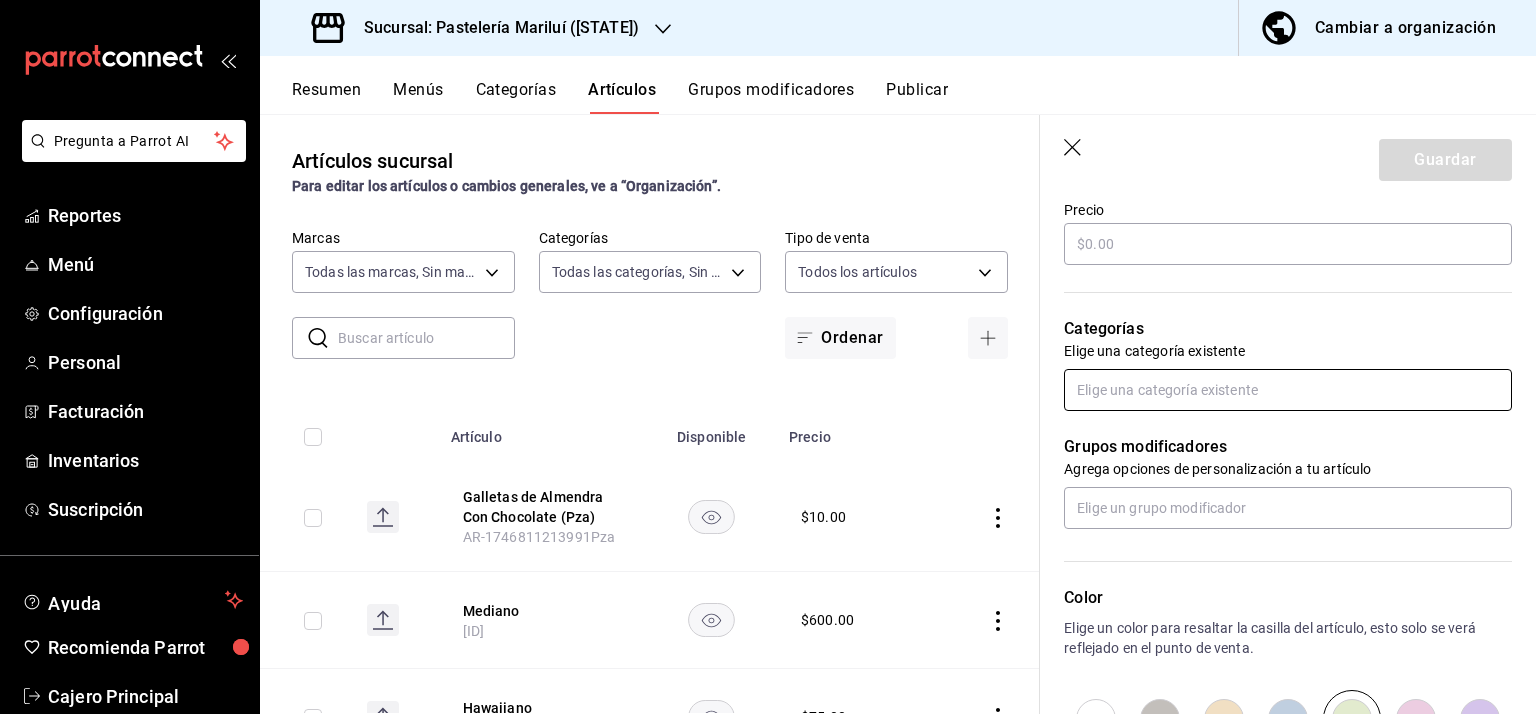 click at bounding box center [1288, 390] 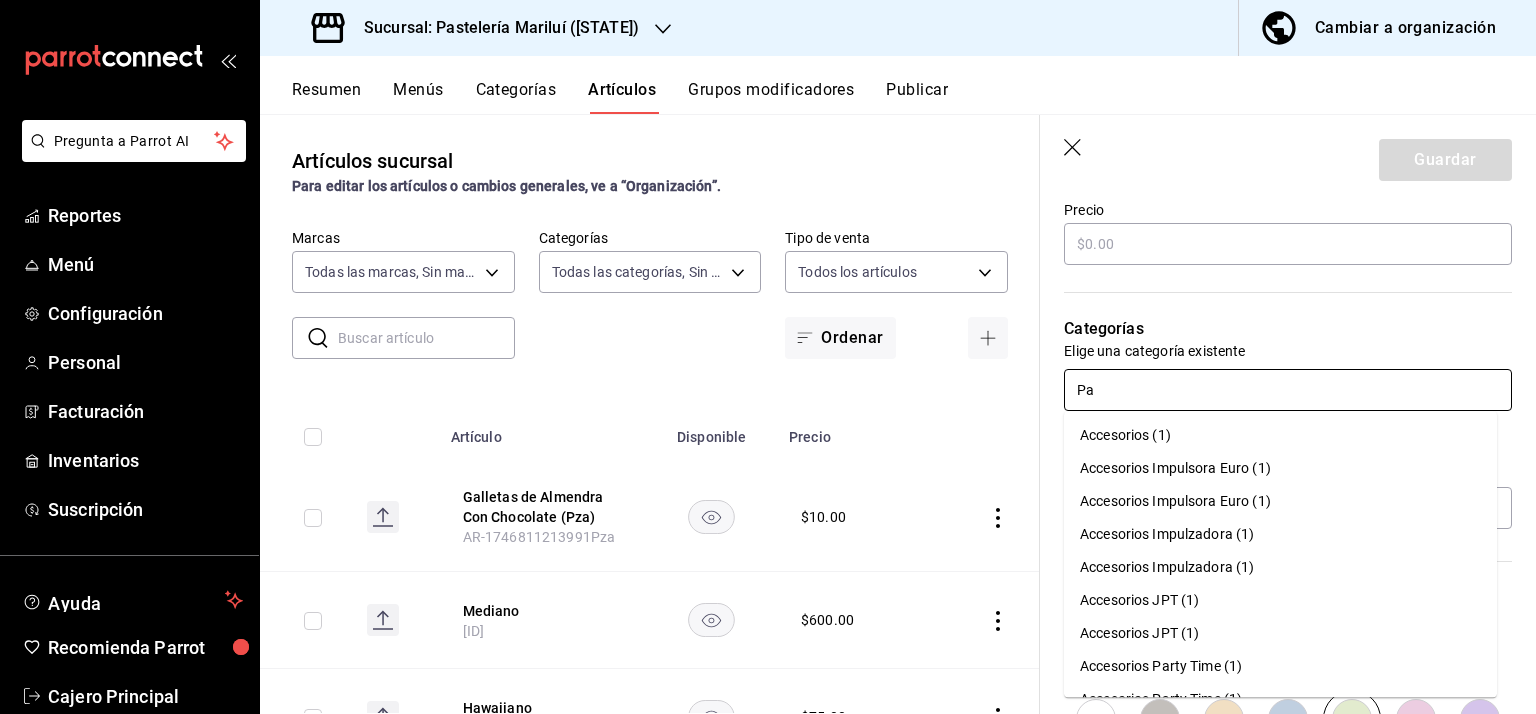 type on "Pan" 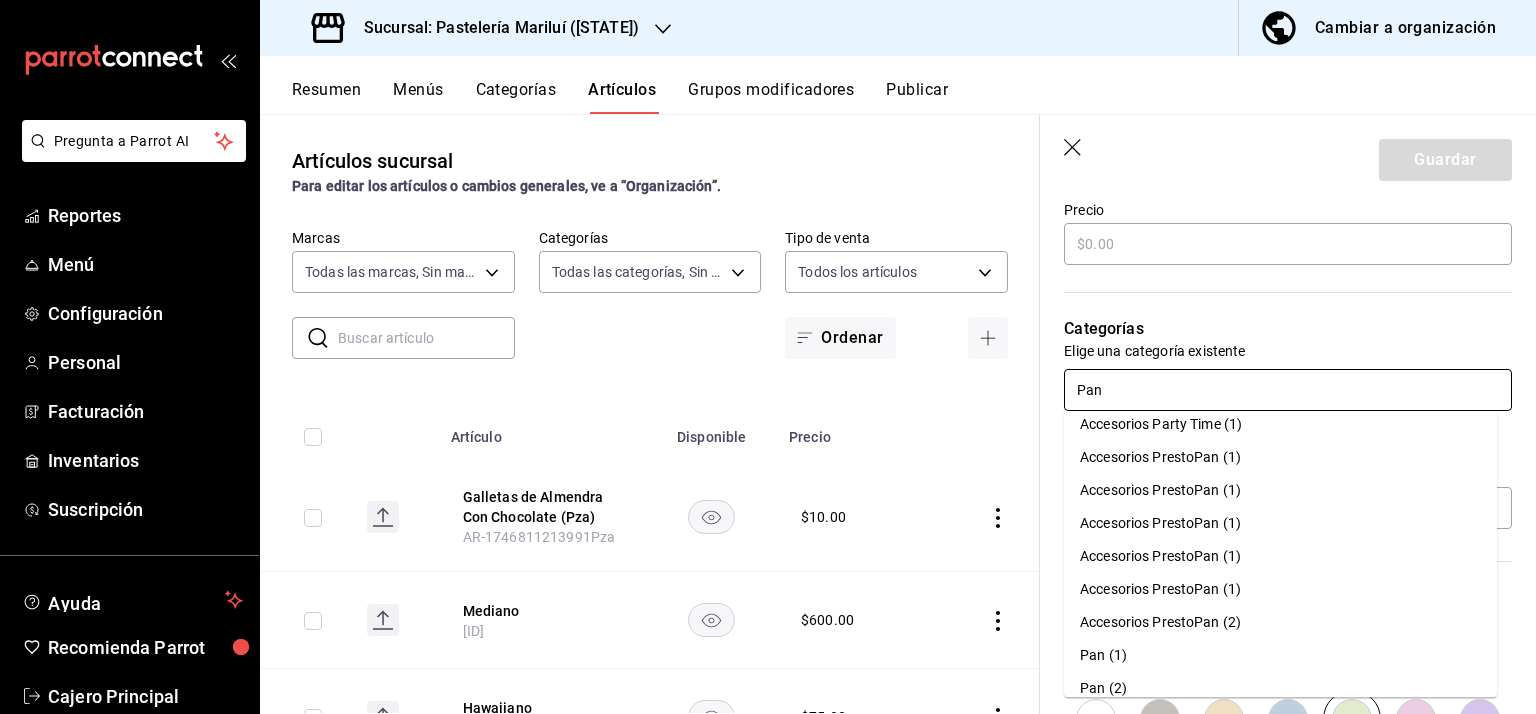 scroll, scrollTop: 522, scrollLeft: 0, axis: vertical 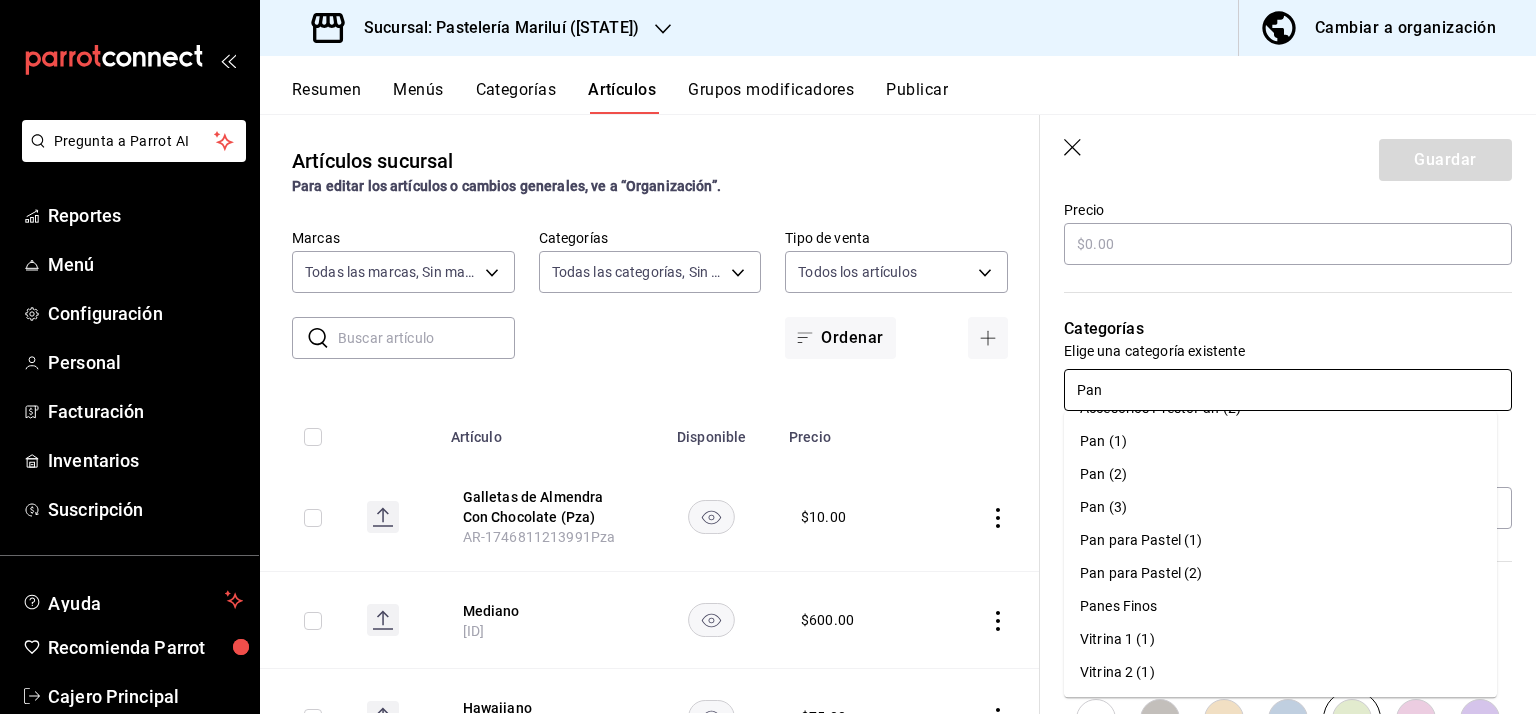 click on "Pan (1)" at bounding box center (1280, 441) 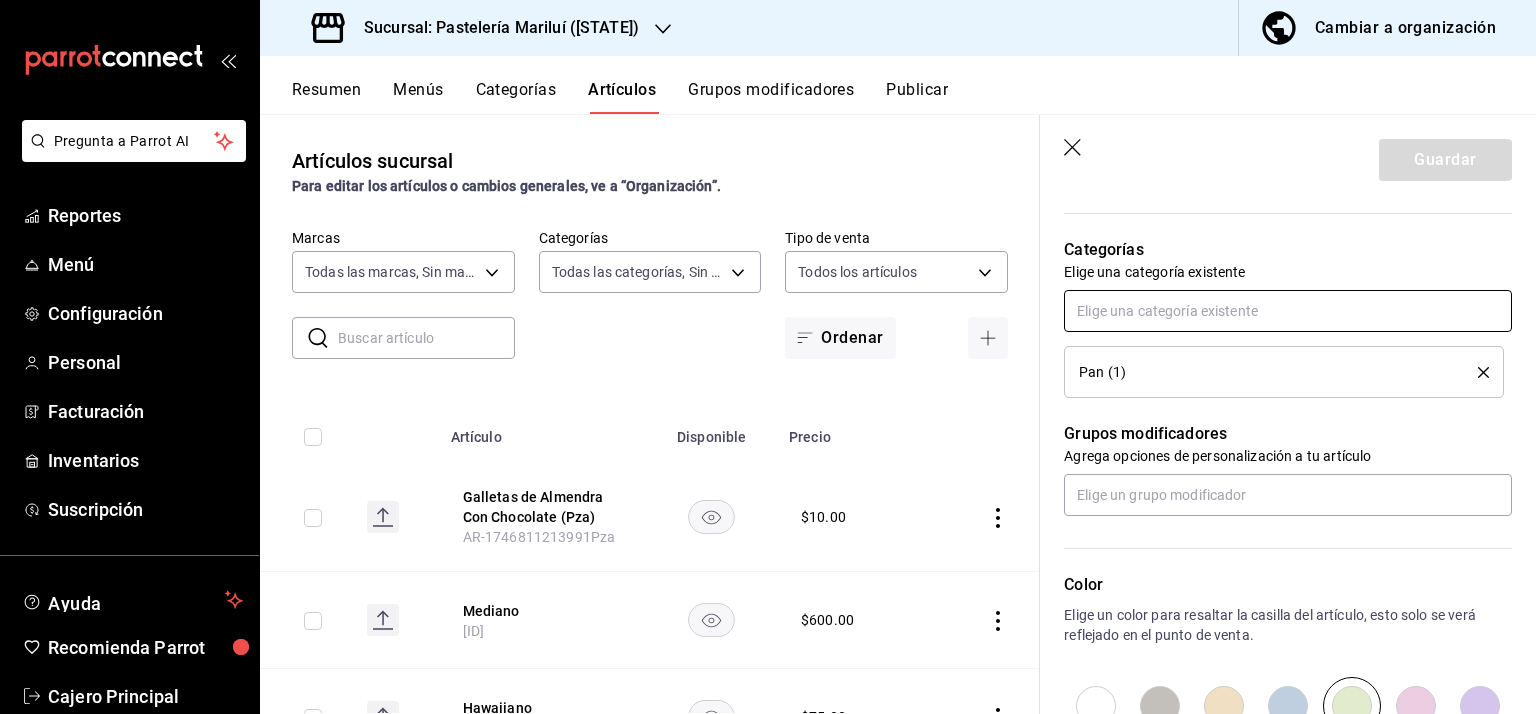 scroll, scrollTop: 800, scrollLeft: 0, axis: vertical 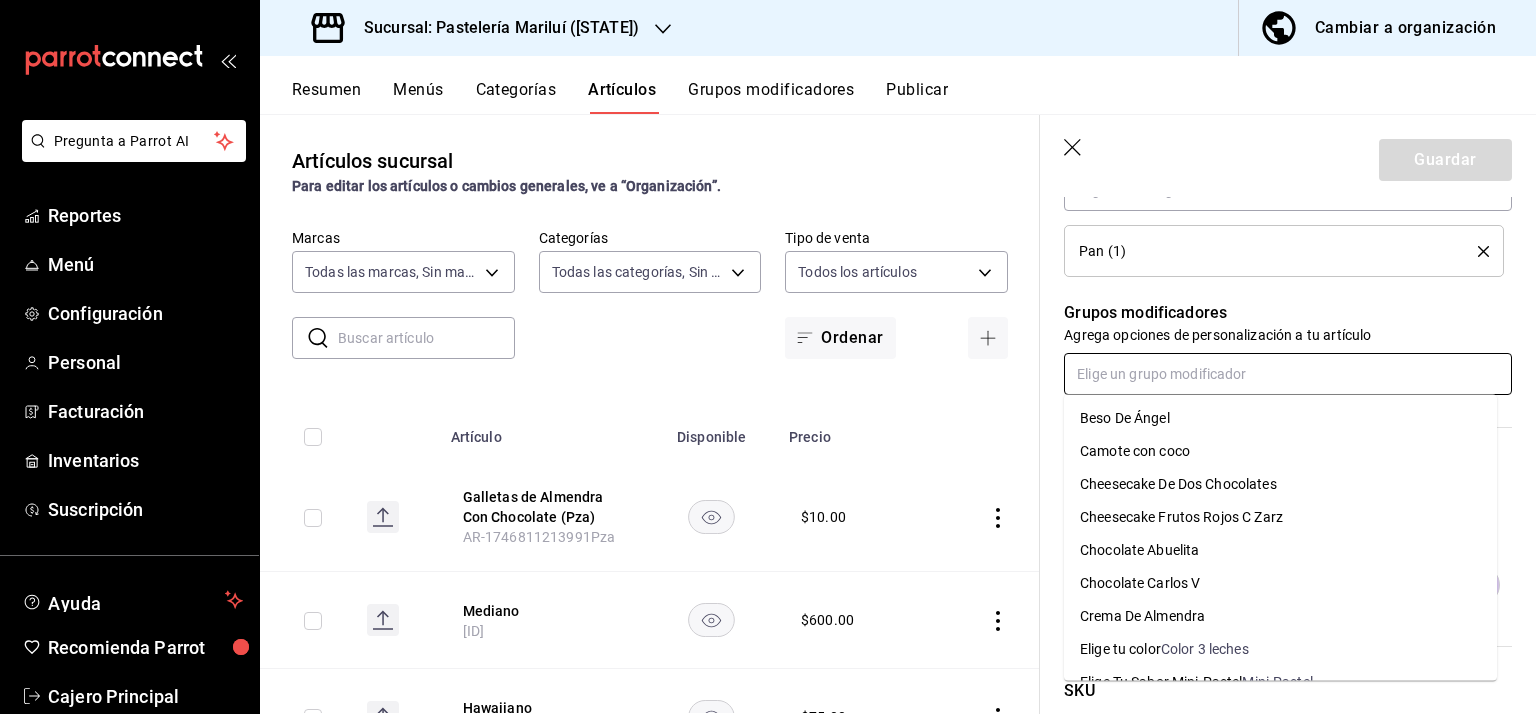 click at bounding box center (1288, 374) 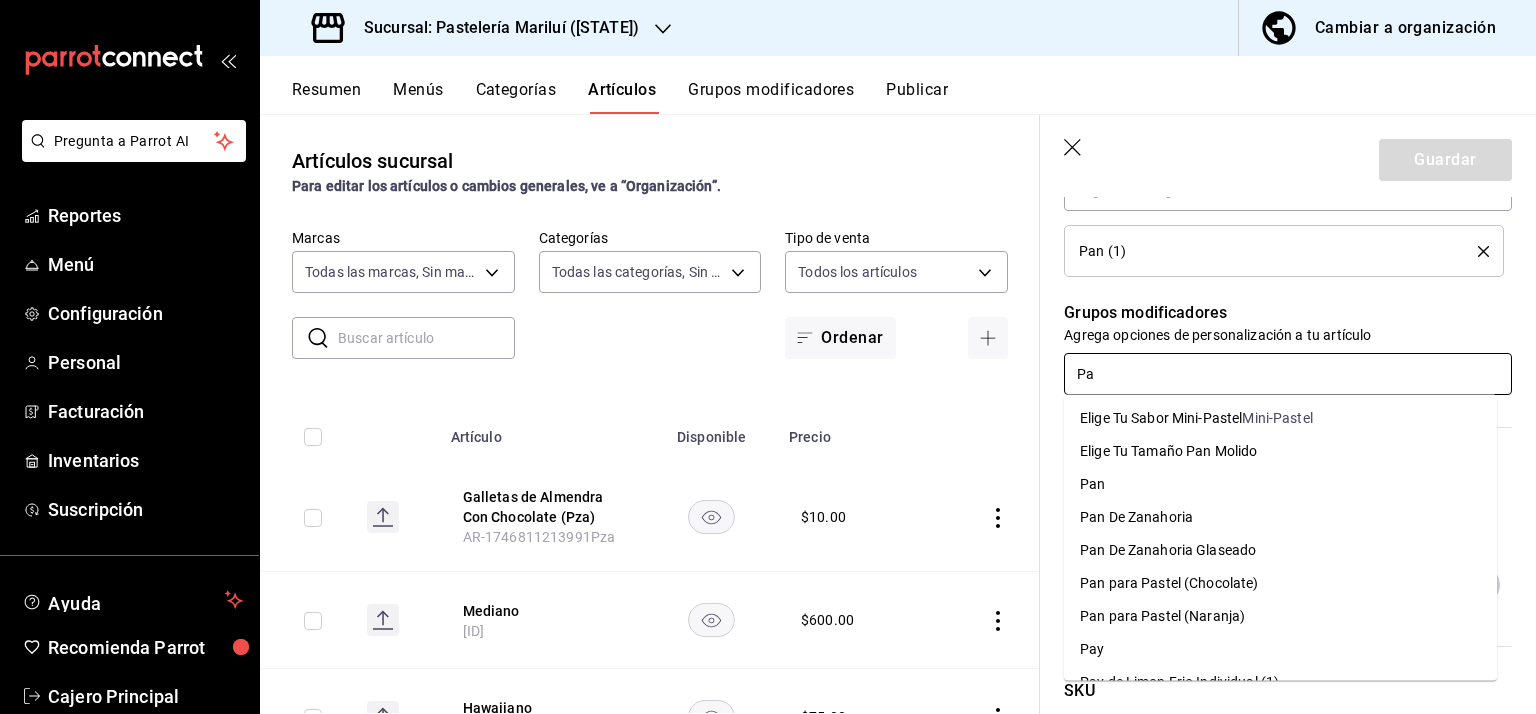 type on "Pan" 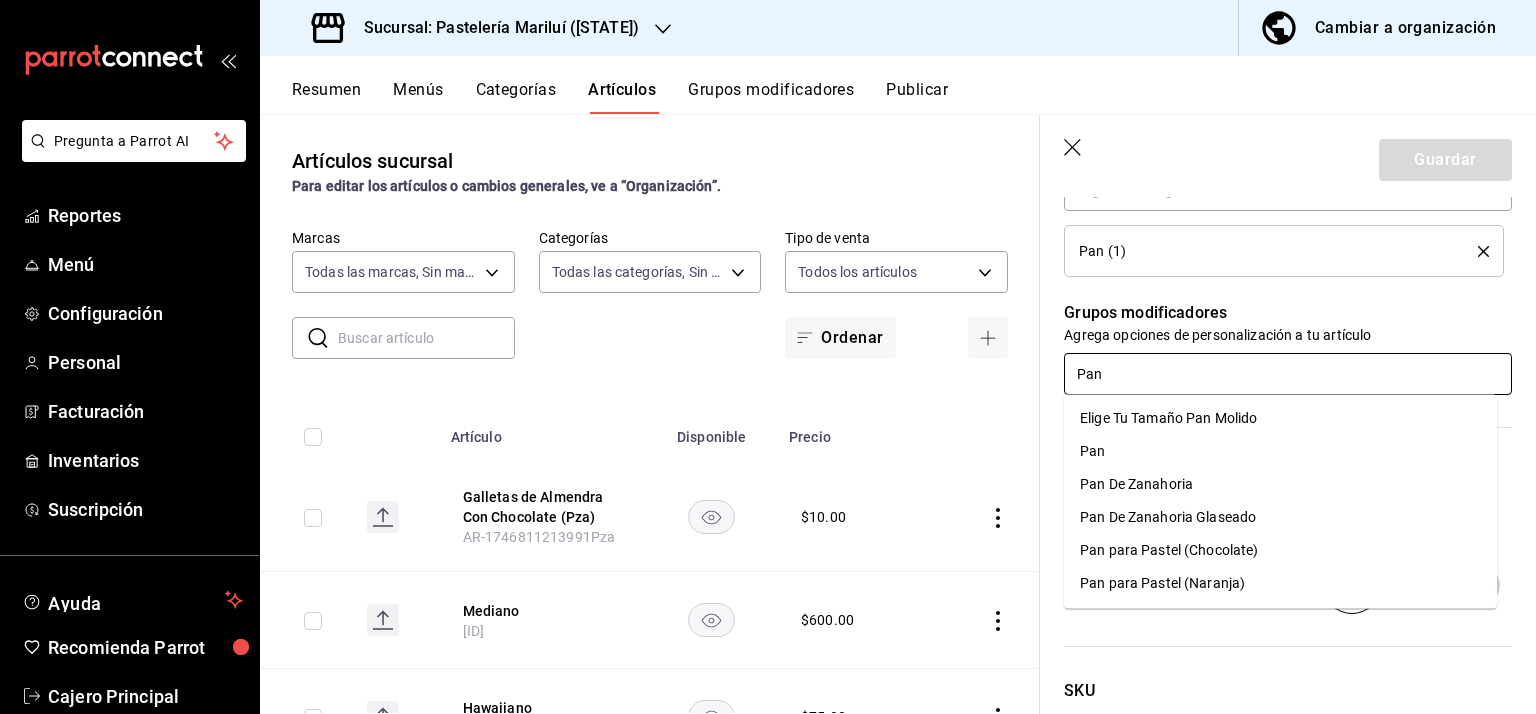 click on "Pan" at bounding box center (1092, 451) 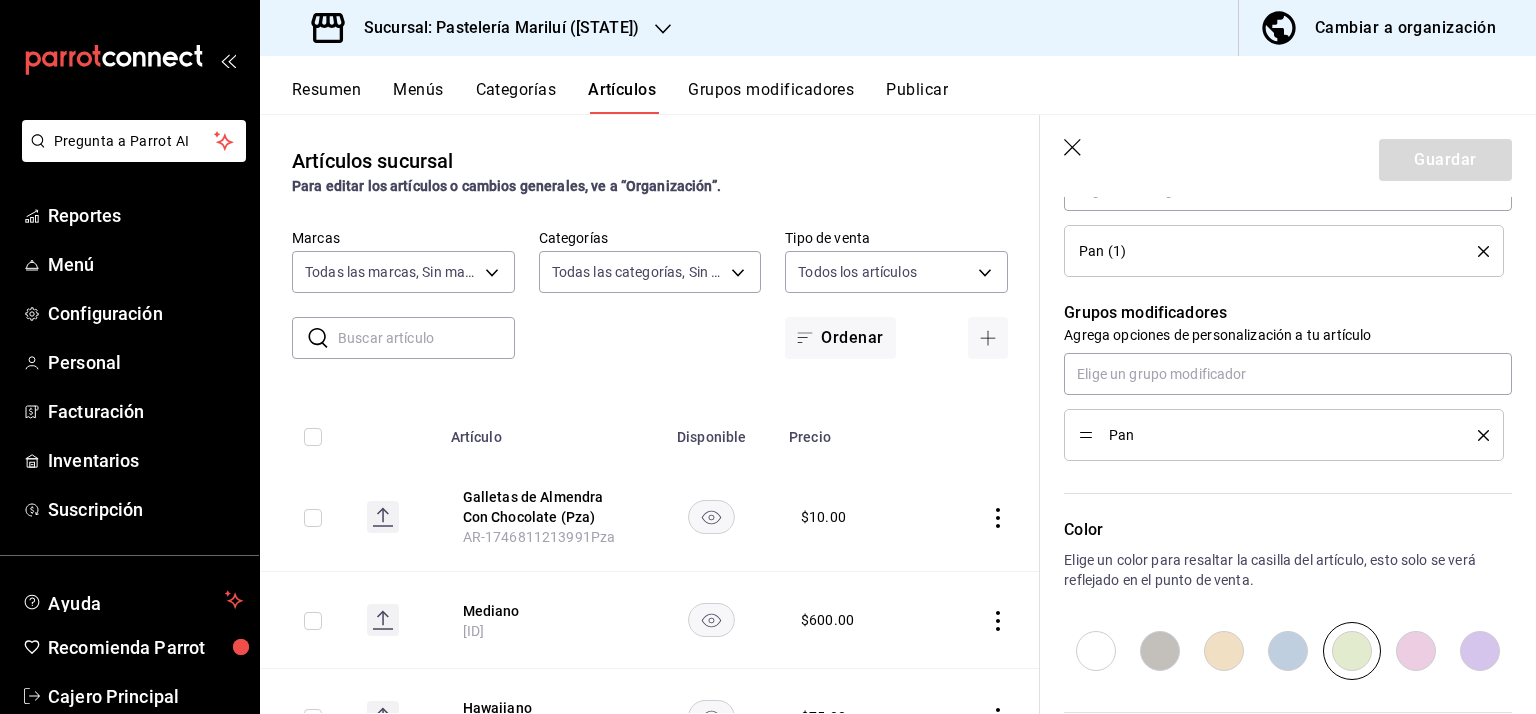 click on "Color Elige un color para resaltar la casilla del artículo, esto solo se verá reflejado en el punto de venta." at bounding box center (1276, 570) 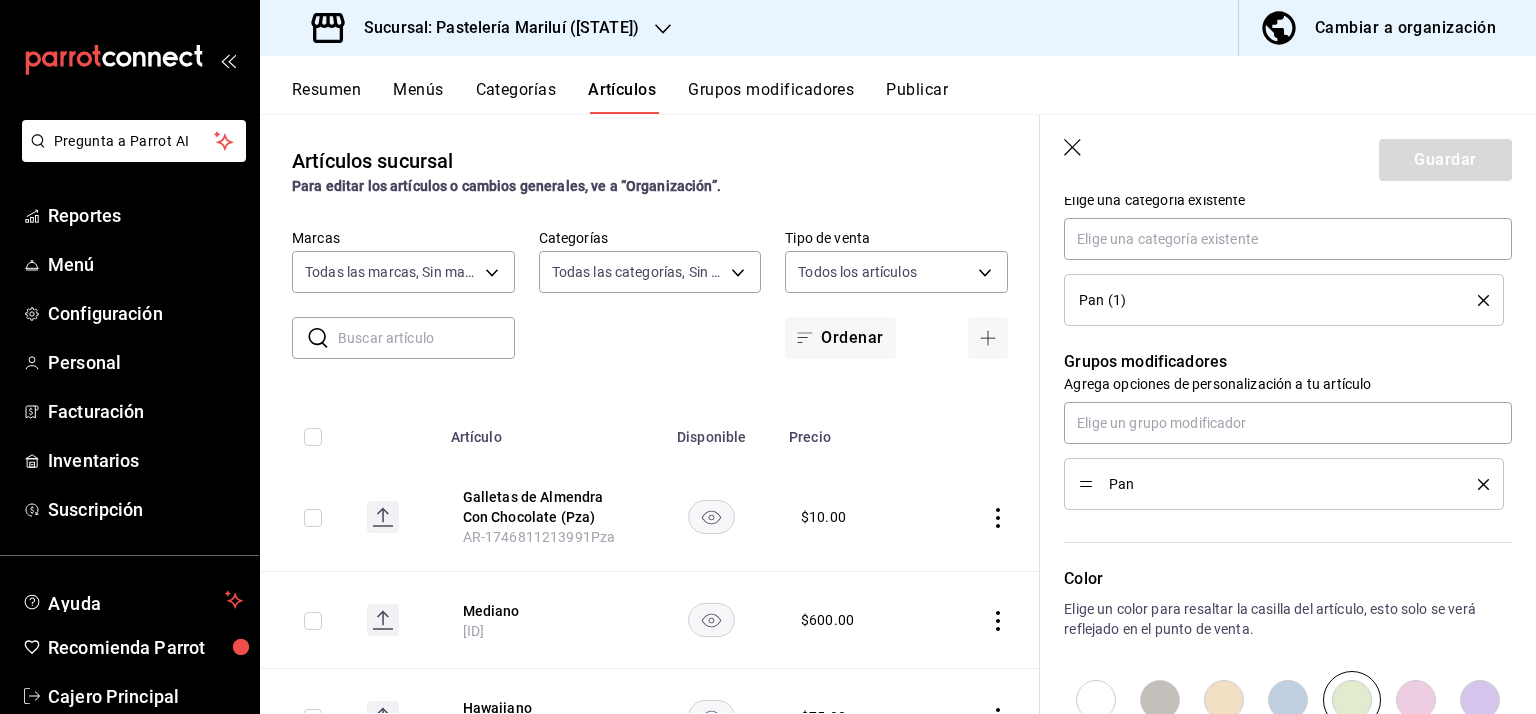scroll, scrollTop: 800, scrollLeft: 0, axis: vertical 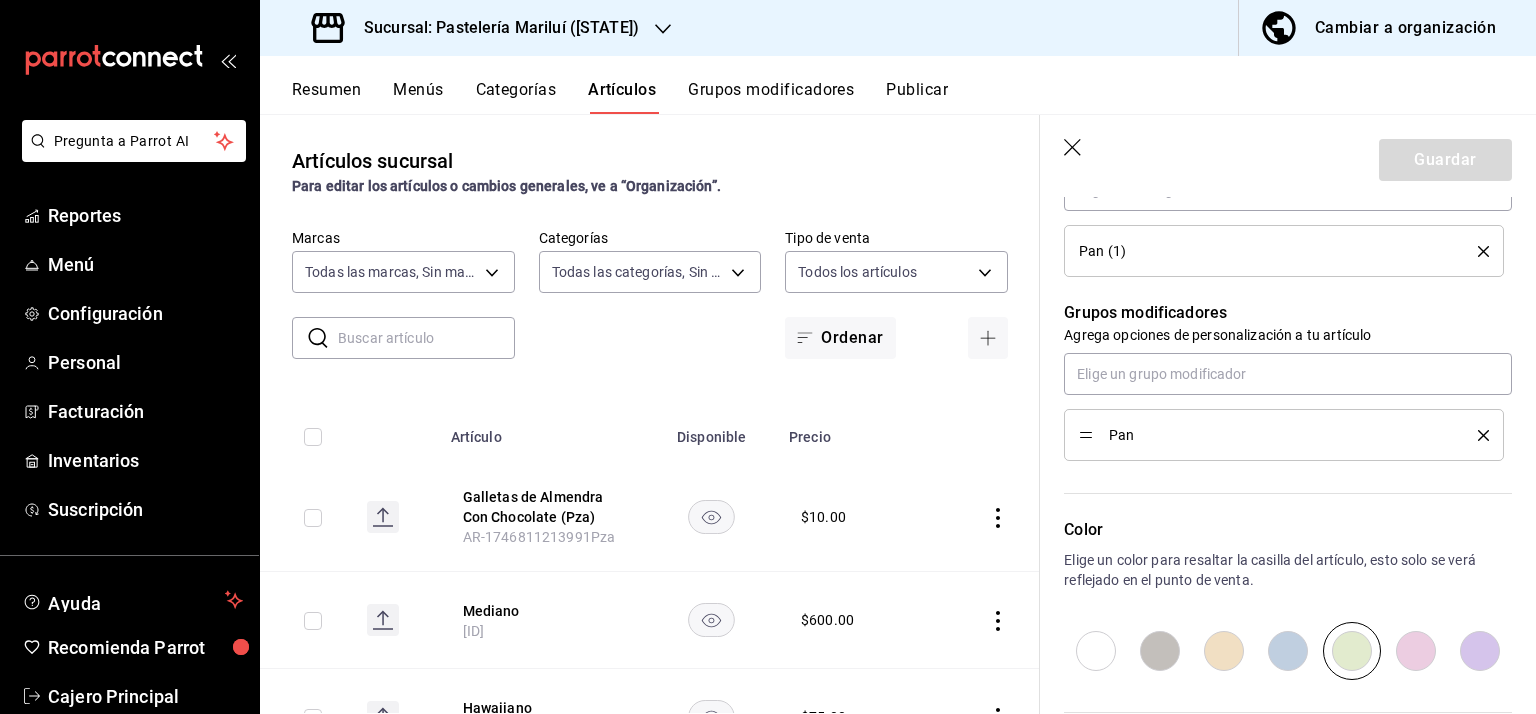 click on "Pan" at bounding box center (1284, 435) 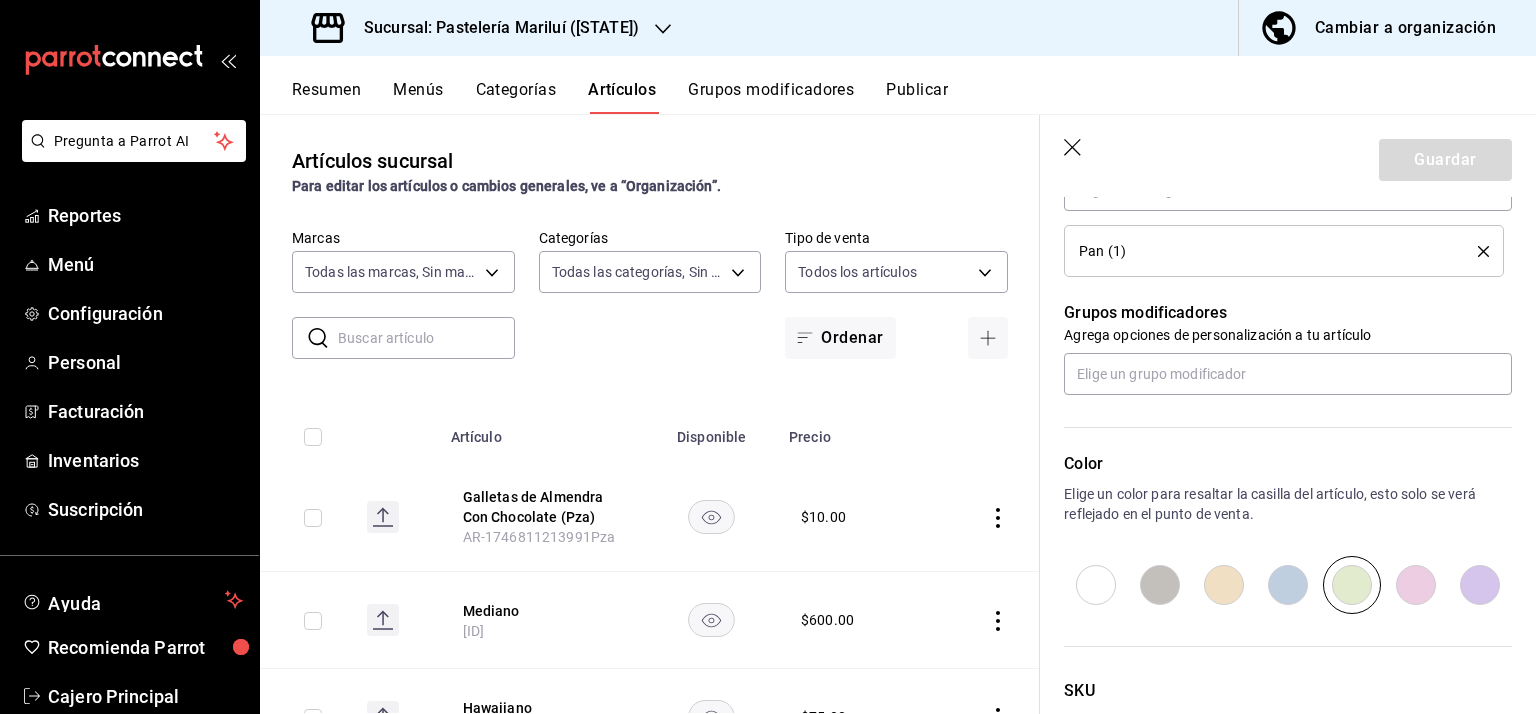 click at bounding box center [1476, 251] 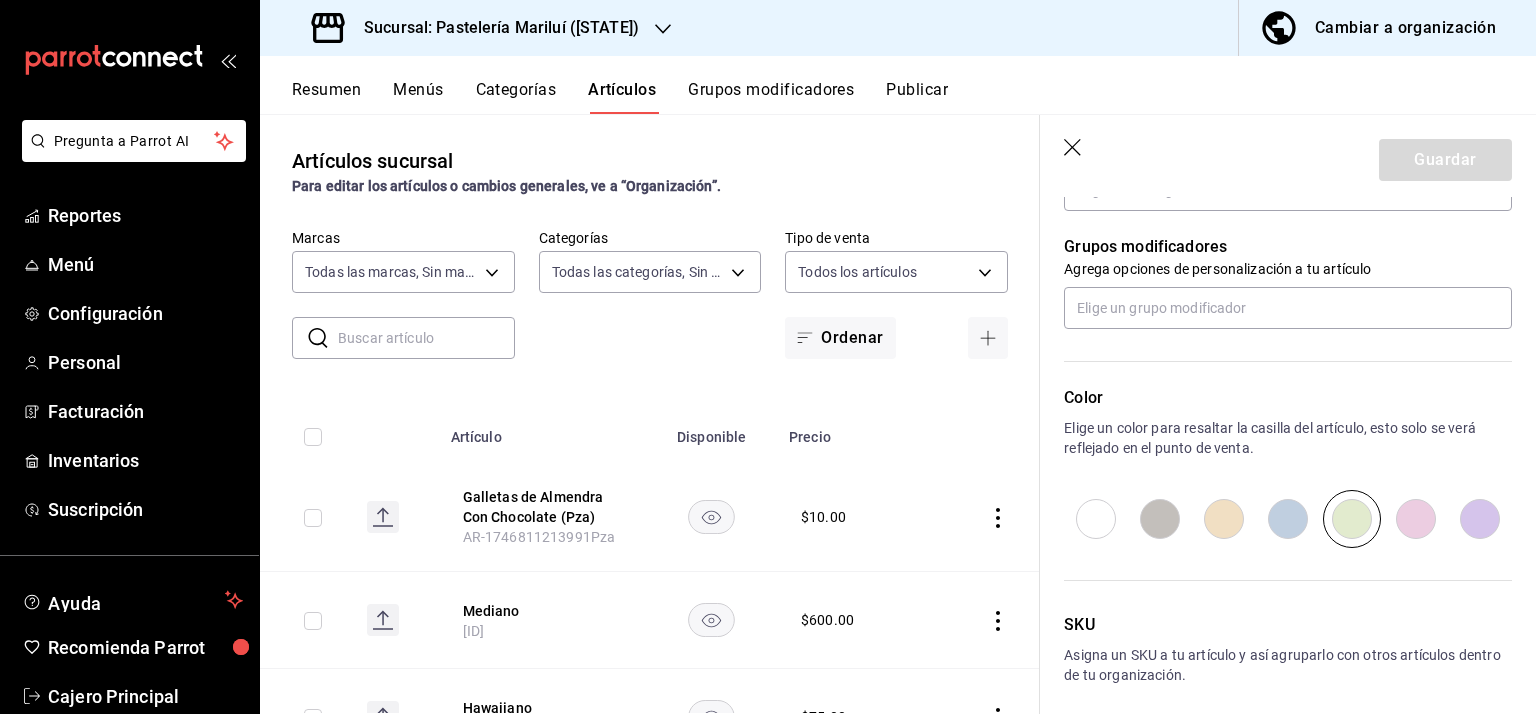 scroll, scrollTop: 0, scrollLeft: 0, axis: both 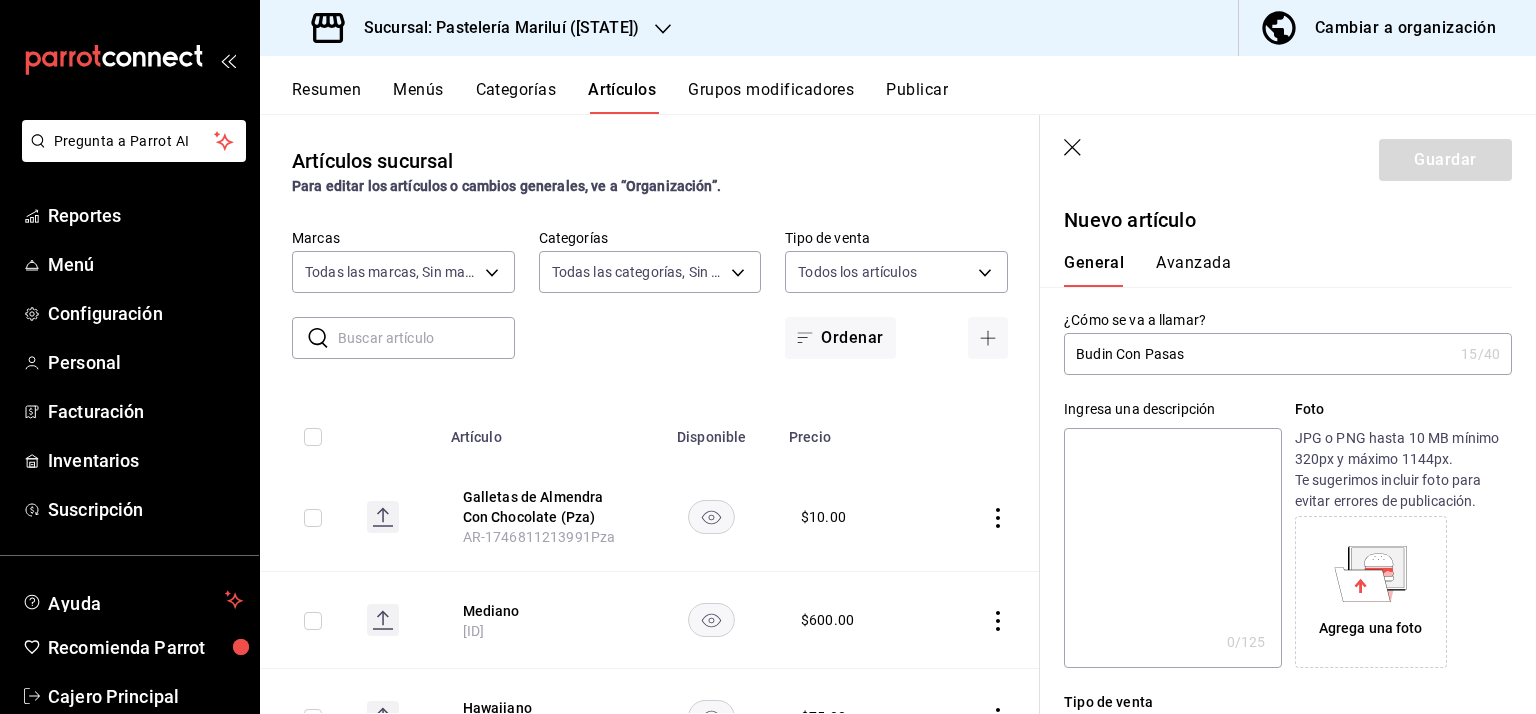 click on "Budin Con Pasas" at bounding box center (1258, 354) 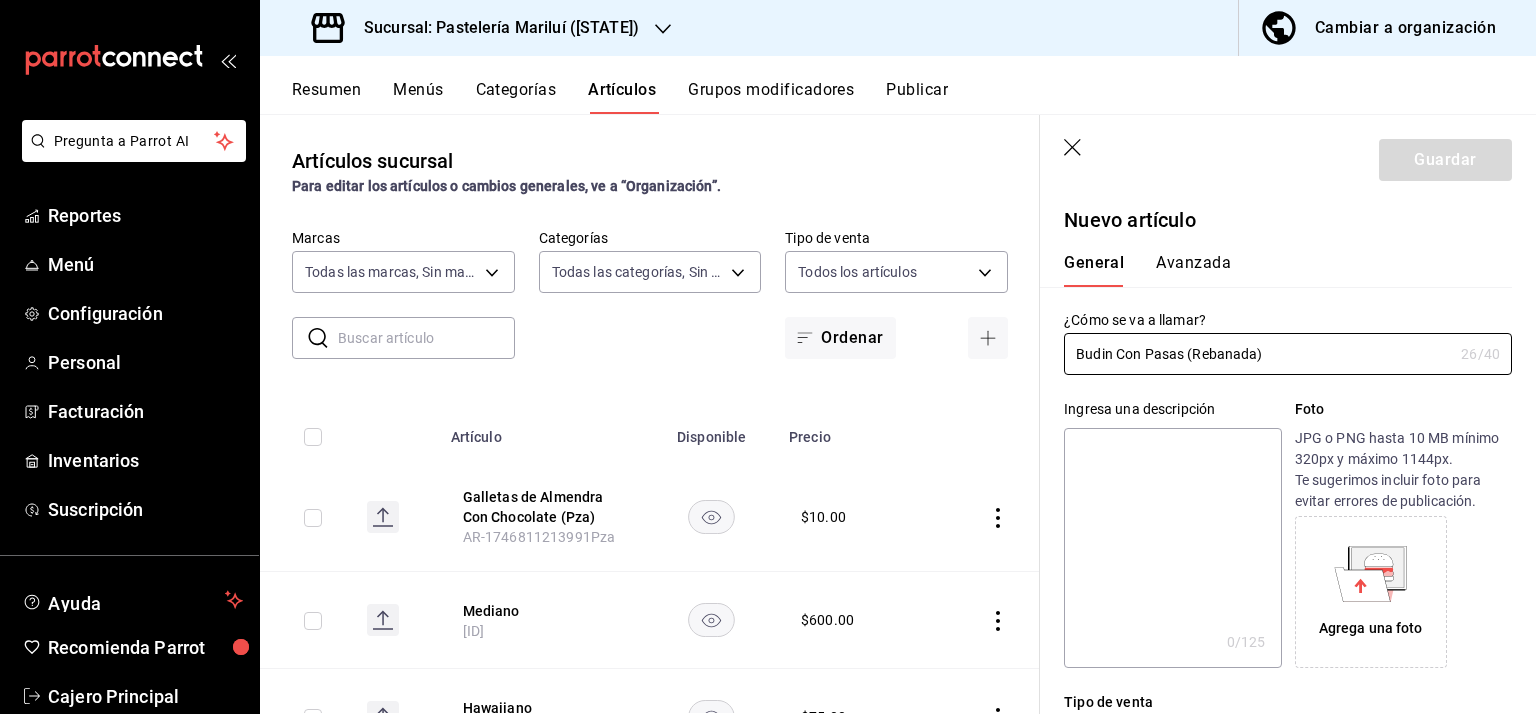 type on "Budin Con Pasas (Rebanada)" 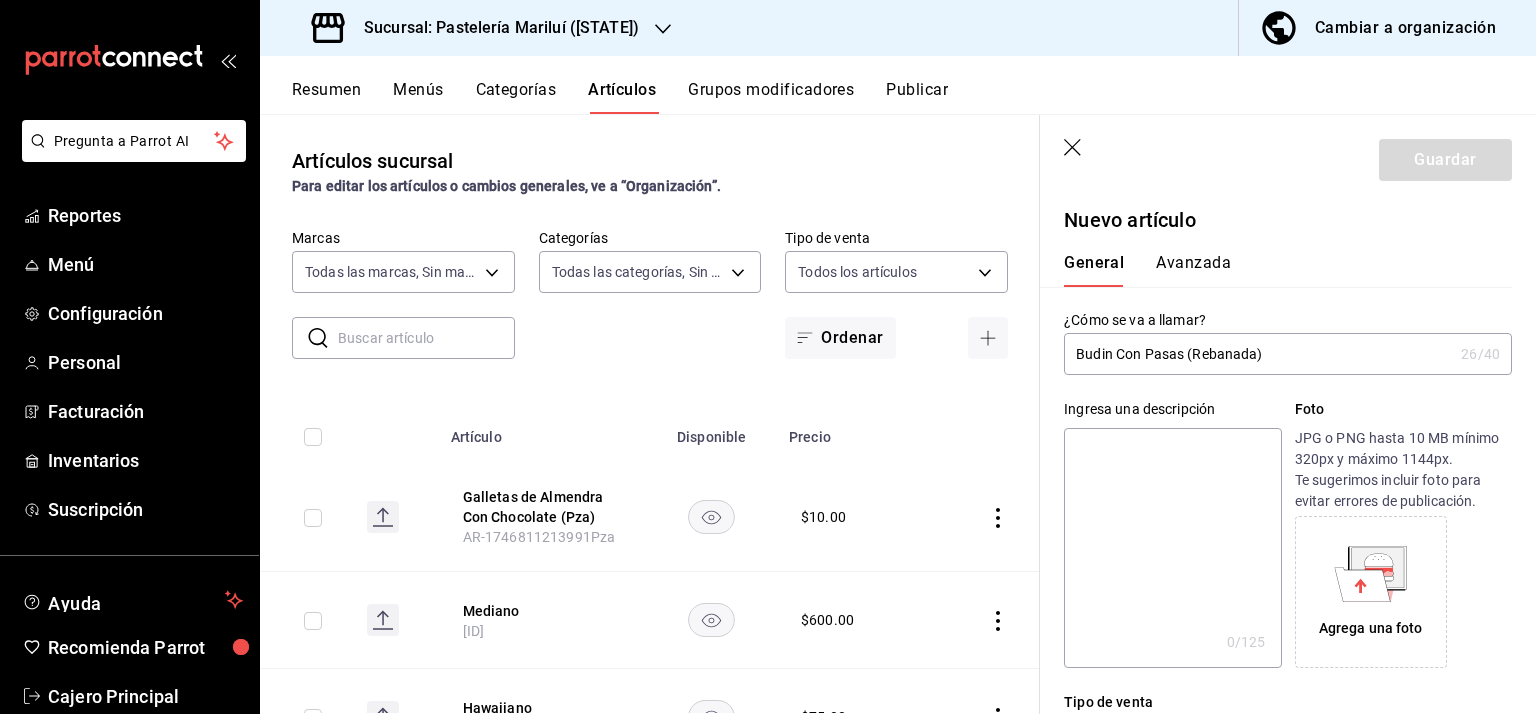 click at bounding box center (1172, 548) 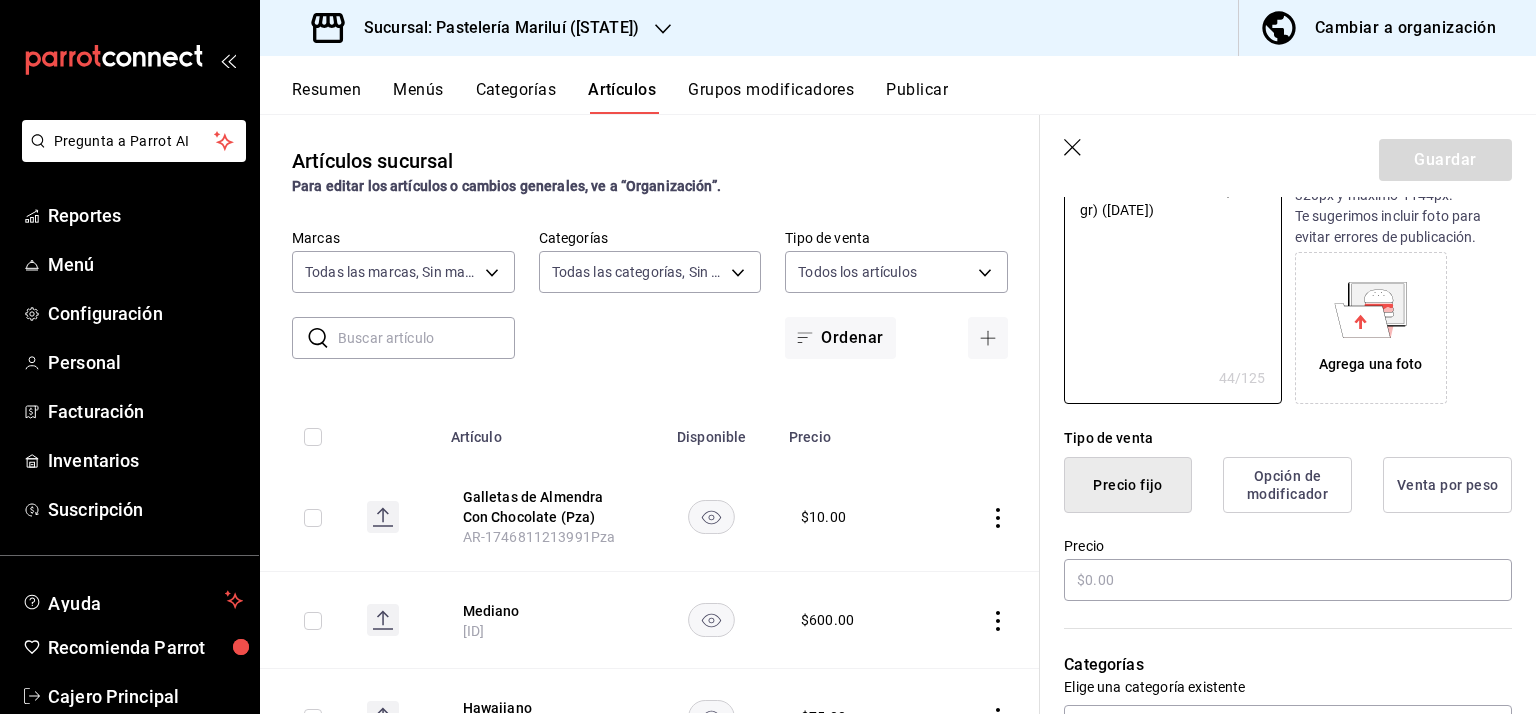 scroll, scrollTop: 300, scrollLeft: 0, axis: vertical 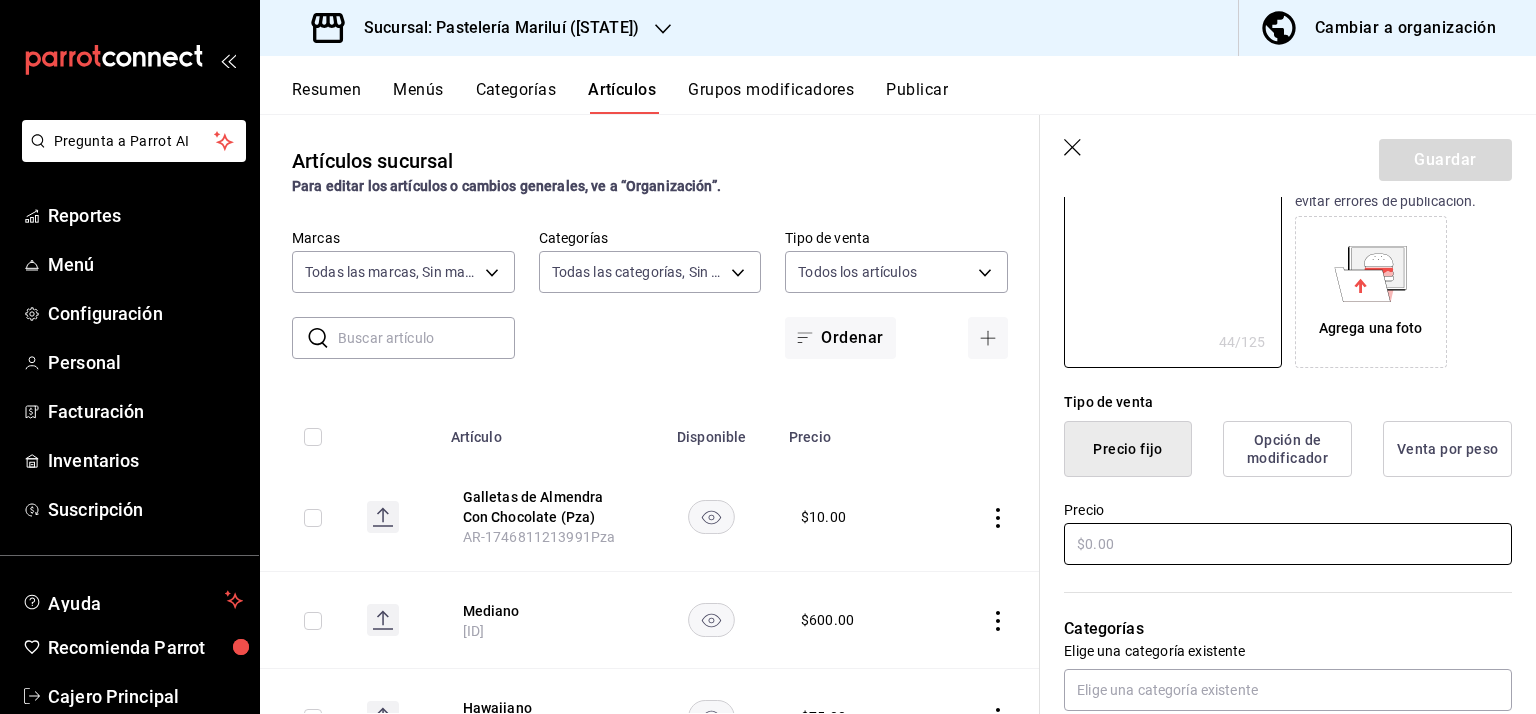 type on "Rebanada 11 x 7.5 cm (370 gr) ([DATE])" 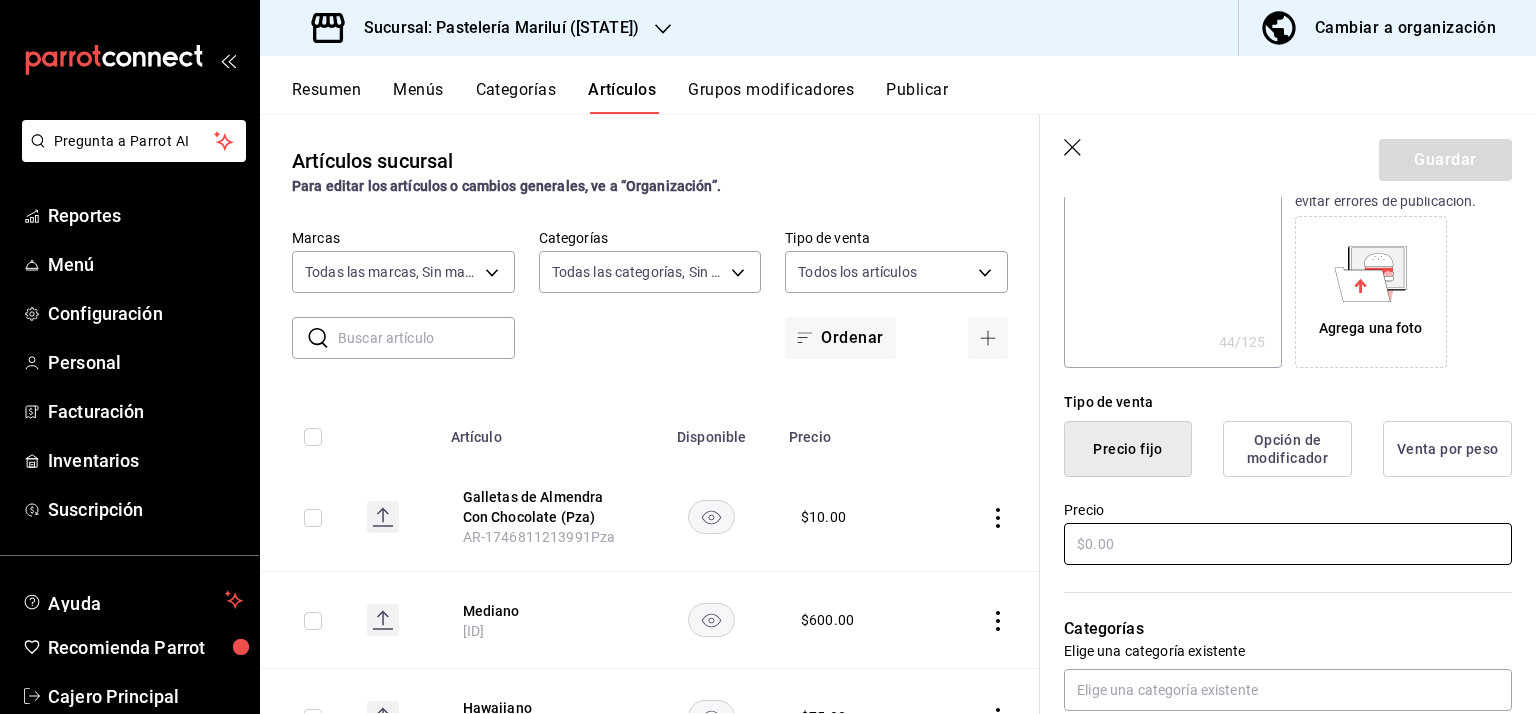 type on "x" 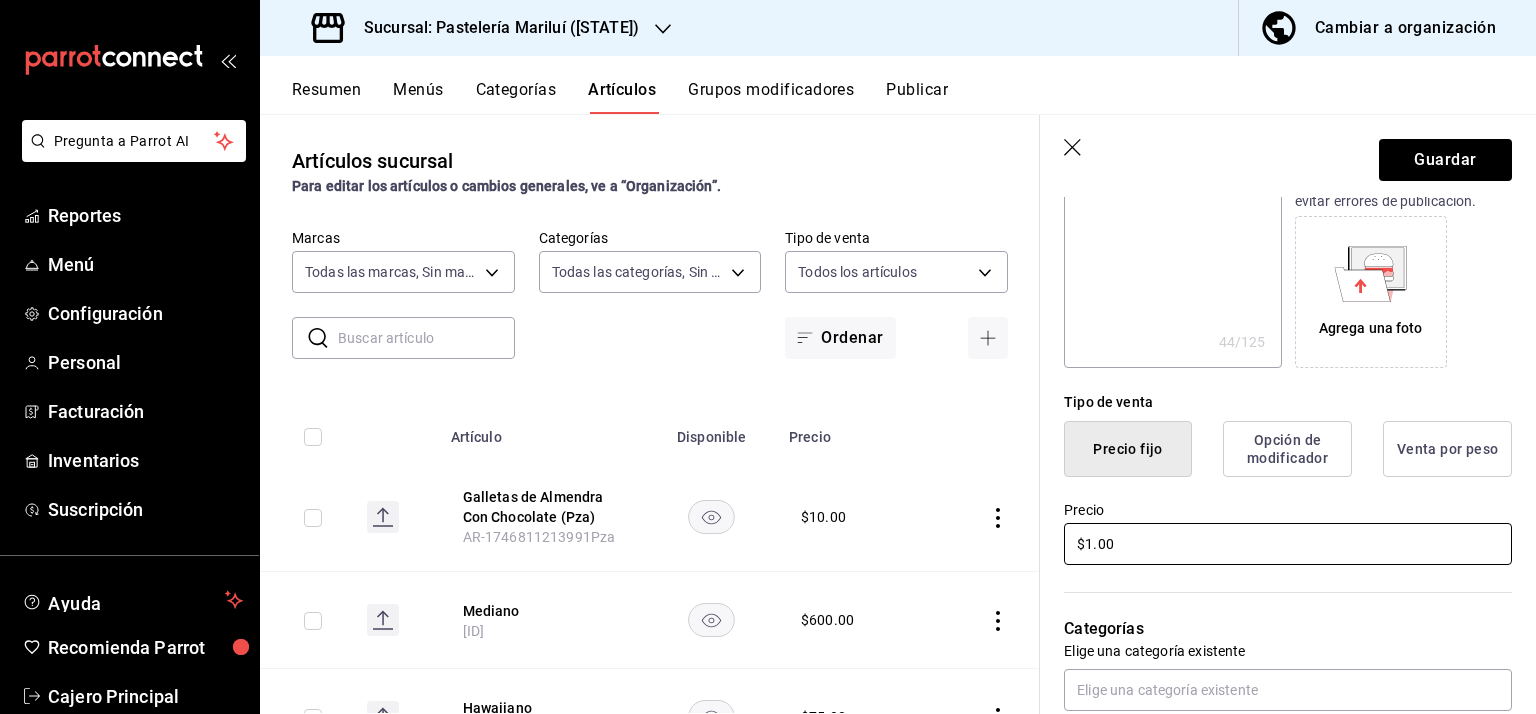 type on "x" 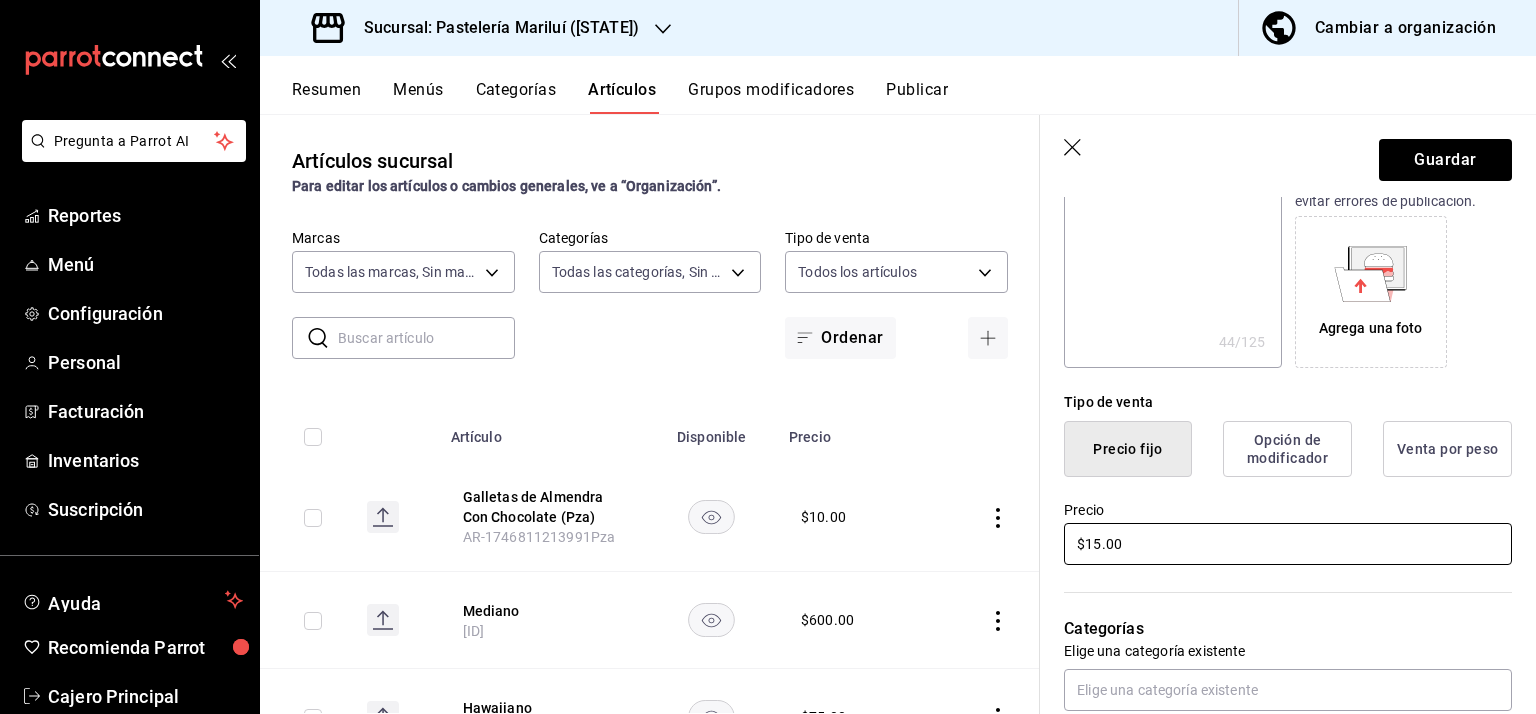 scroll, scrollTop: 500, scrollLeft: 0, axis: vertical 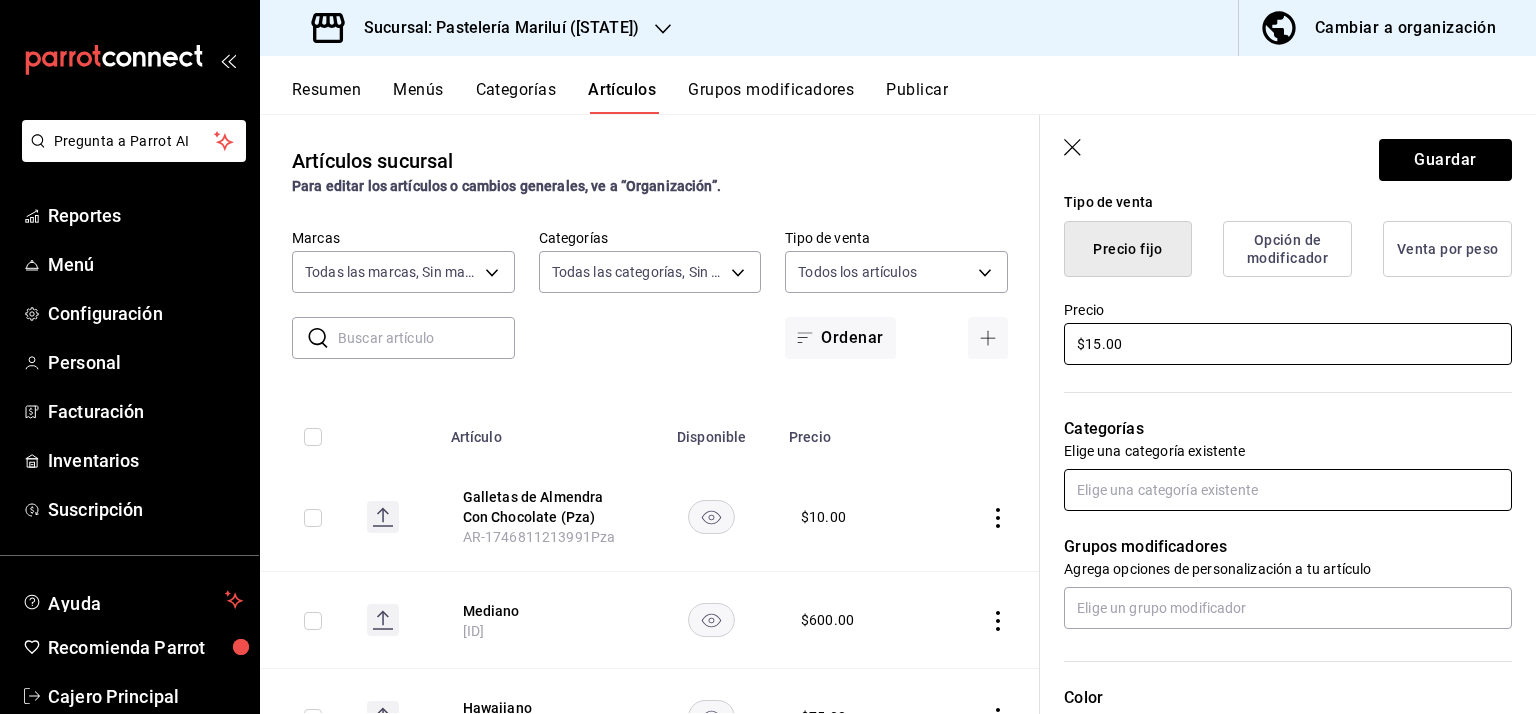 type on "$15.00" 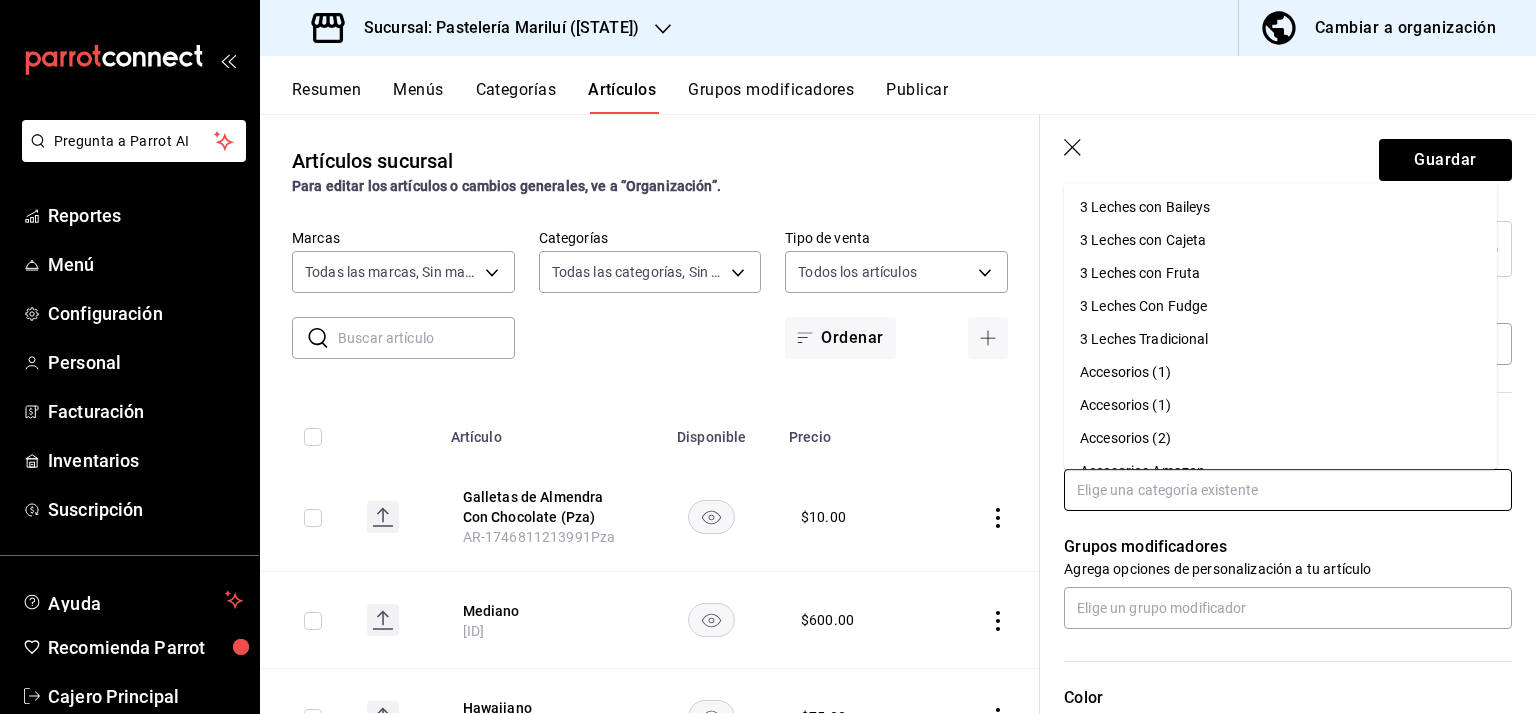 click at bounding box center [1288, 490] 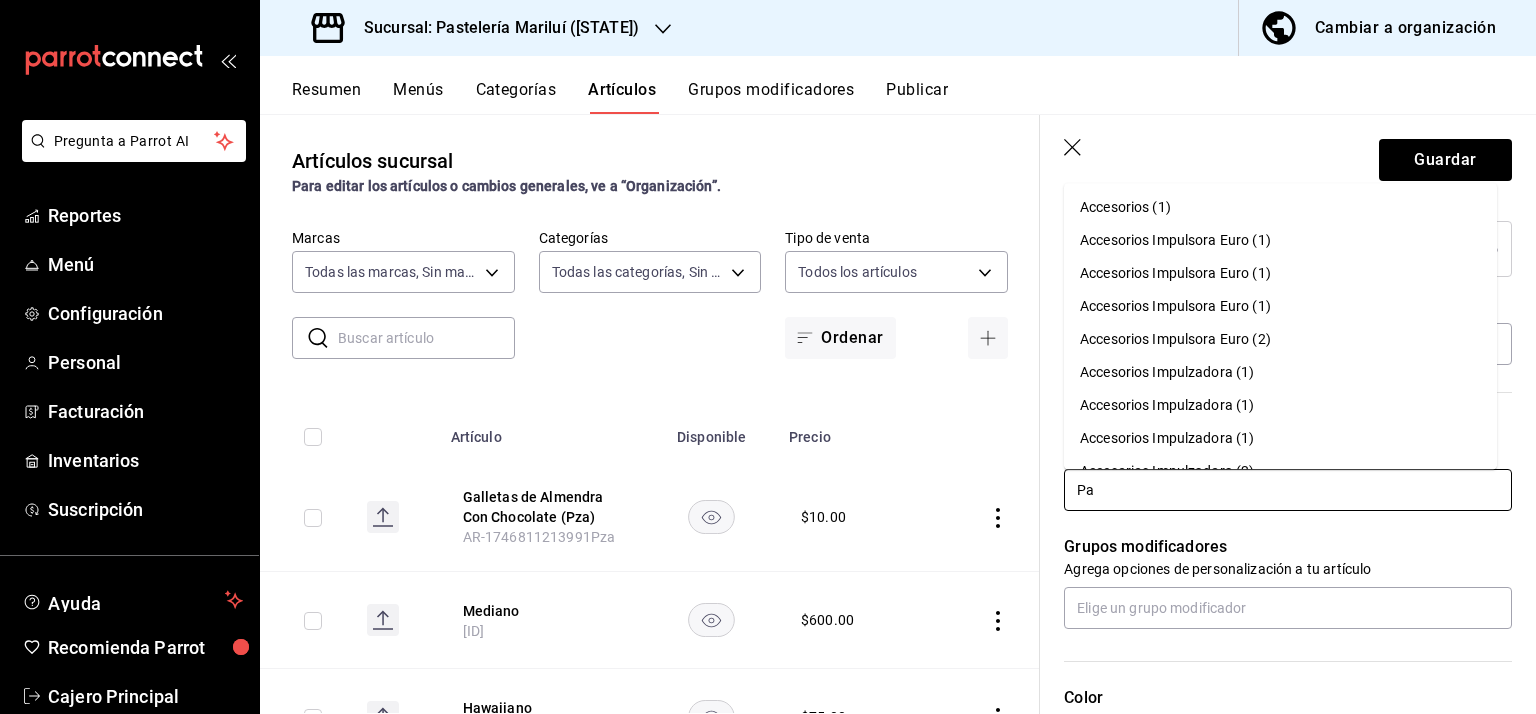 type on "Pan" 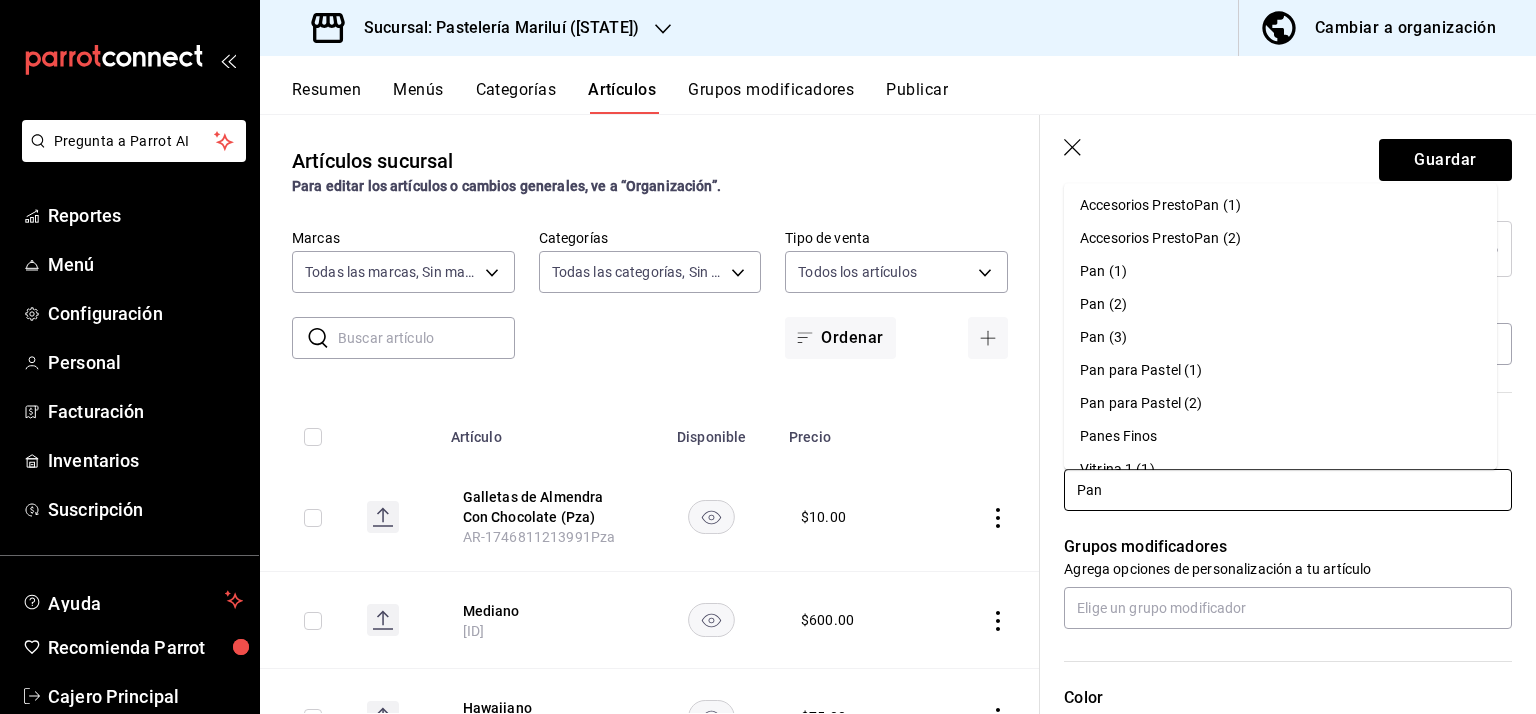 scroll, scrollTop: 472, scrollLeft: 0, axis: vertical 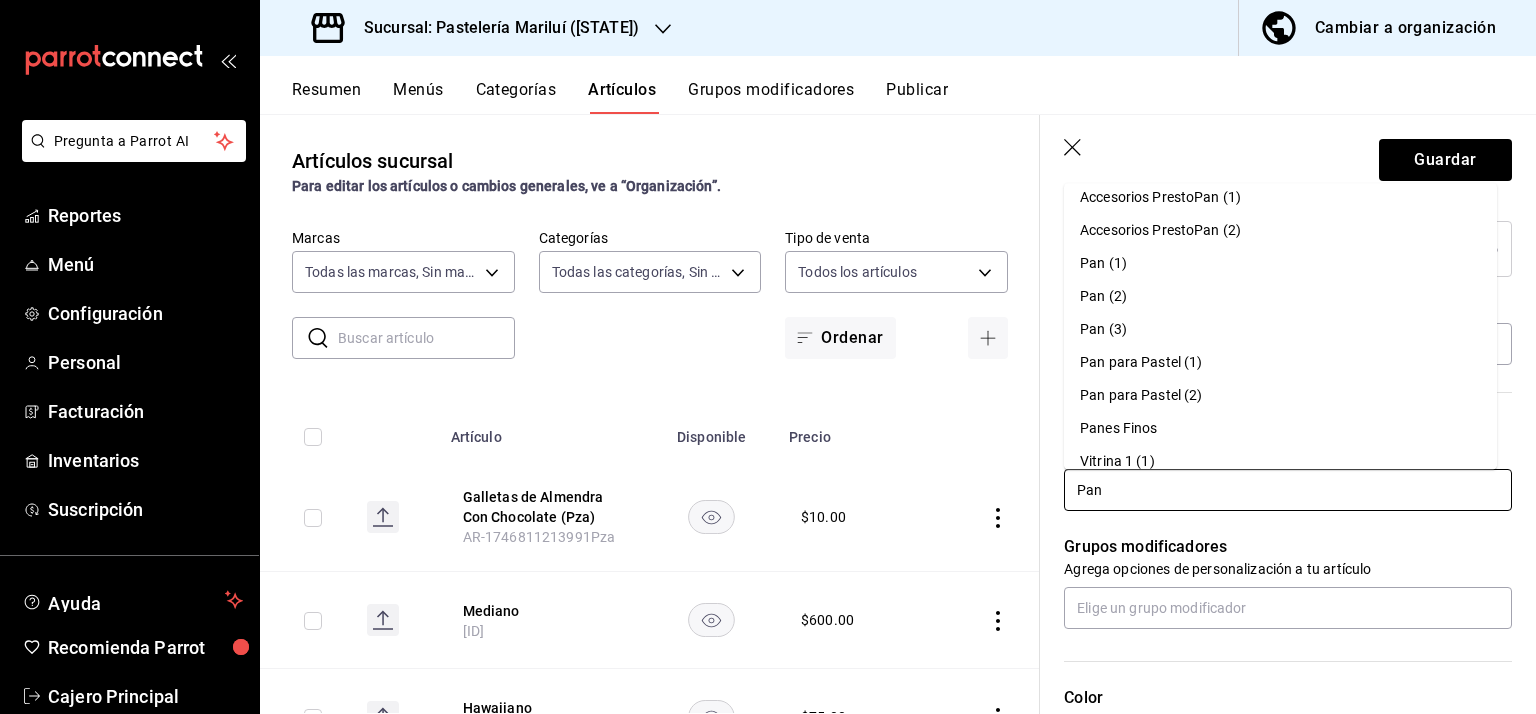 click on "Pan (1)" at bounding box center [1280, 264] 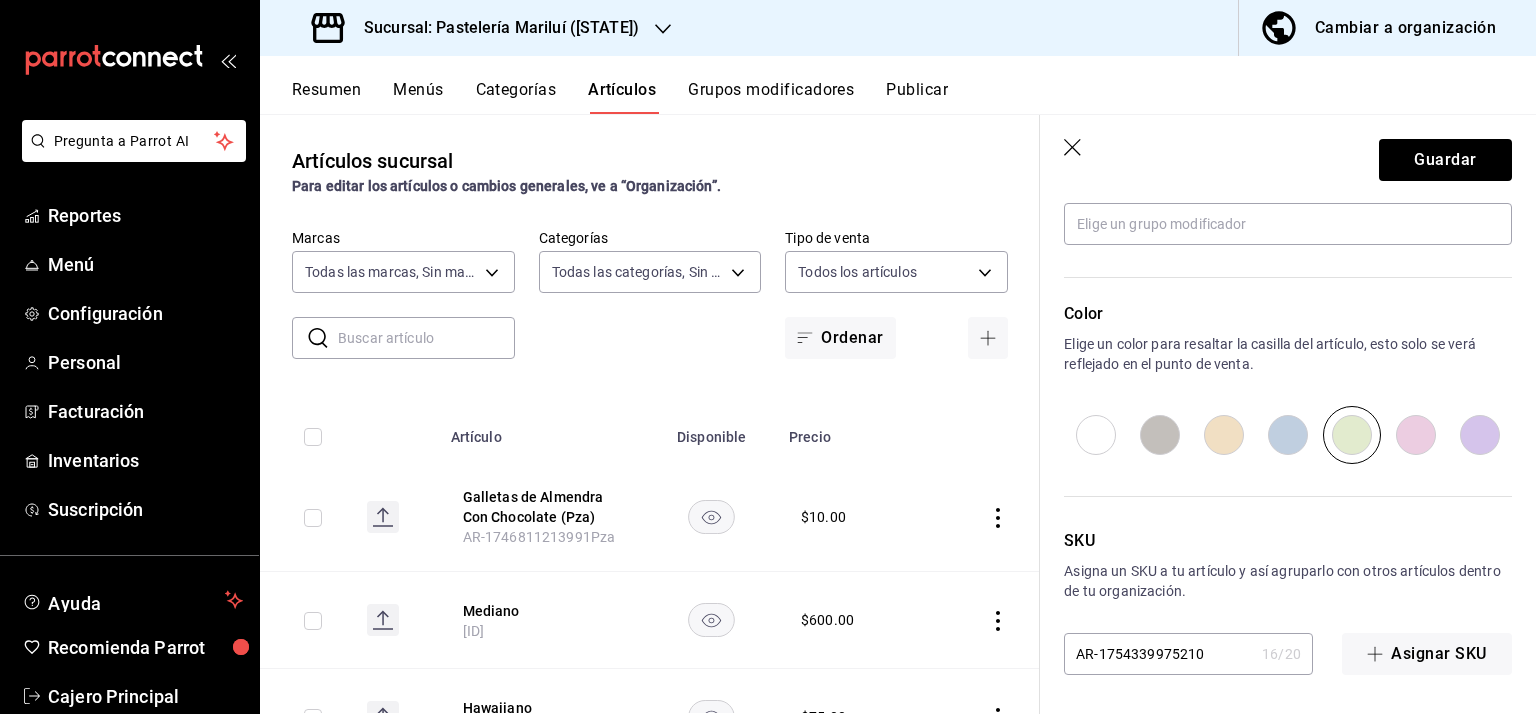 scroll, scrollTop: 0, scrollLeft: 0, axis: both 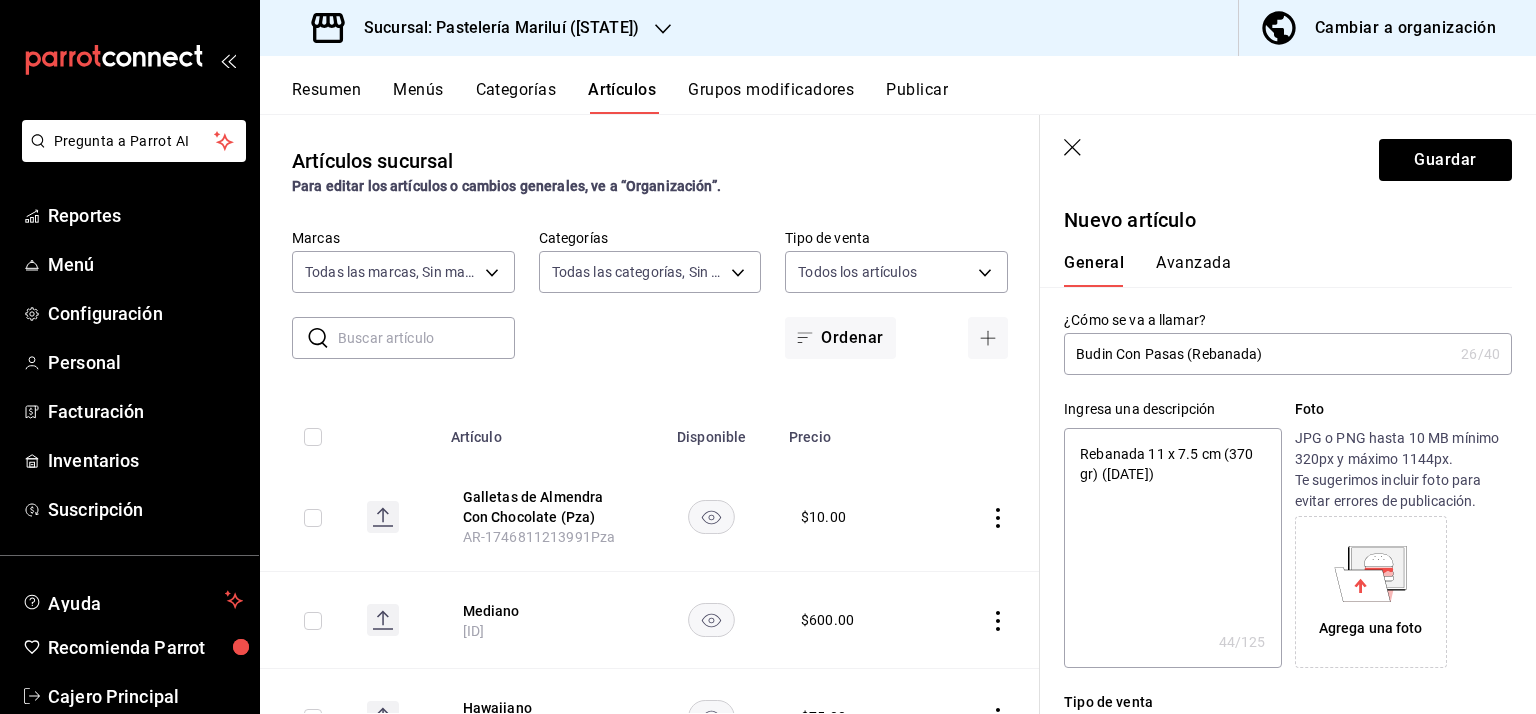 click on "Avanzada" at bounding box center [1193, 270] 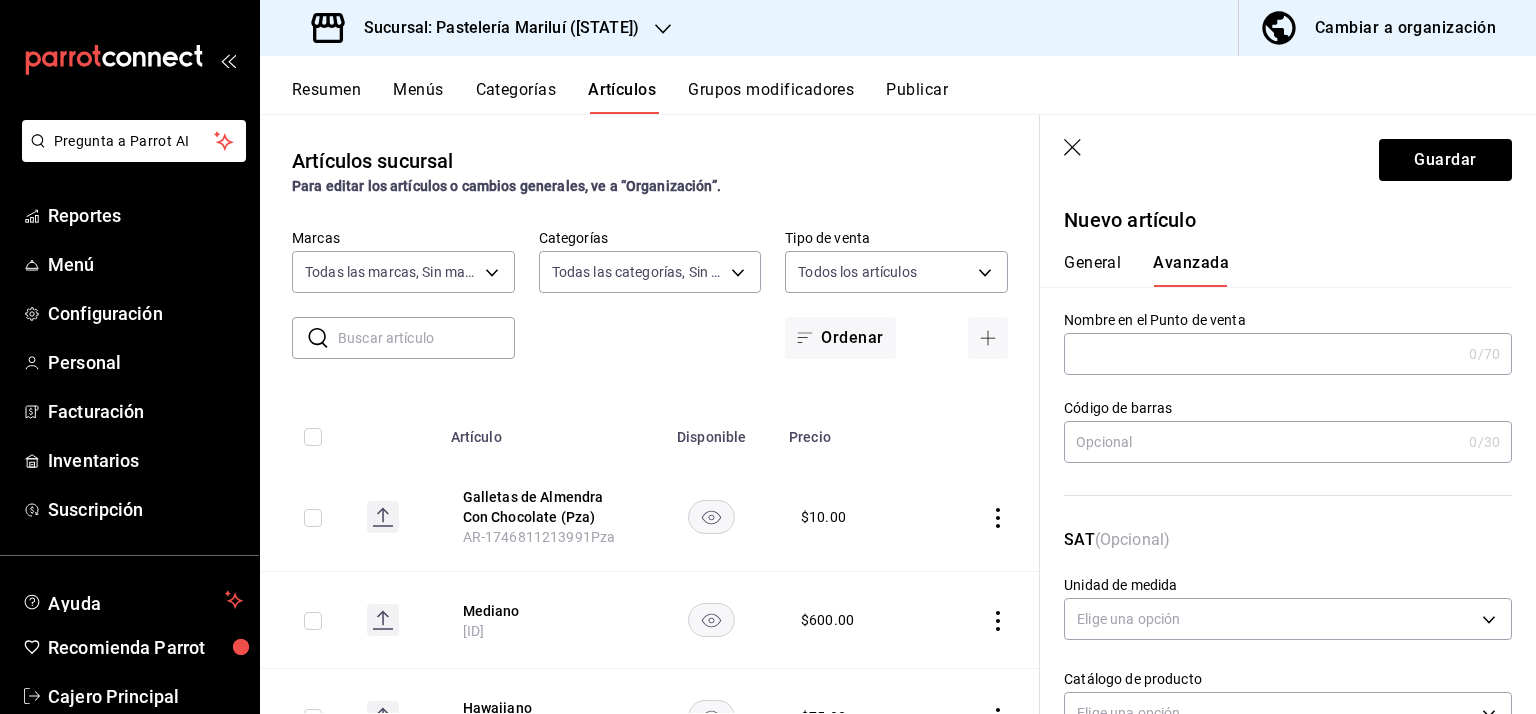 click on "General" at bounding box center [1092, 270] 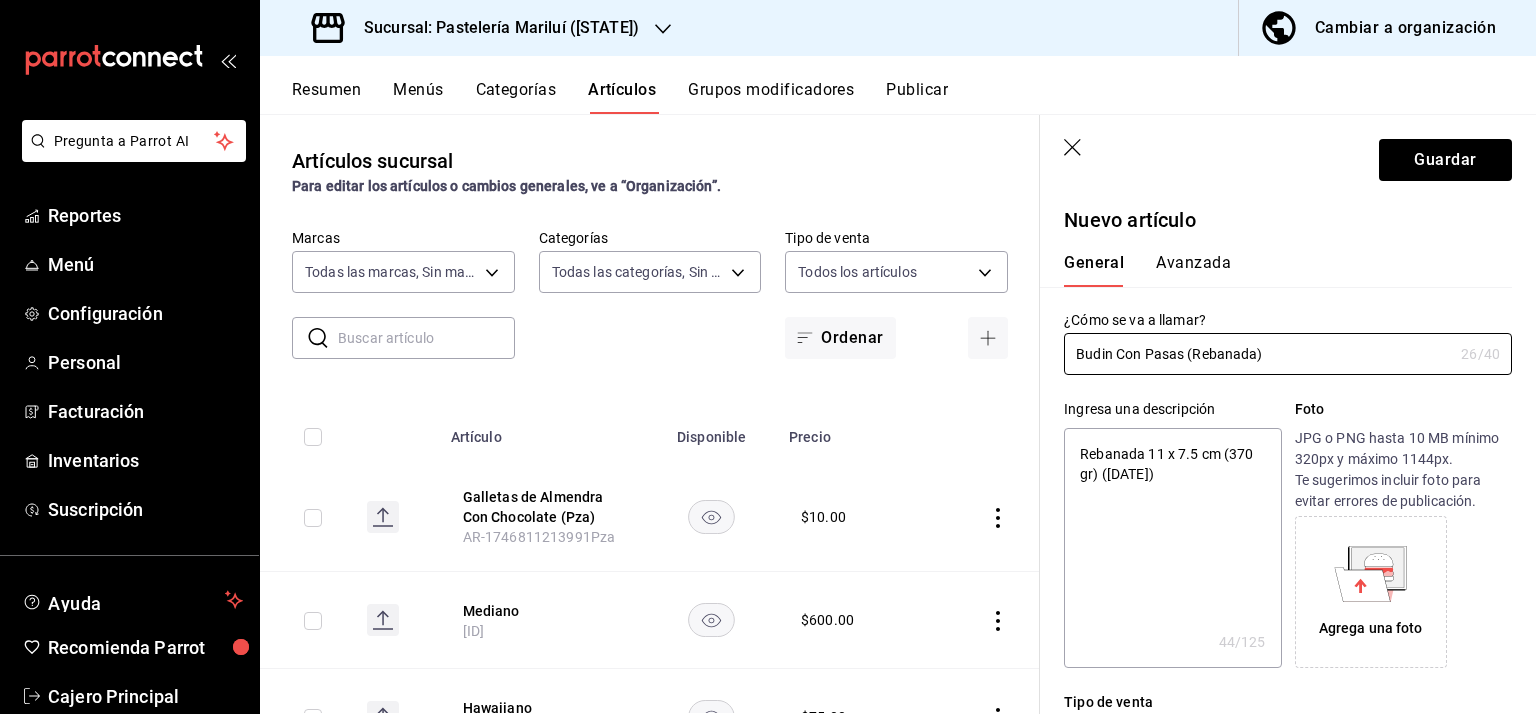 drag, startPoint x: 1288, startPoint y: 352, endPoint x: 844, endPoint y: 359, distance: 444.05518 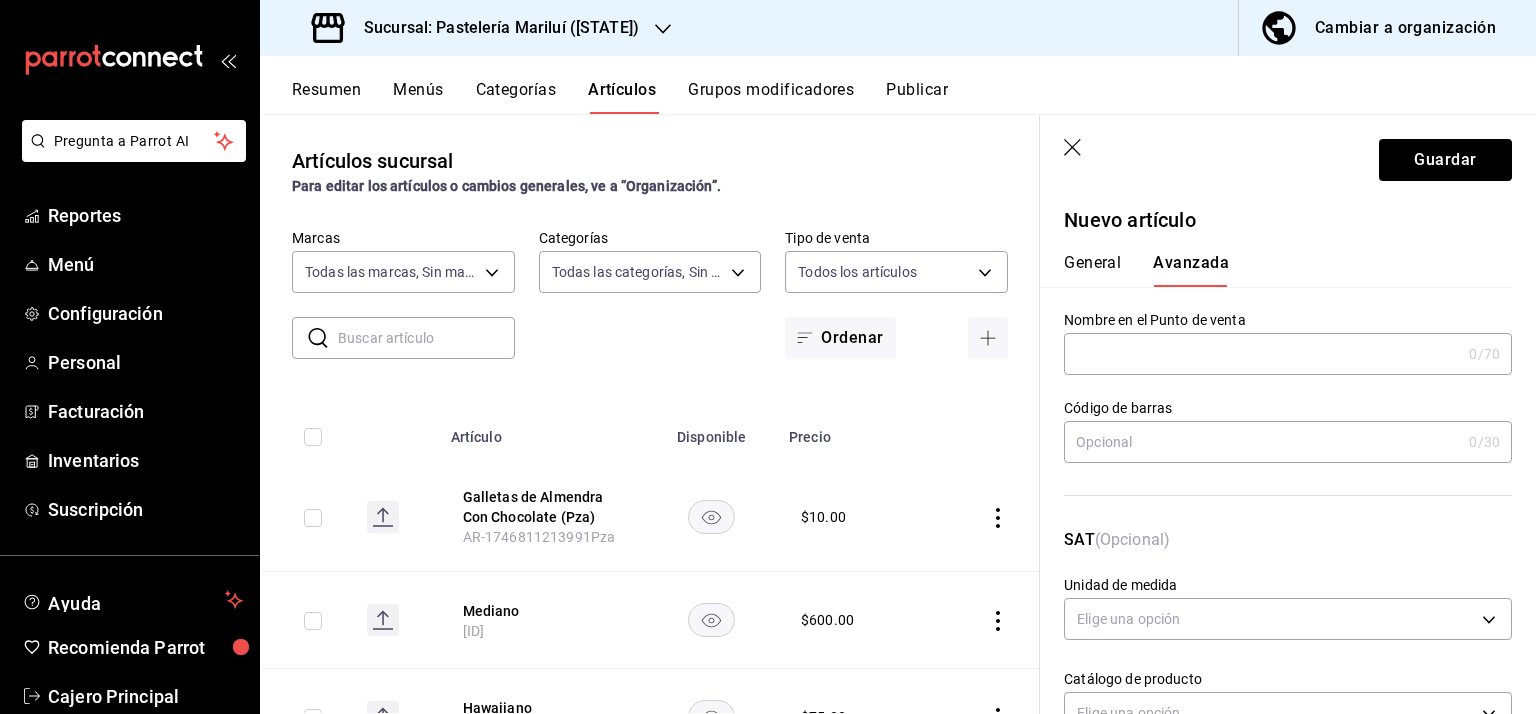 click at bounding box center (1262, 354) 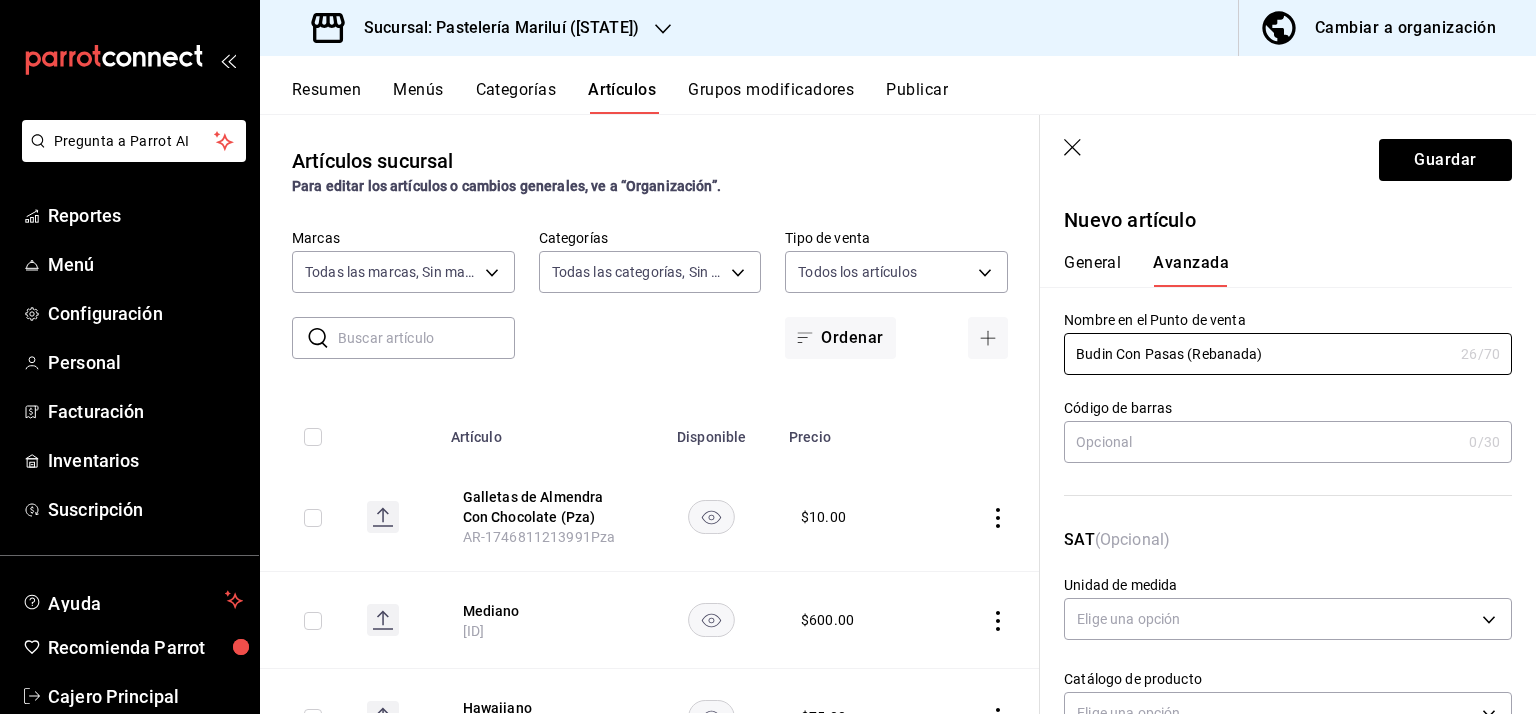 type on "Budin Con Pasas (Rebanada)" 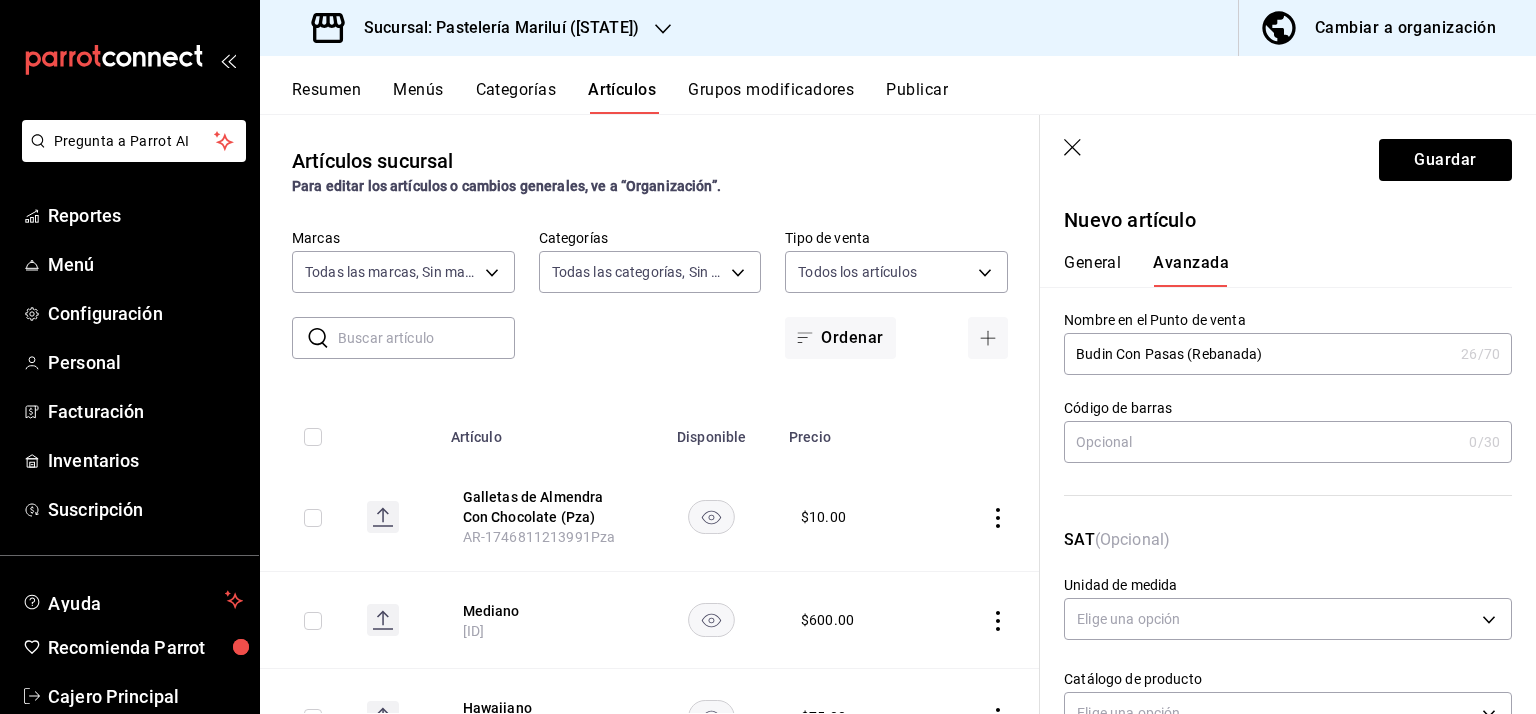 click on "General Avanzada" at bounding box center [1276, 270] 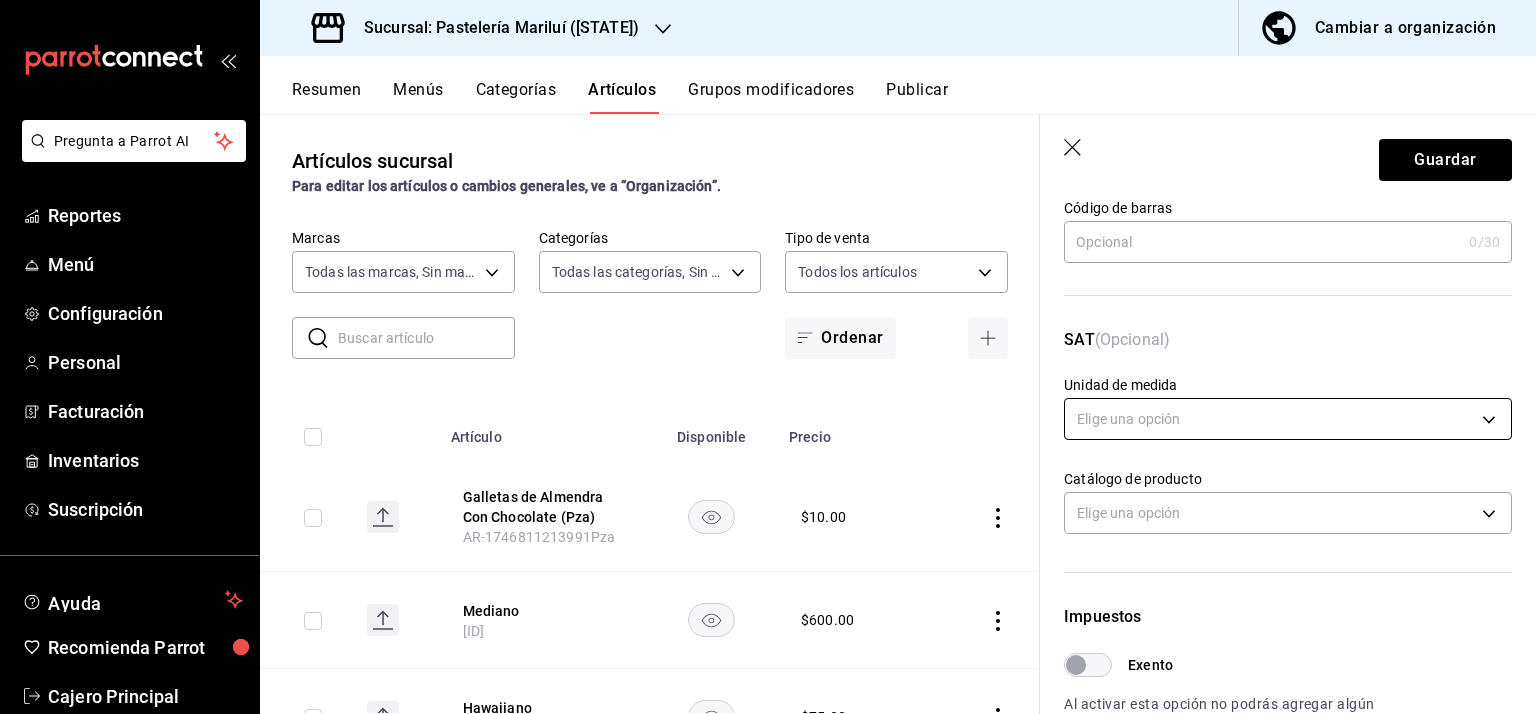 click on "Pregunta a Parrot AI Reportes Menú Configuración Personal Facturación Inventarios Suscripción Ayuda Recomienda Parrot Cajero Principal Sugerir nueva función Sucursal: Pastelería Mariluí ([STATE]) Cambiar a organización Resumen Menús Categorías Artículos Grupos modificadores Publicar Artículos sucursal Para editar los artículos o cambios generales, ve a “Organización”. ​ ​ Marcas Todas las marcas, Sin marca [ID] Categorías Todas las categorías, Sin categoría Tipo de venta Todos los artículos ALL Ordenar Artículo Disponible Precio Galletas de Almendra Con Chocolate (Pza) [ID]Pza $ [PRICE] Mediano [ID] $ [PRICE] Hawaiiano [ID] $ [PRICE] Crema de Nuez [ID] $ [PRICE] Camote con Coco [ID] $ [PRICE] Rosa [ID] $ [PRICE] Plata [ID] $ [PRICE] Dorada [ID] $ [PRICE] Azul [ID] $ [PRICE] Vela Stars [ID] $ [PRICE] Vela Feliz Cumpleaños Glitter $ [PRICE] $" at bounding box center (768, 357) 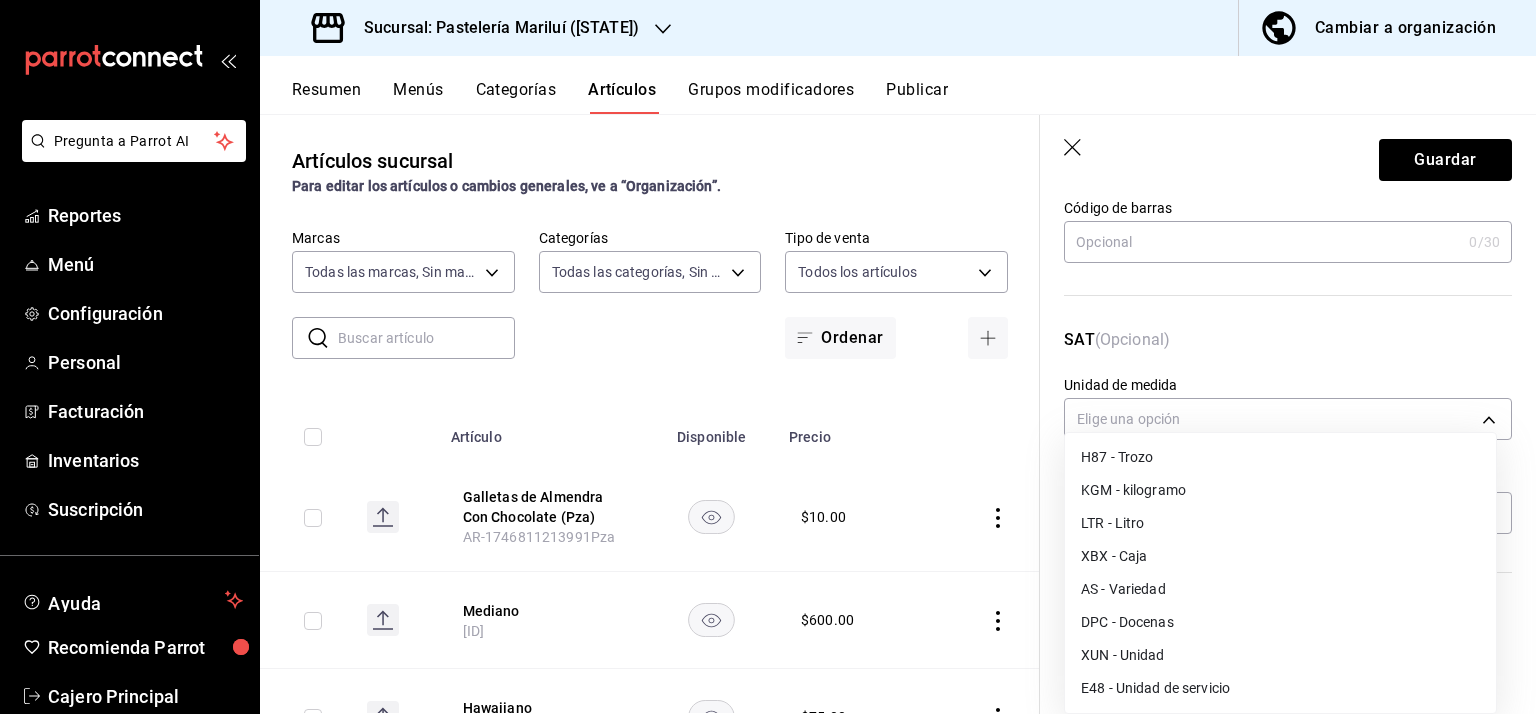 click on "H87 - Trozo" at bounding box center (1280, 457) 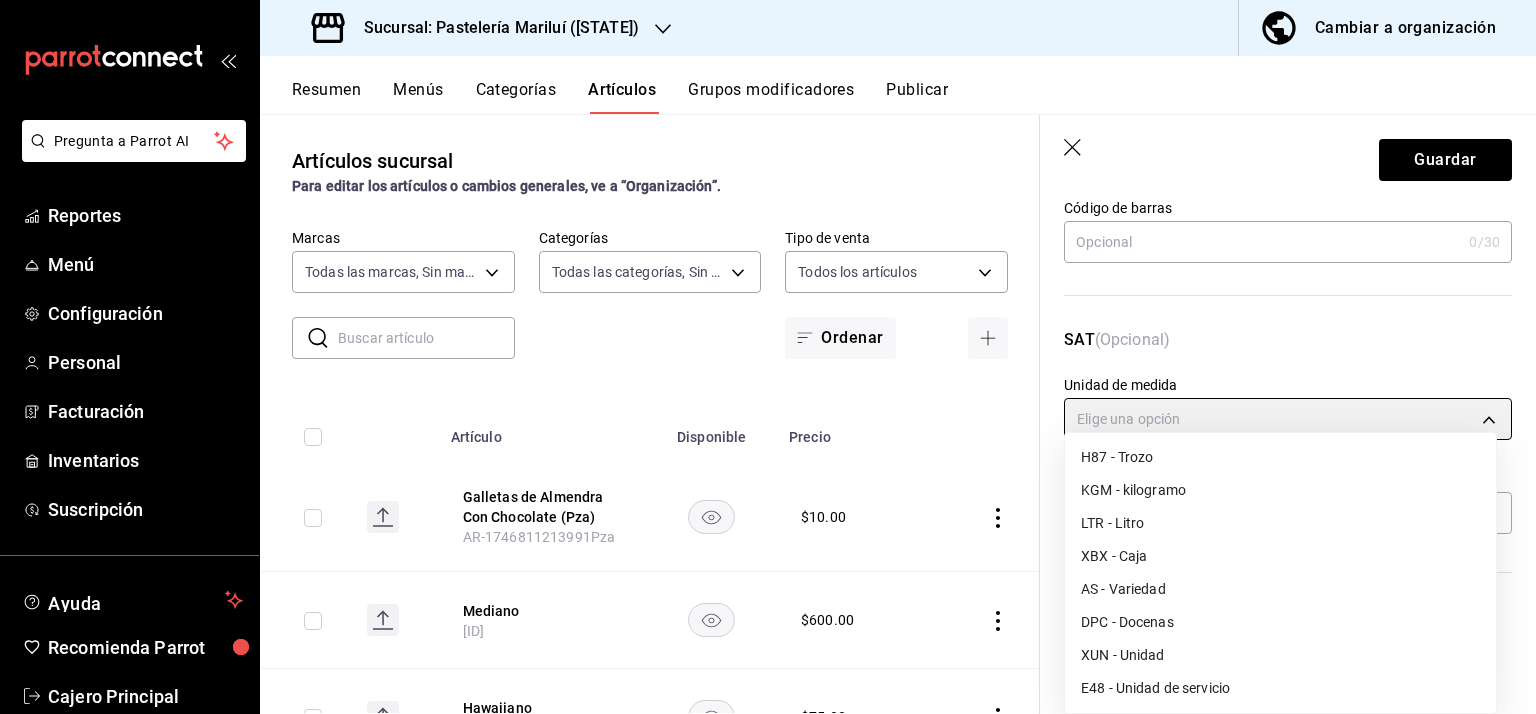 type on "H87" 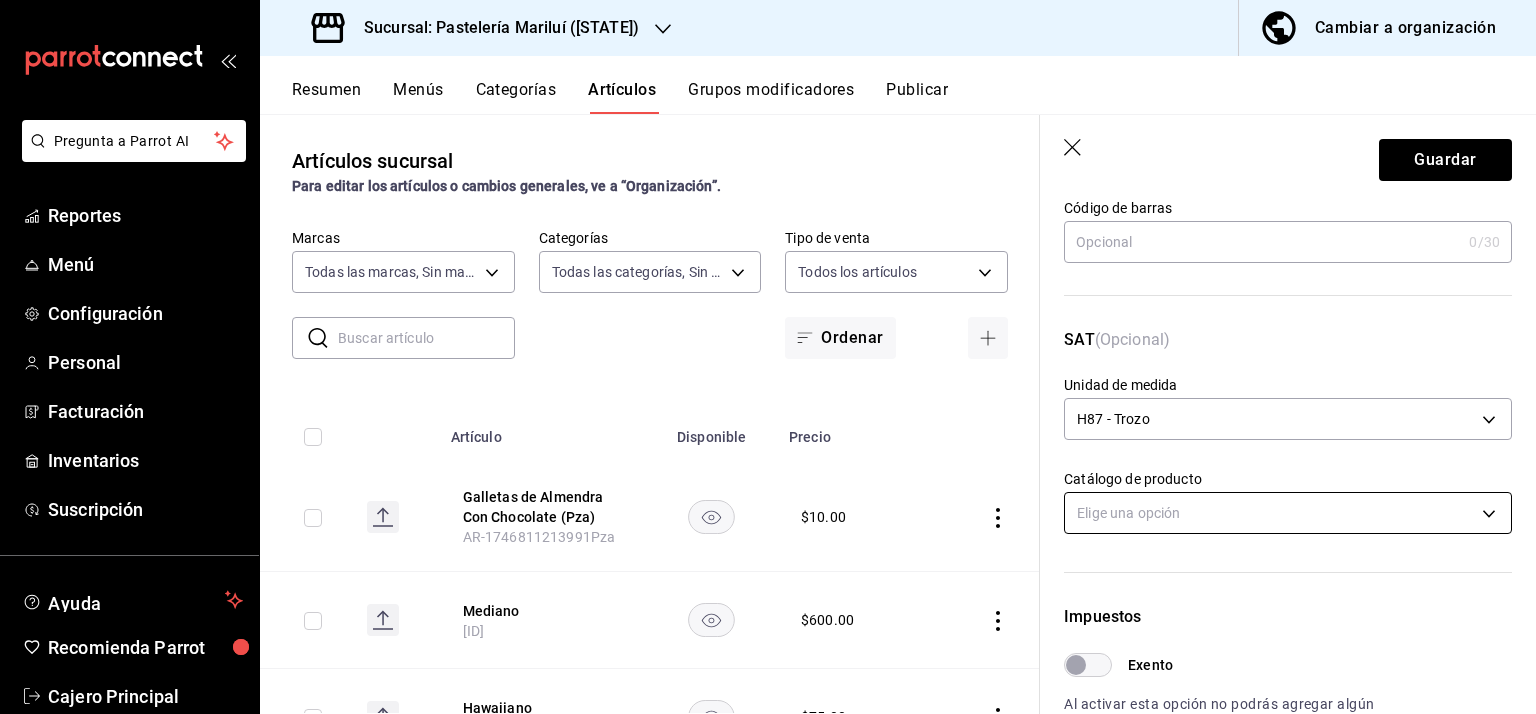 click on "Pregunta a Parrot AI Reportes Menú Configuración Personal Facturación Inventarios Suscripción Ayuda Recomienda Parrot Cajero Principal Sugerir nueva función Sucursal: Pastelería Mariluí ([STATE]) Cambiar a organización Resumen Menús Categorías Artículos Grupos modificadores Publicar Artículos sucursal Para editar los artículos o cambios generales, ve a “Organización”. ​ ​ Marcas Todas las marcas, Sin marca [ID] Categorías Todas las categorías, Sin categoría Tipo de venta Todos los artículos ALL Ordenar Artículo Disponible Precio Galletas de Almendra Con Chocolate (Pza) [ID]Pza $ [PRICE] Mediano [ID] $ [PRICE] Hawaiiano [ID] $ [PRICE] Crema de Nuez [ID] $ [PRICE] Camote con Coco [ID] $ [PRICE] Rosa [ID] $ [PRICE] Plata [ID] $ [PRICE] Dorada [ID] $ [PRICE] Azul [ID] $ [PRICE] Vela Stars [ID] $ [PRICE] Vela Feliz Cumpleaños Glitter $ [PRICE] $" at bounding box center (768, 357) 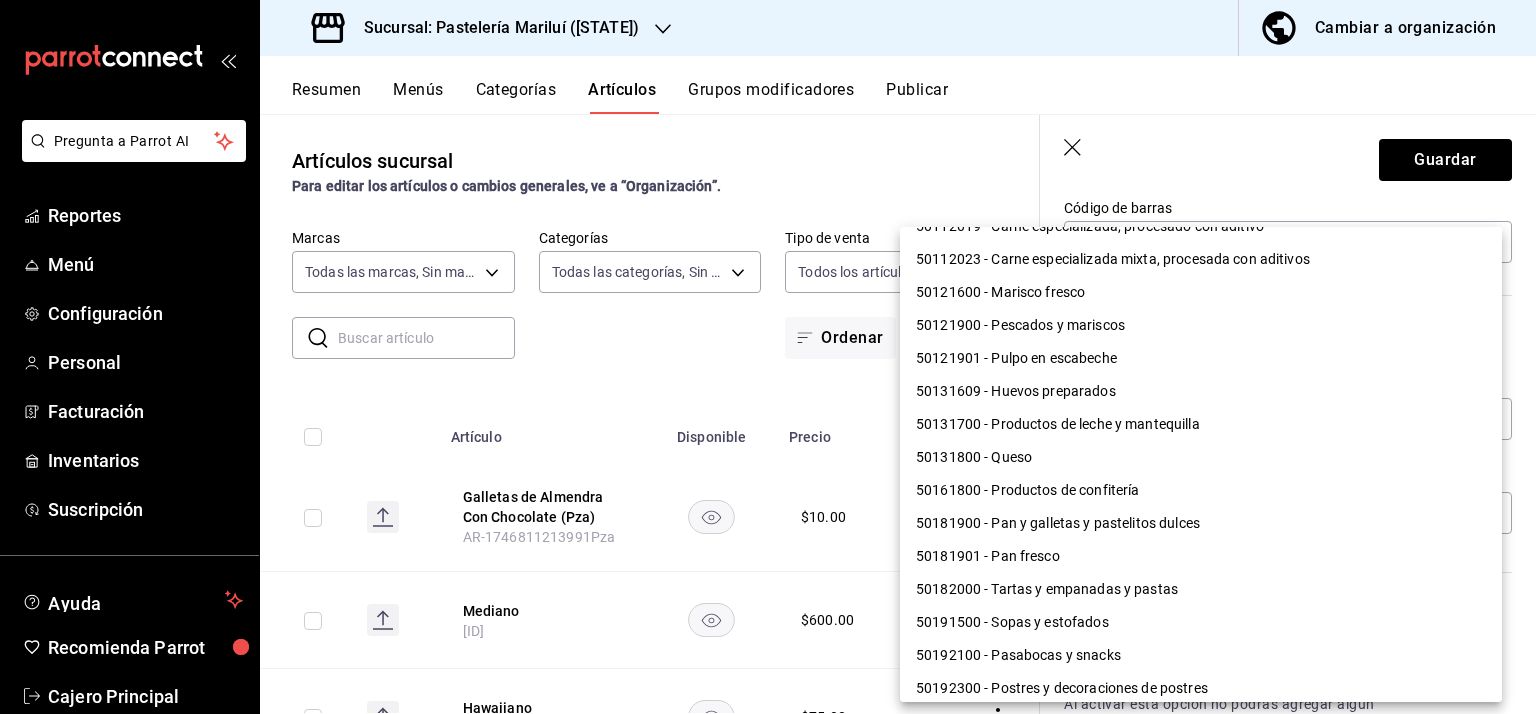 scroll, scrollTop: 200, scrollLeft: 0, axis: vertical 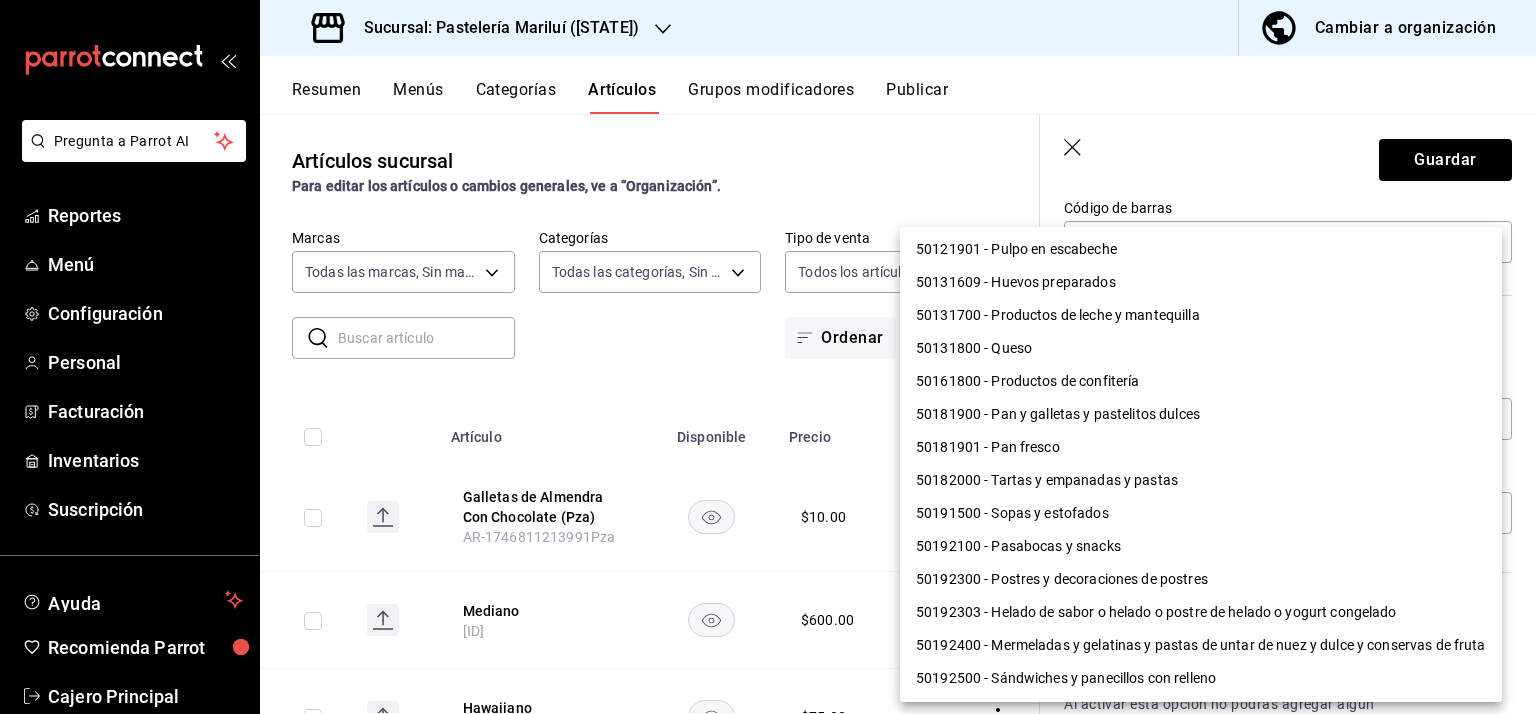 click on "50181900 - Pan y galletas y pastelitos dulces" at bounding box center (1201, 414) 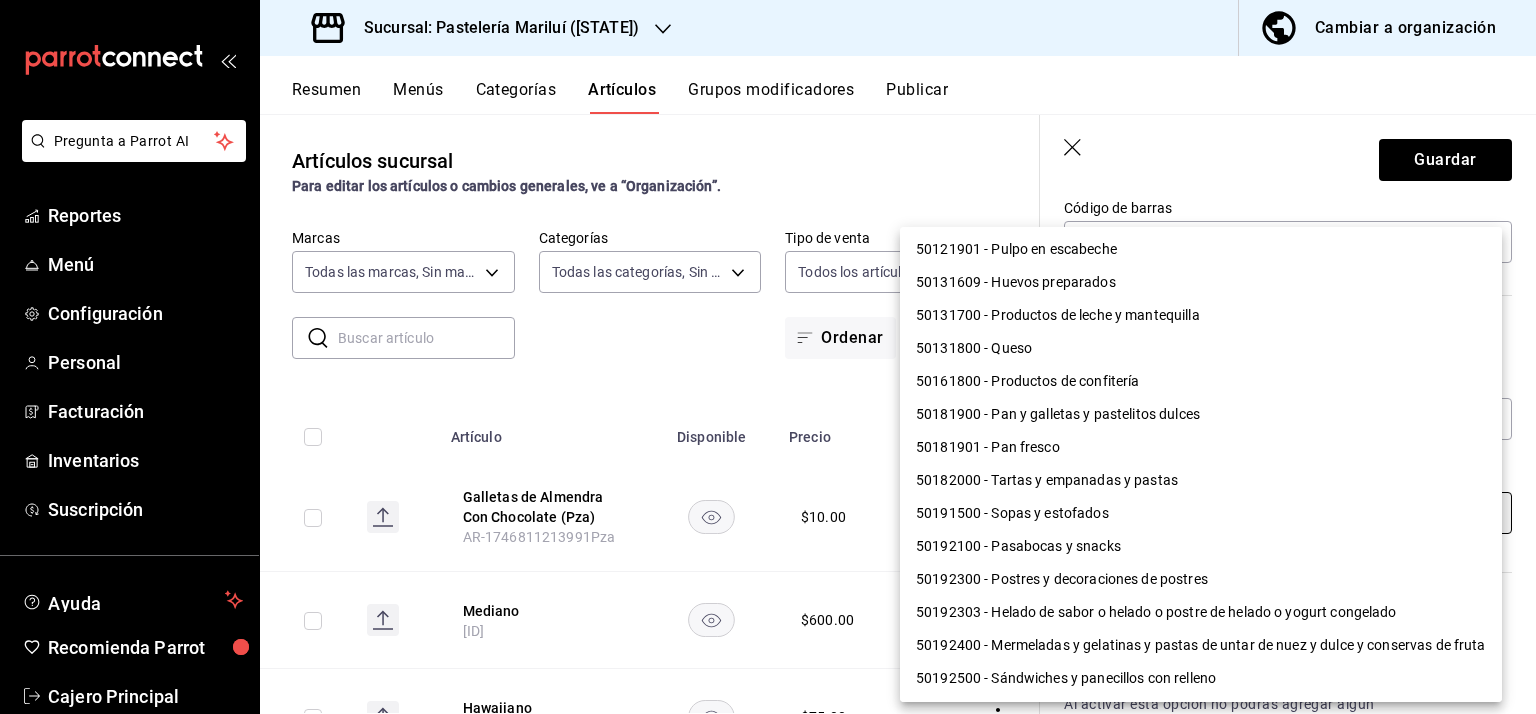 type on "50181900" 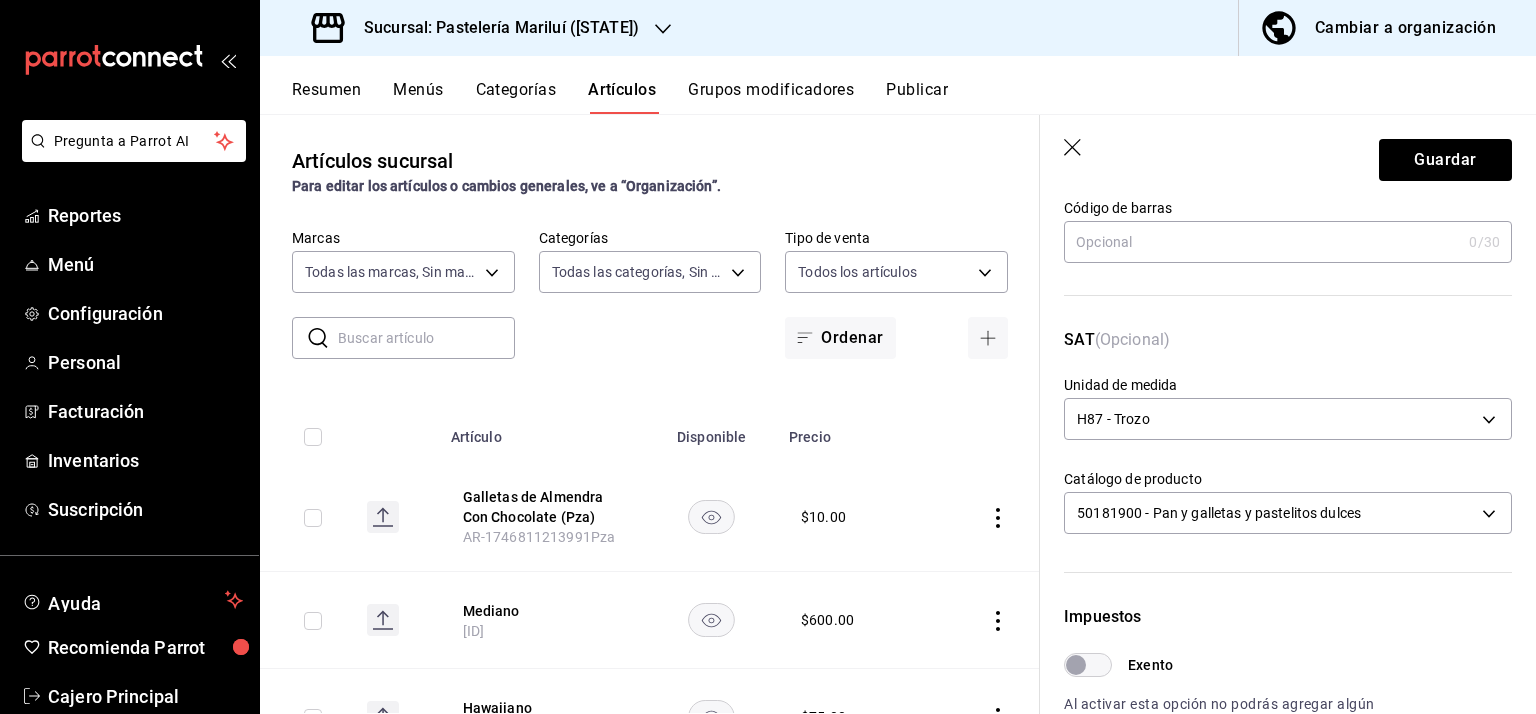 click on "Impuestos Exento Al activar esta opción no podrás agregar algún otro impuesto adicional IVA IVA - 16% IVA - 0% IVA - 8% Especial IEPS - 8% No aplica" at bounding box center (1276, 757) 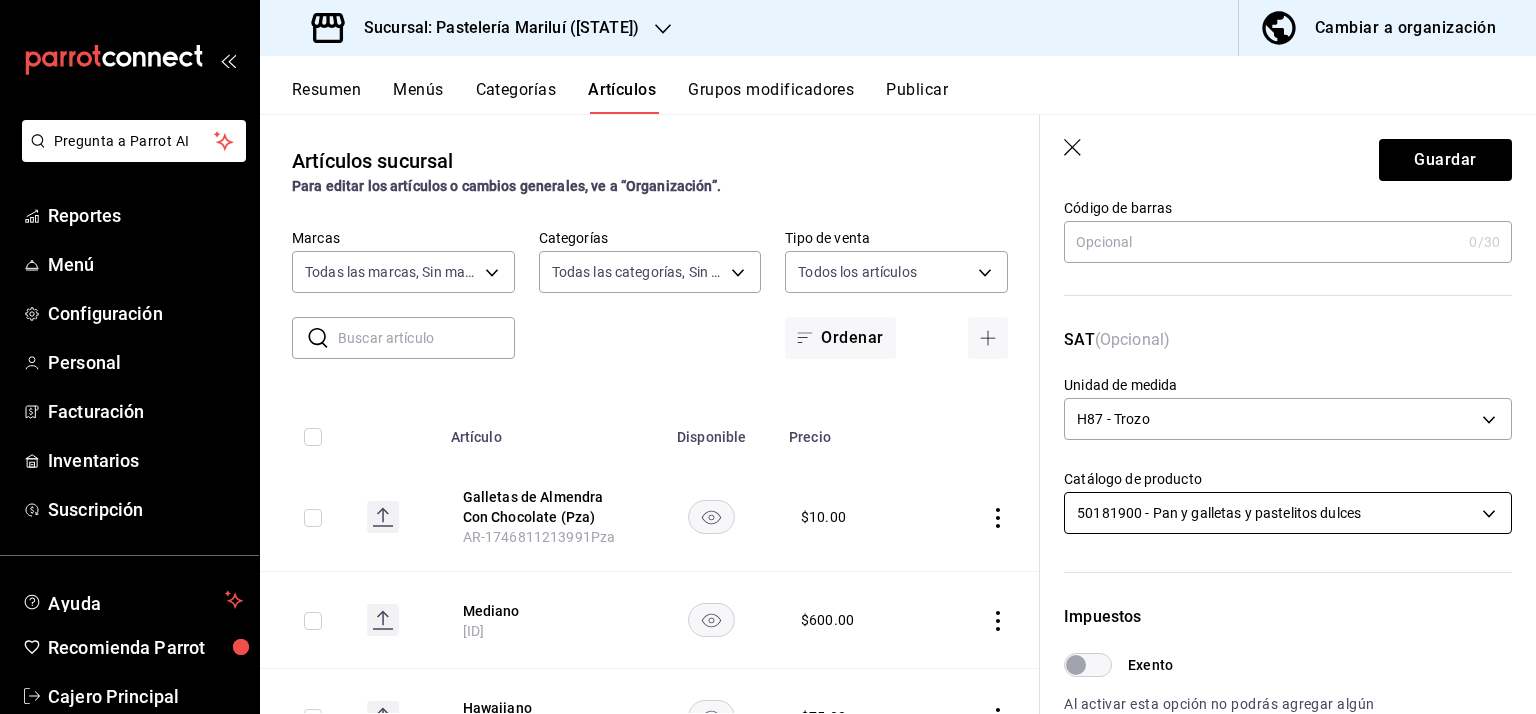 click on "Pregunta a Parrot AI Reportes Menú Configuración Personal Facturación Inventarios Suscripción Ayuda Recomienda Parrot Cajero Principal Sugerir nueva función Sucursal: Pastelería Mariluí ([STATE]) Cambiar a organización Resumen Menús Categorías Artículos Grupos modificadores Publicar Artículos sucursal Para editar los artículos o cambios generales, ve a “Organización”. ​ ​ Marcas Todas las marcas, Sin marca [ID] Categorías Todas las categorías, Sin categoría Tipo de venta Todos los artículos ALL Ordenar Artículo Disponible Precio Galletas de Almendra Con Chocolate (Pza) [ID]Pza $ [PRICE] Mediano [ID] $ [PRICE] Hawaiiano [ID] $ [PRICE] Crema de Nuez [ID] $ [PRICE] Camote con Coco [ID] $ [PRICE] Rosa [ID] $ [PRICE] Plata [ID] $ [PRICE] Dorada [ID] $ [PRICE] Azul [ID] $ [PRICE] Vela Stars [ID] $ [PRICE] Vela Feliz Cumpleaños Glitter $ [PRICE] $" at bounding box center [768, 357] 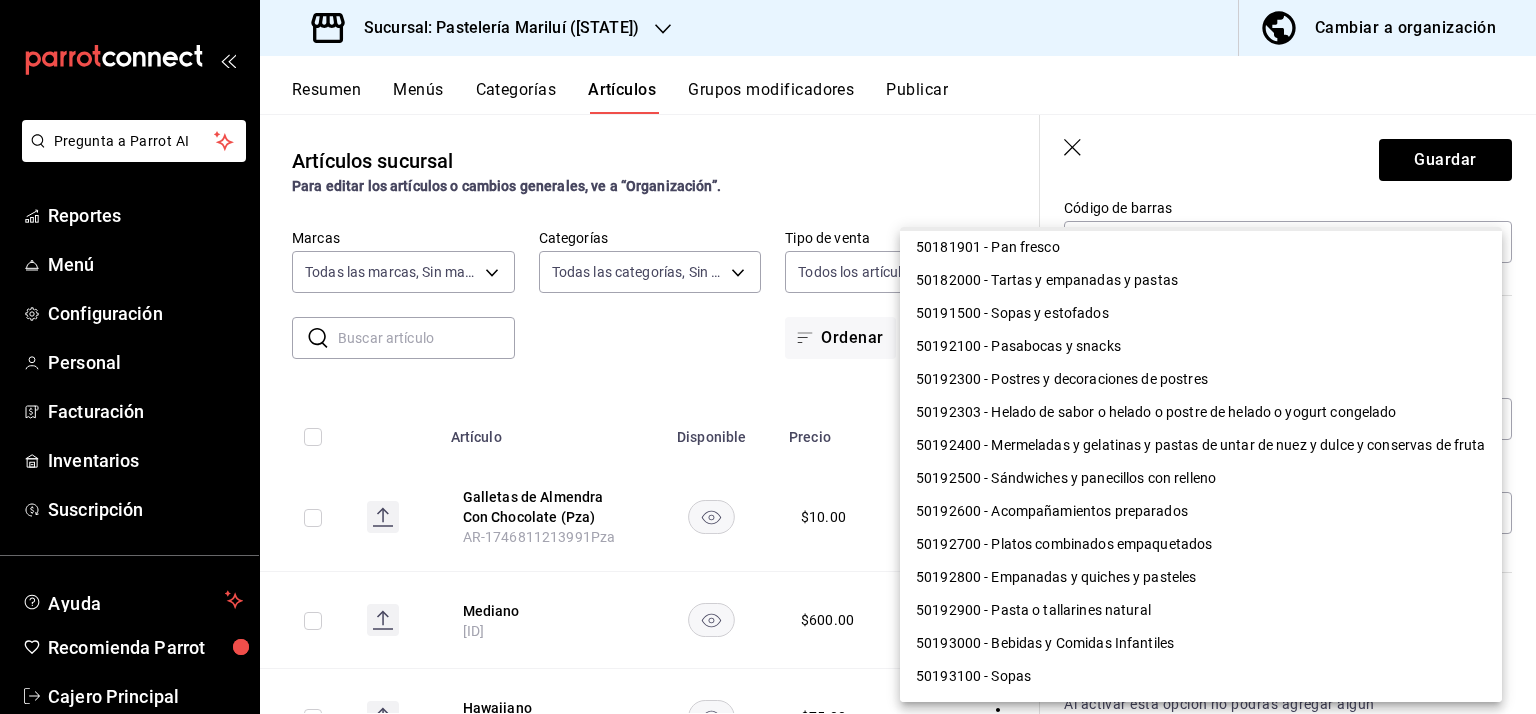 scroll, scrollTop: 257, scrollLeft: 0, axis: vertical 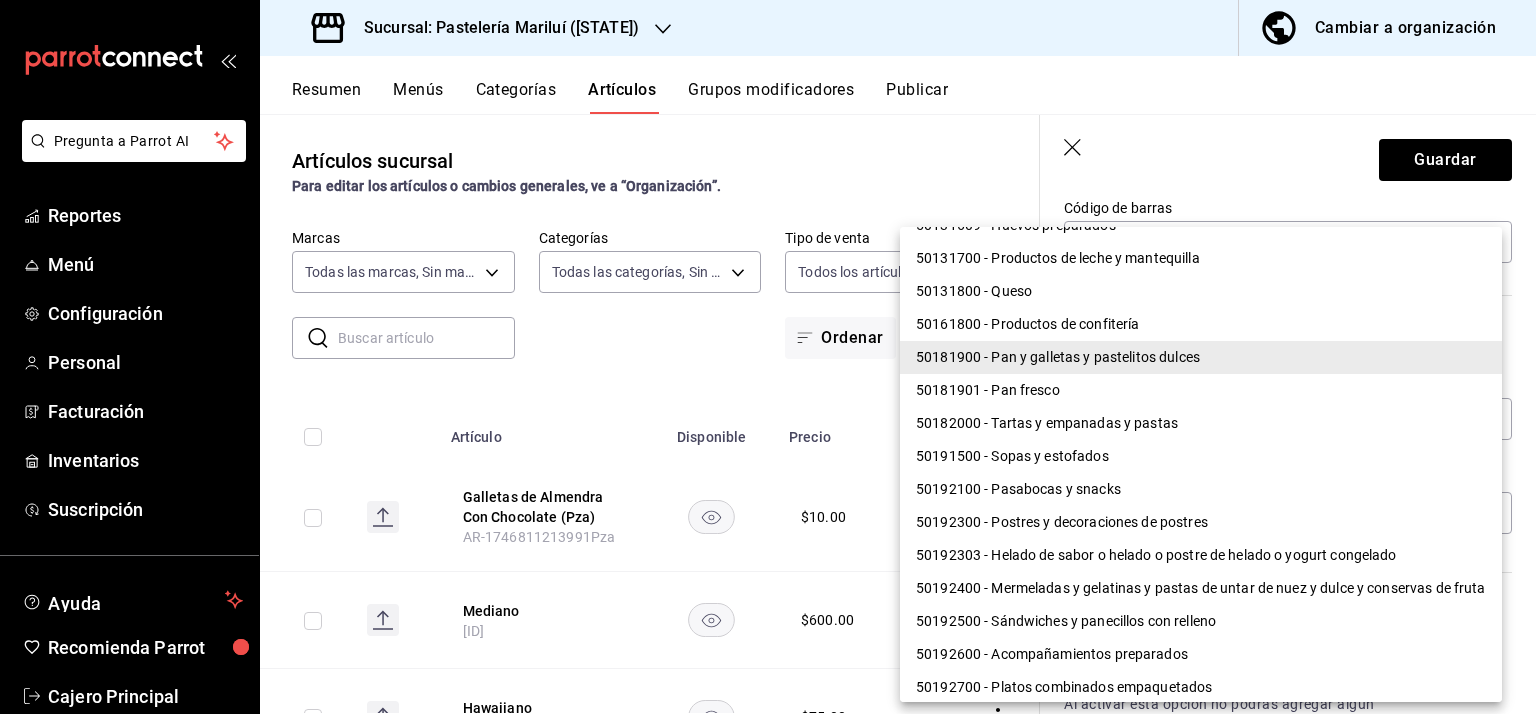 click on "50181900 - Pan y galletas y pastelitos dulces" at bounding box center (1201, 357) 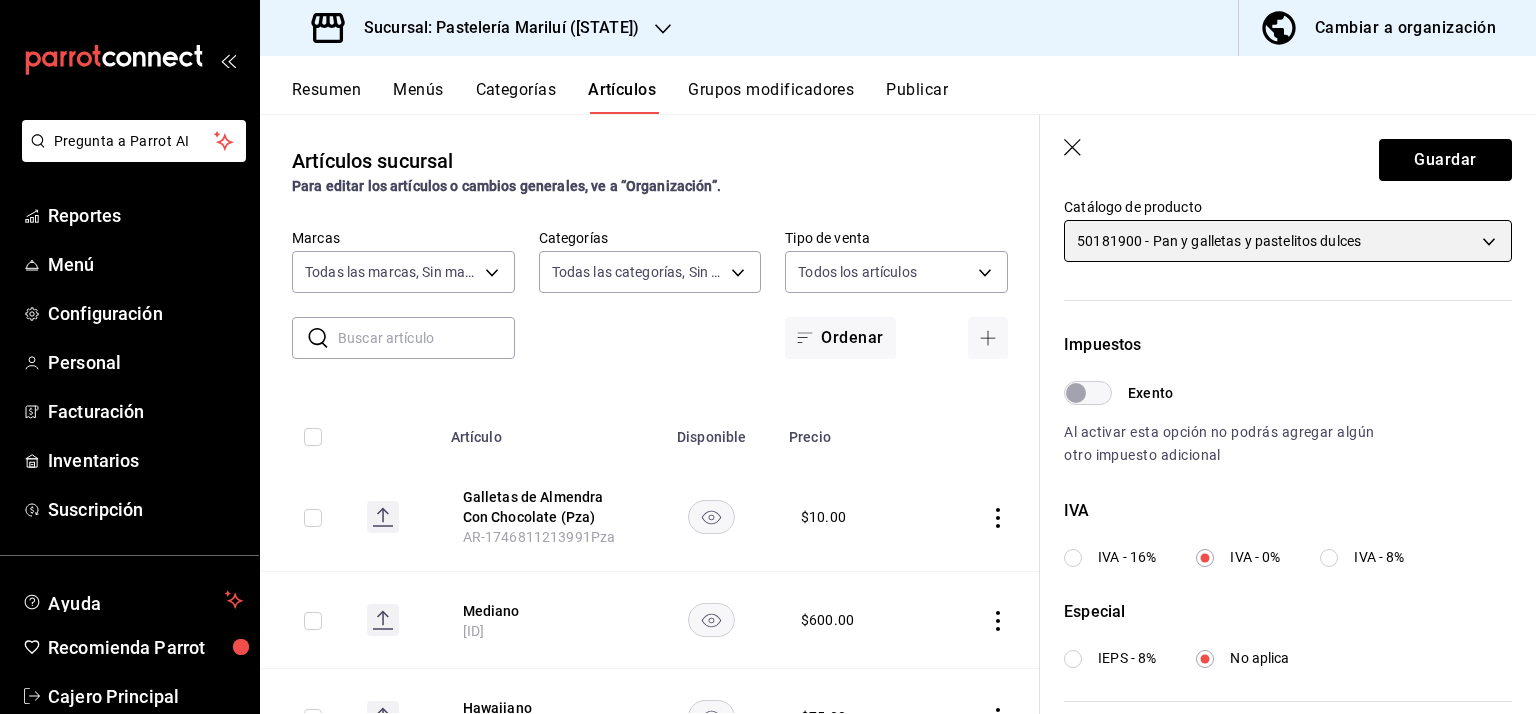 scroll, scrollTop: 698, scrollLeft: 0, axis: vertical 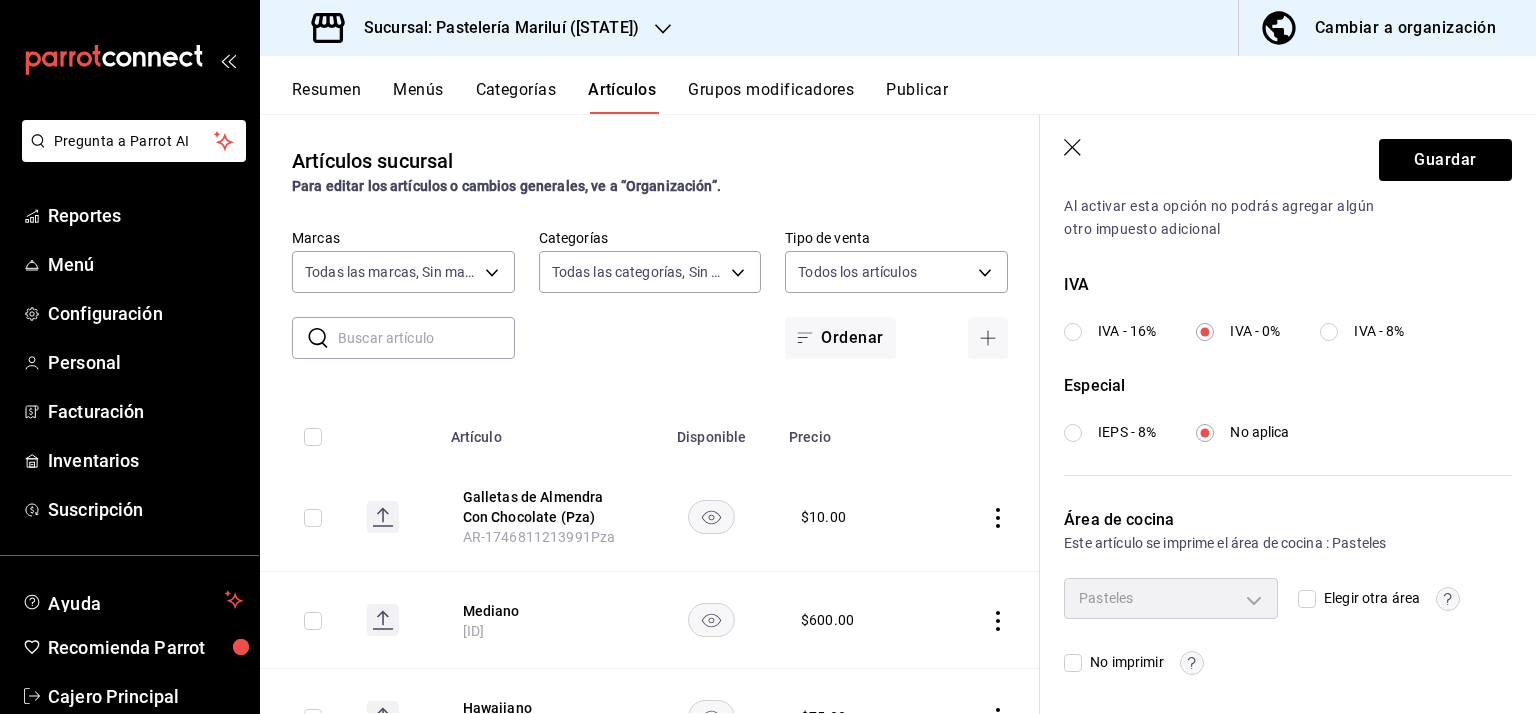 click on "Pasteles" at bounding box center [1171, 598] 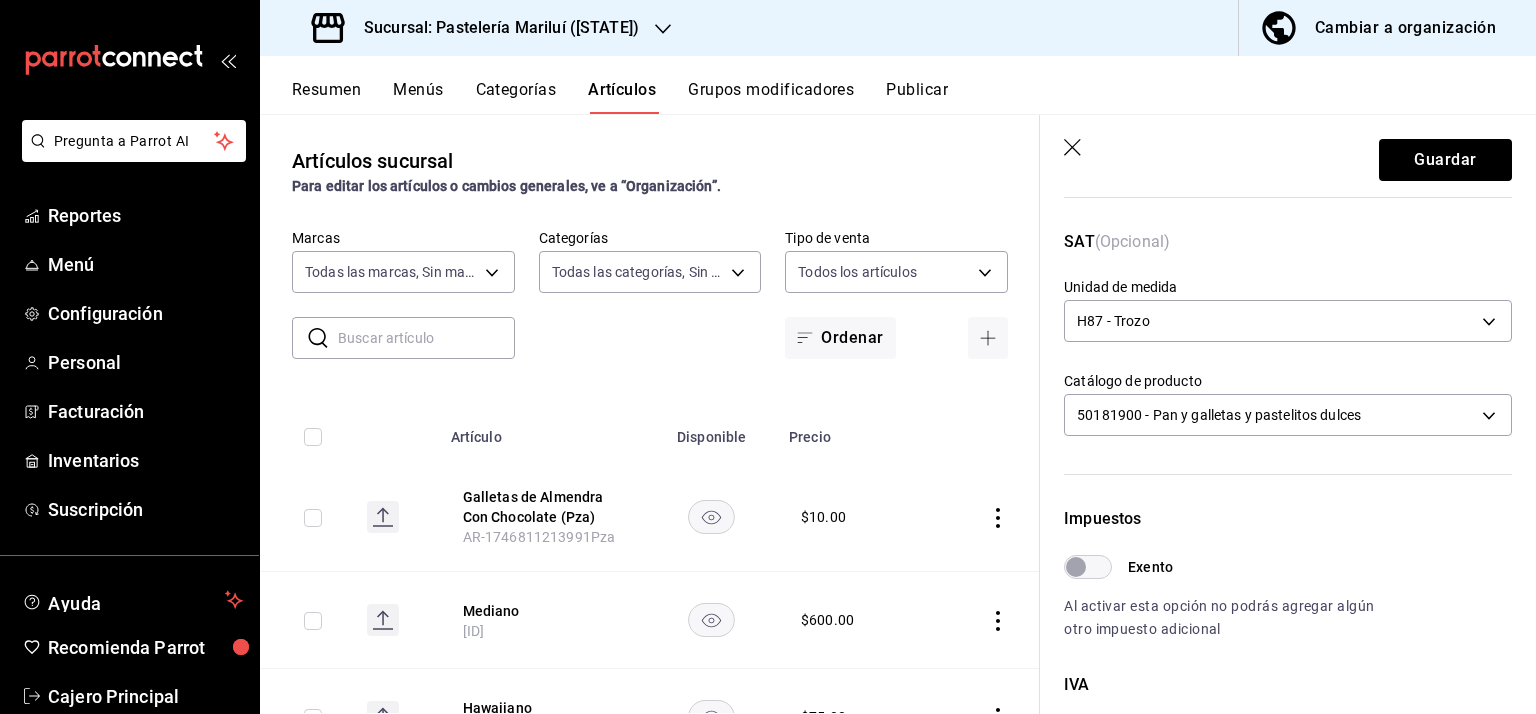 scroll, scrollTop: 0, scrollLeft: 0, axis: both 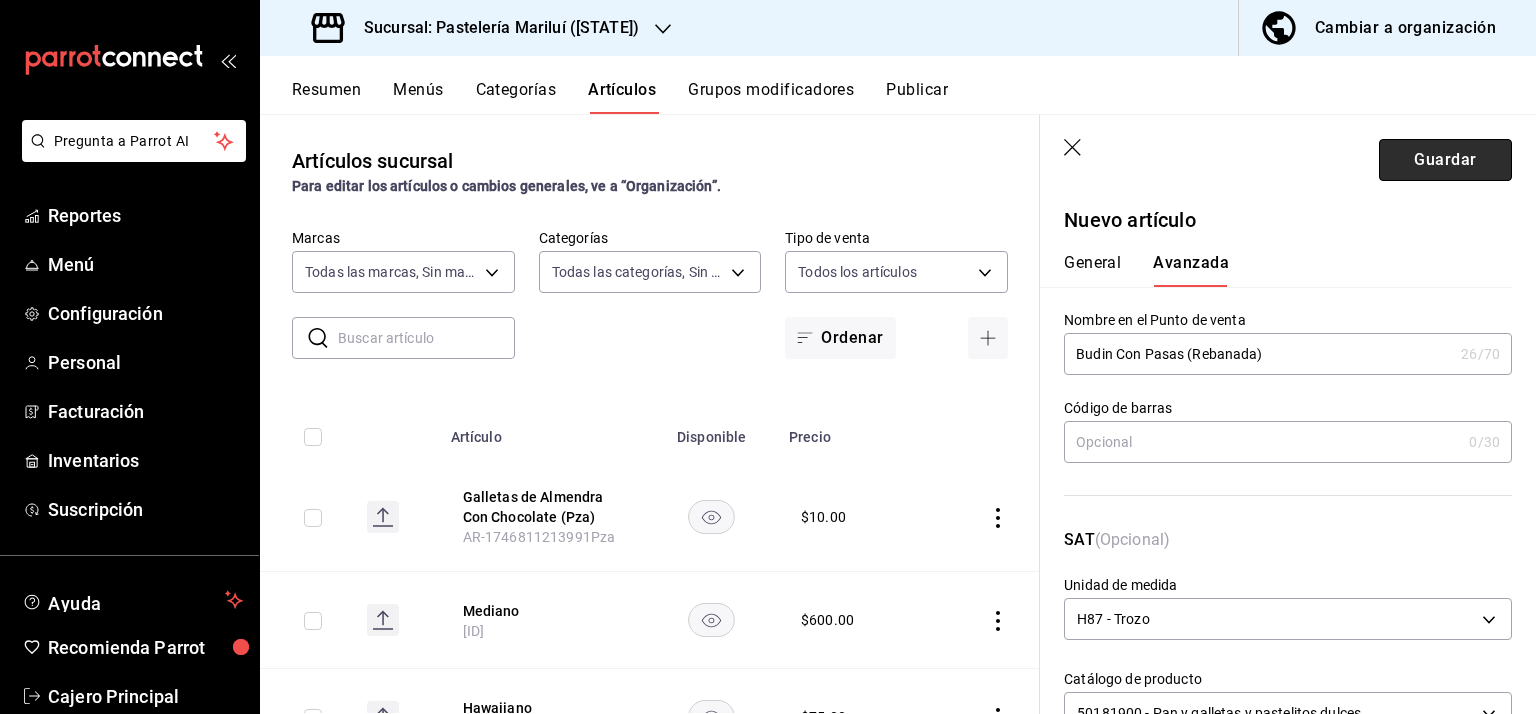 click on "Guardar" at bounding box center (1445, 160) 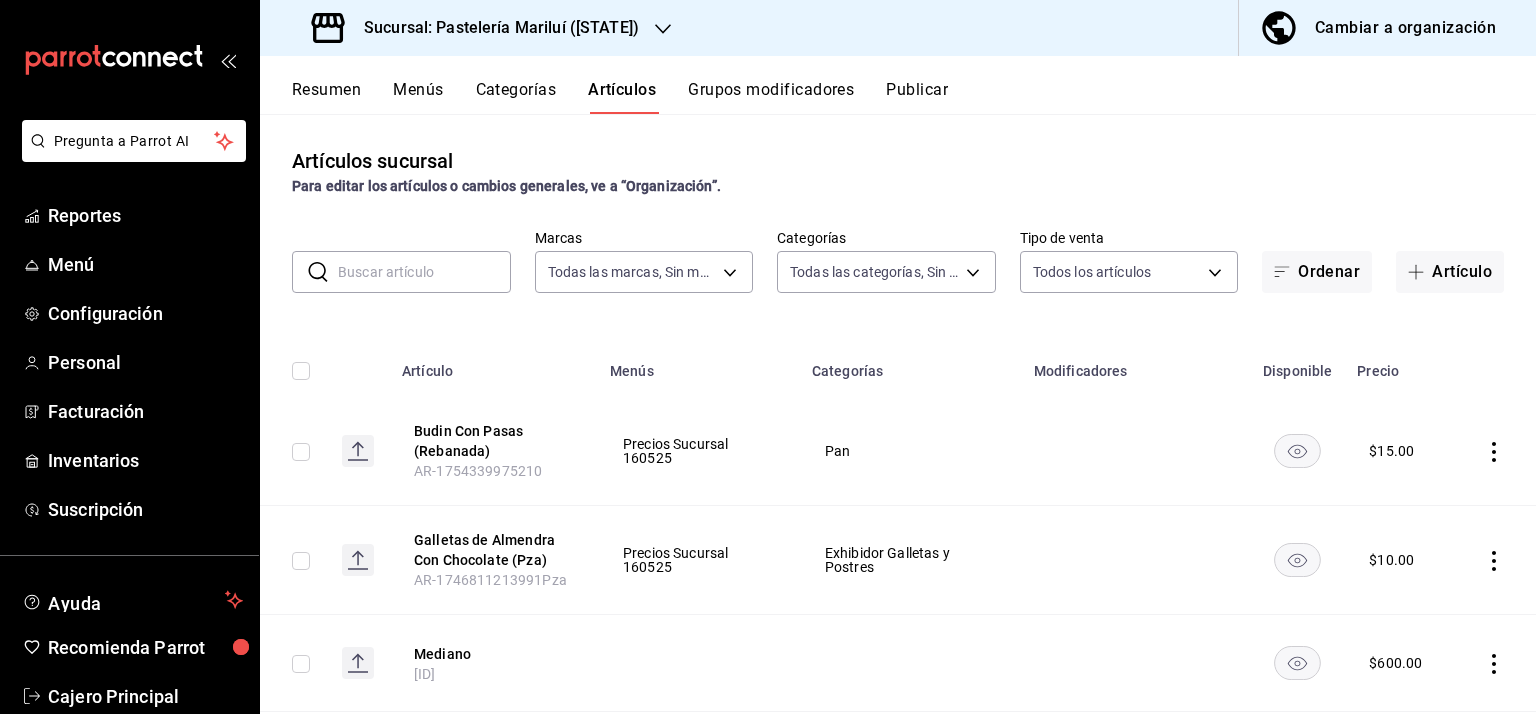 click 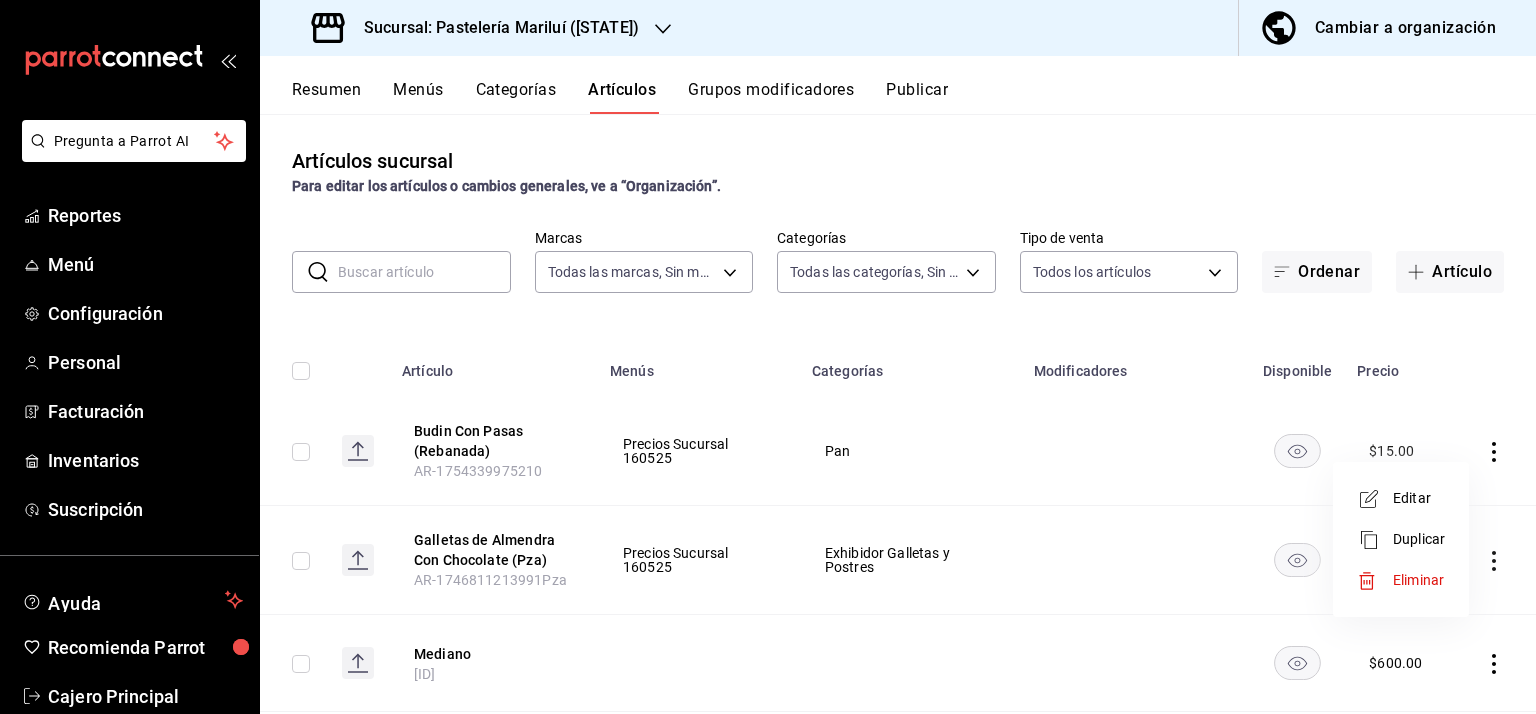 click on "Eliminar" at bounding box center [1418, 580] 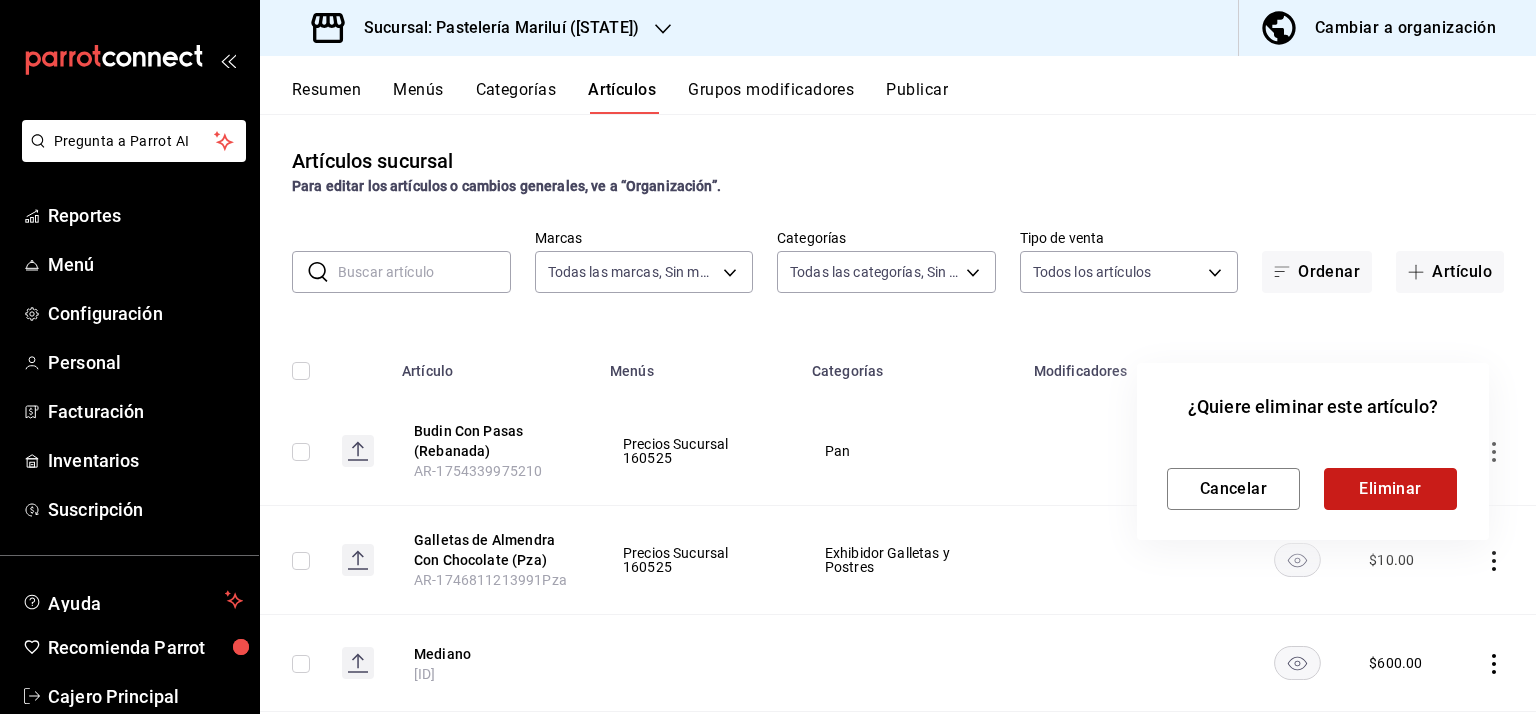 click on "Eliminar" at bounding box center (1390, 489) 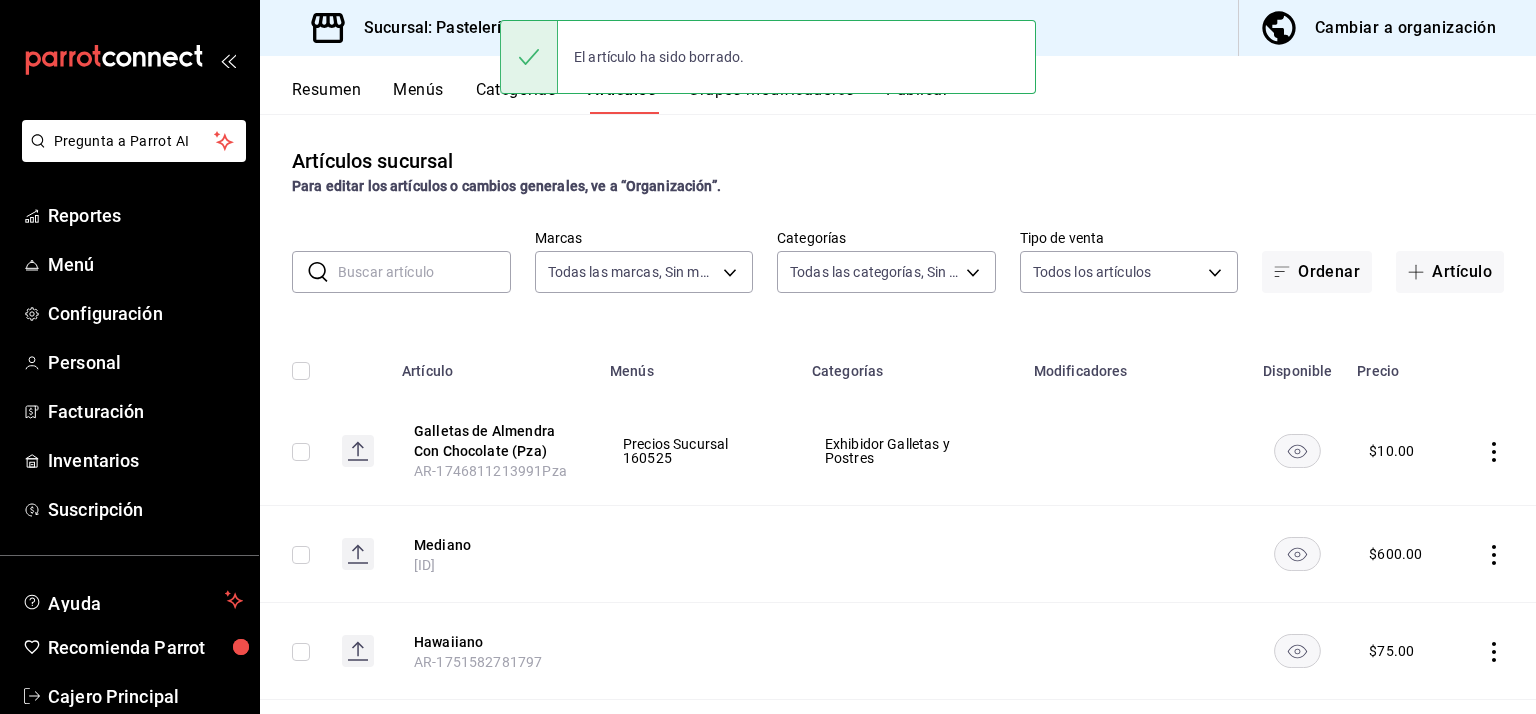click on "Cambiar a organización" at bounding box center (1405, 28) 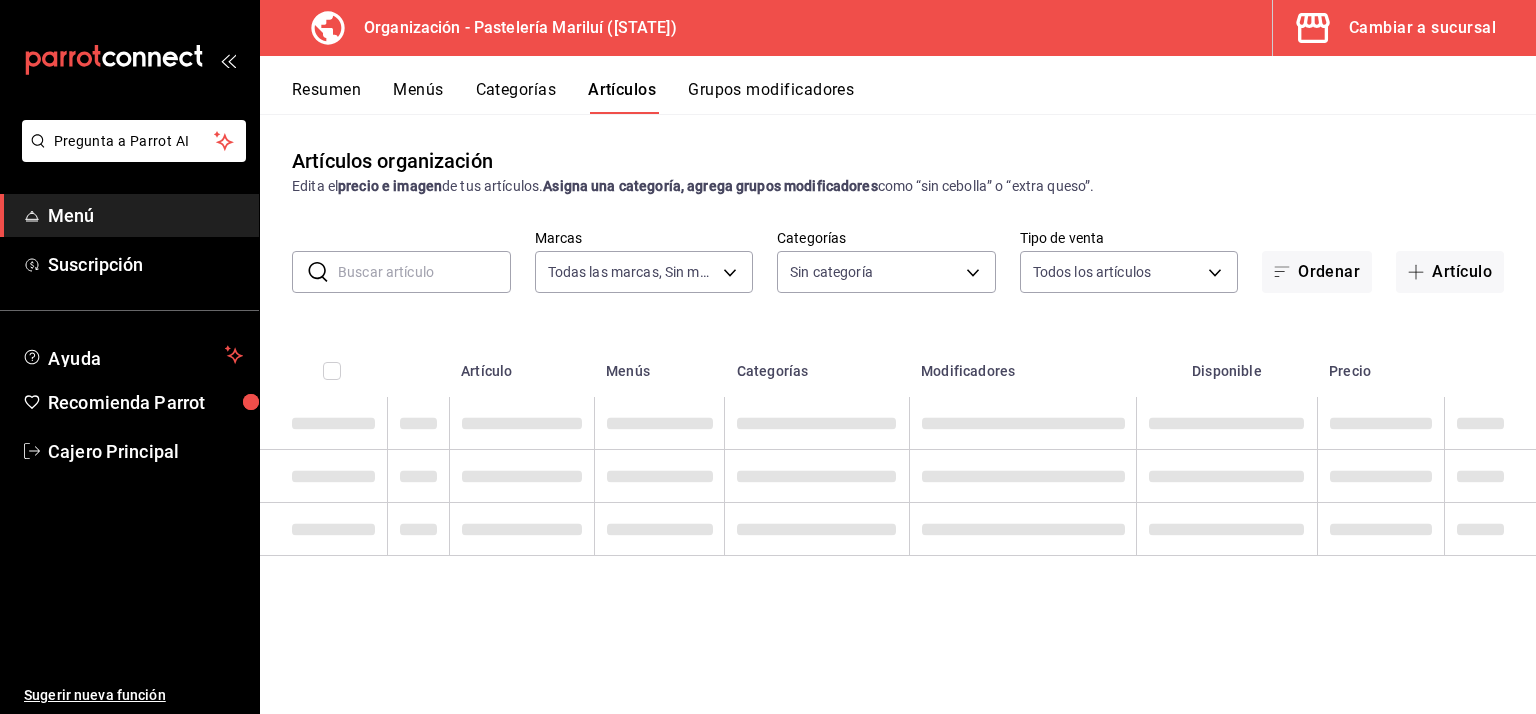 type on "[UUID]" 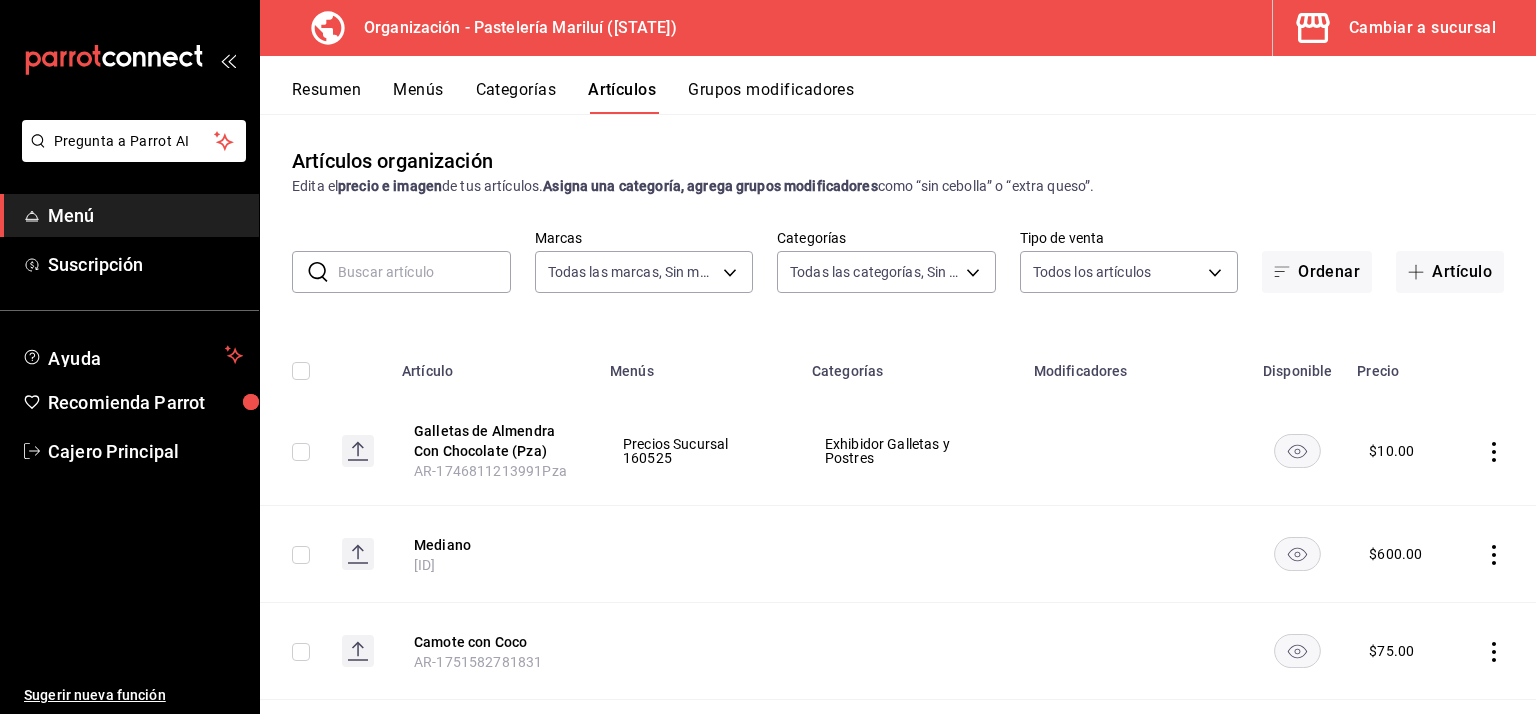 click at bounding box center [424, 272] 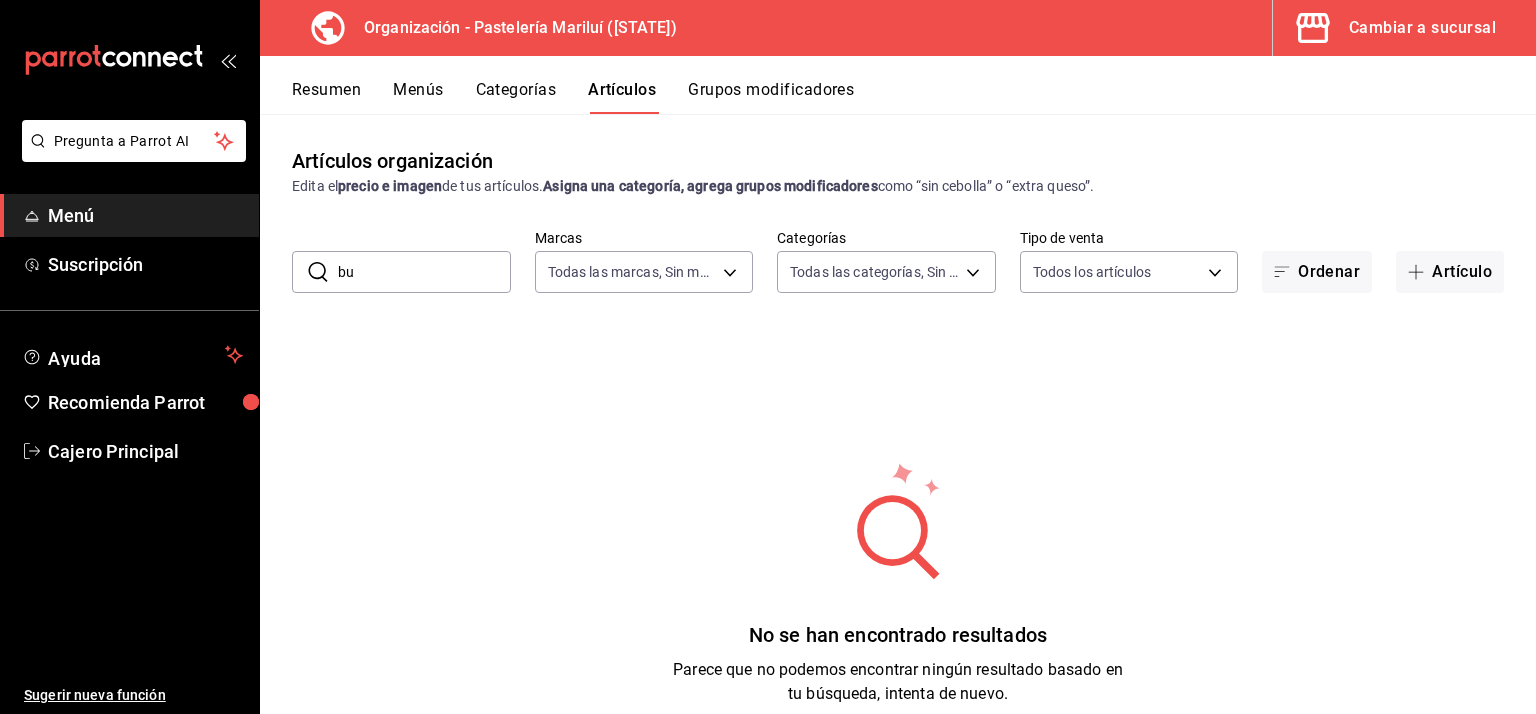 type on "b" 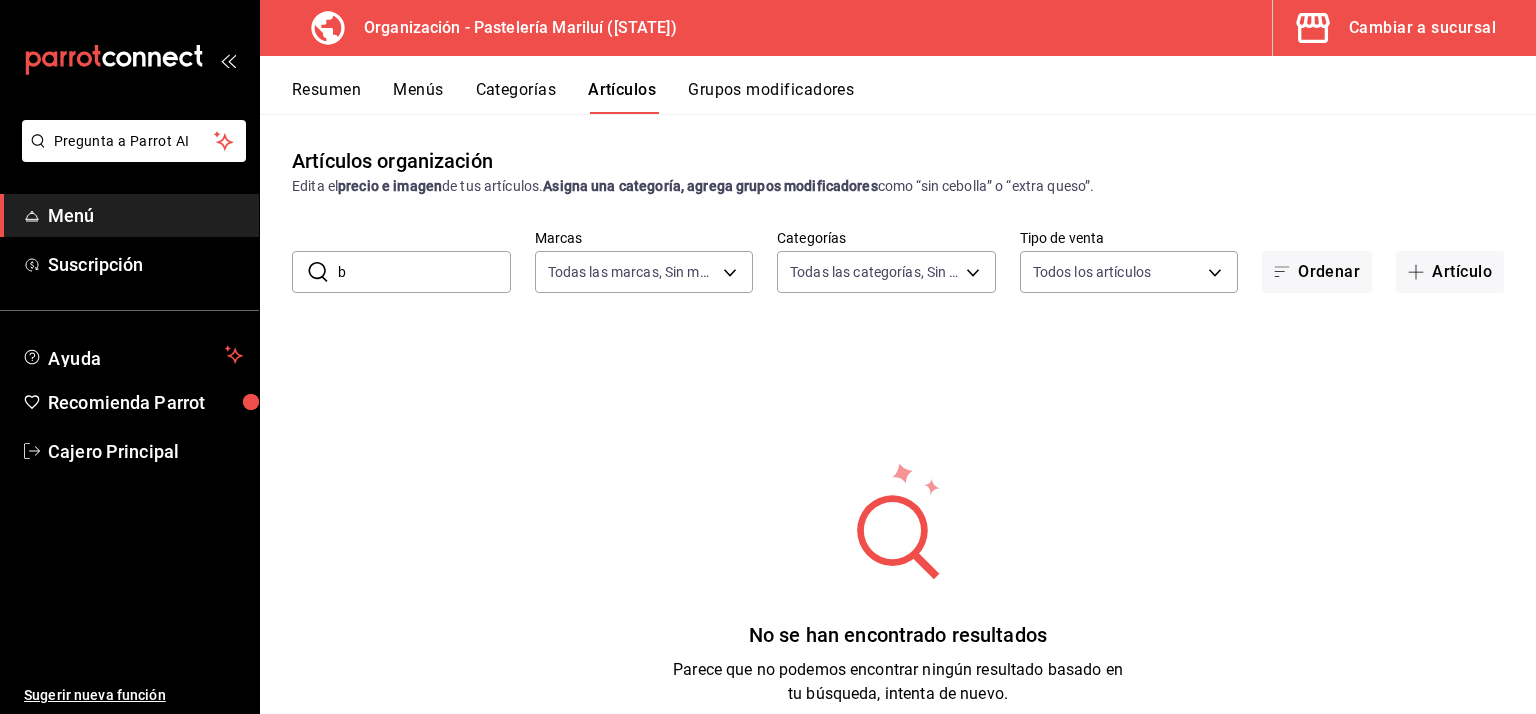 type 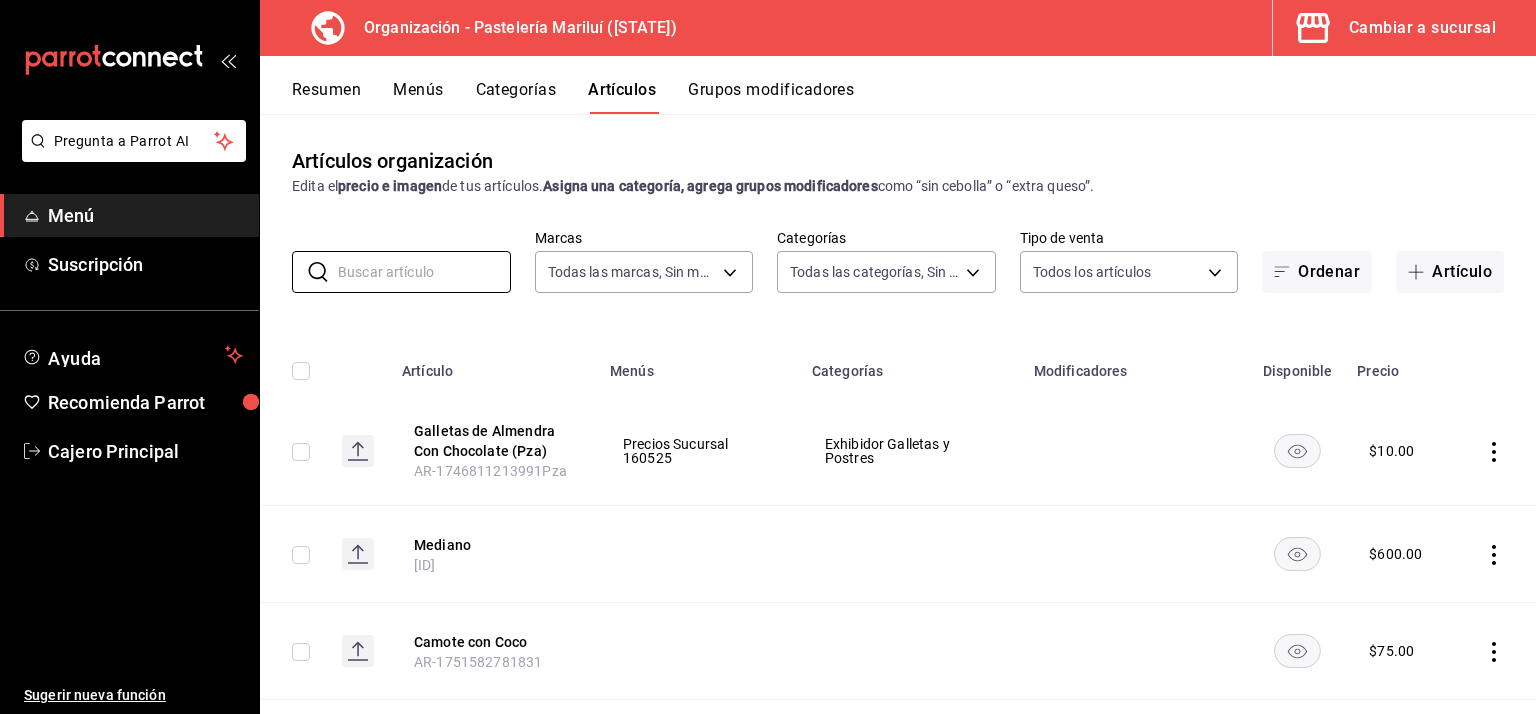 click on "Artículo" at bounding box center [1450, 272] 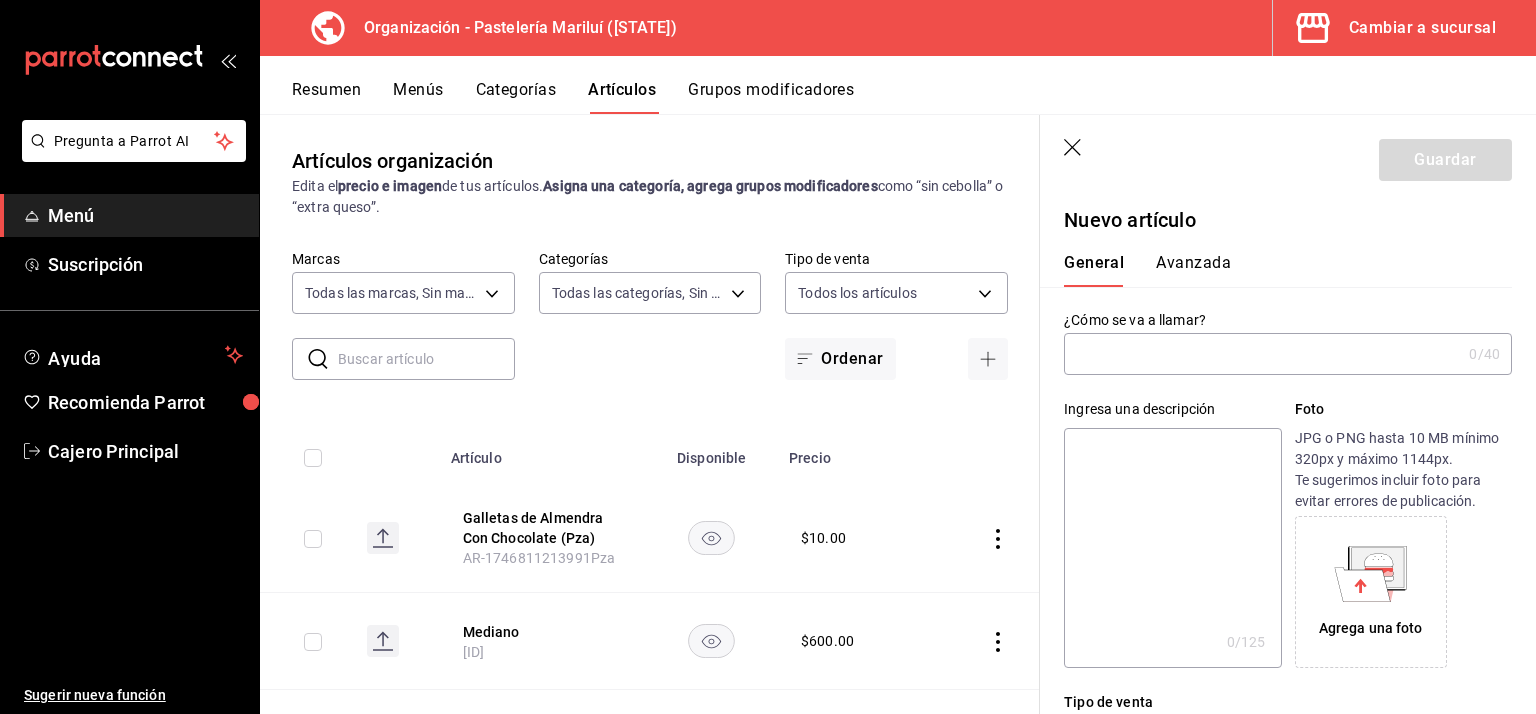 click at bounding box center (1262, 354) 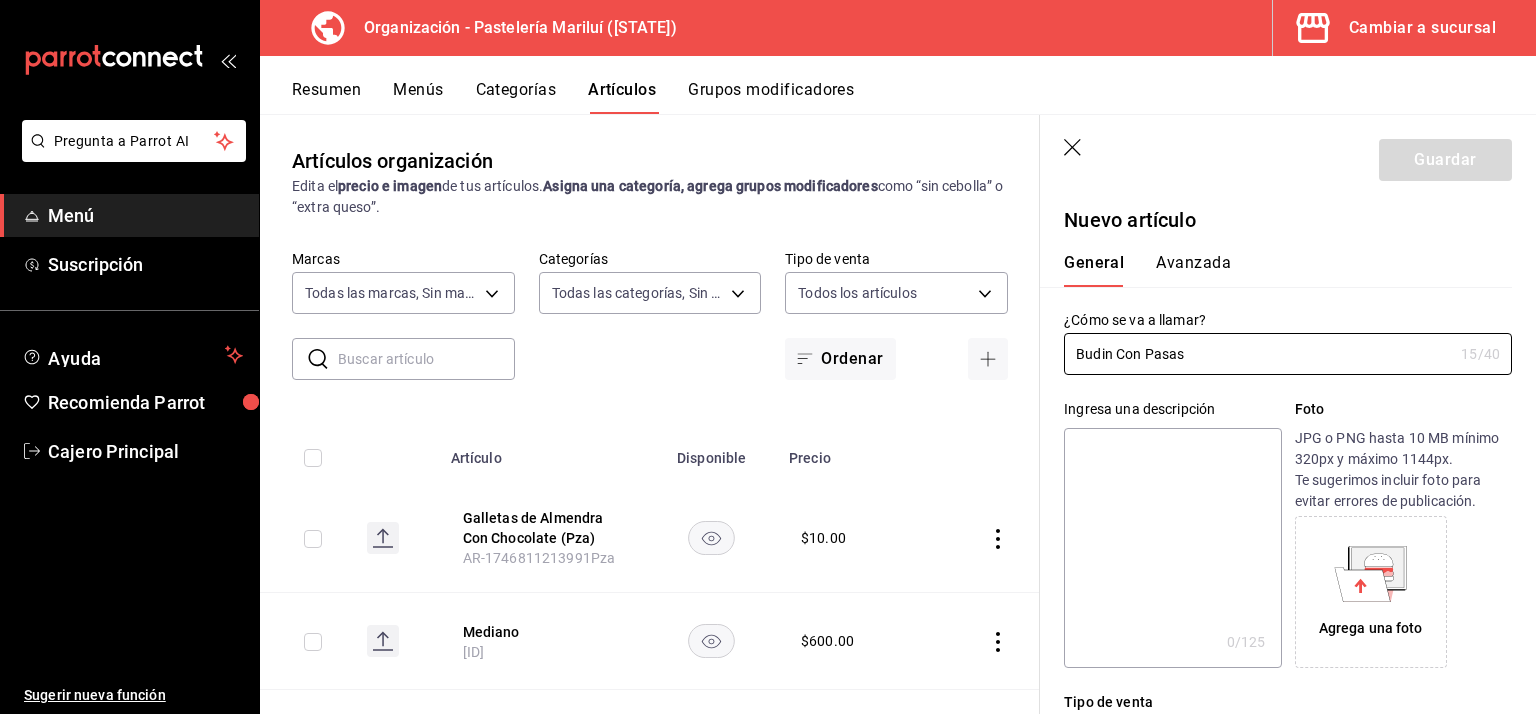 scroll, scrollTop: 100, scrollLeft: 0, axis: vertical 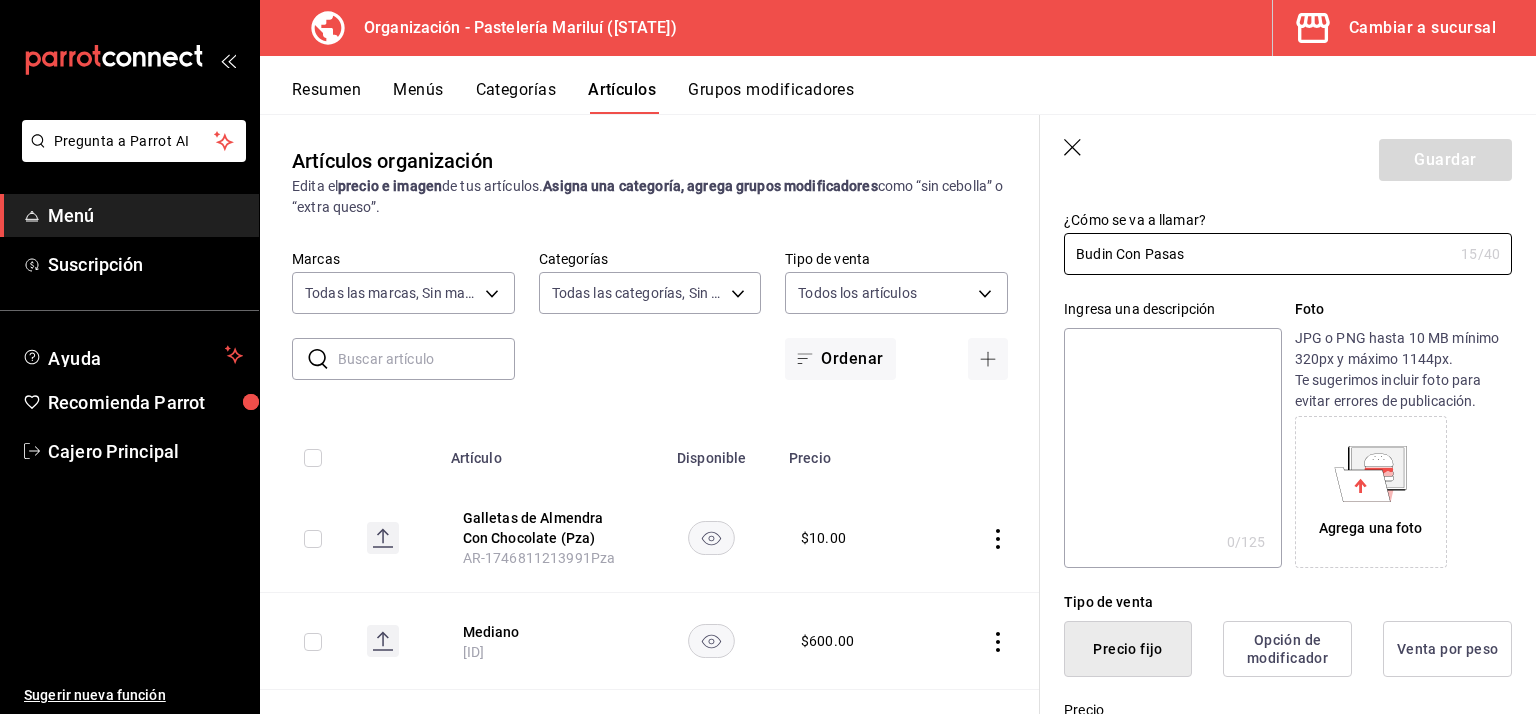 type on "Budin Con Pasas" 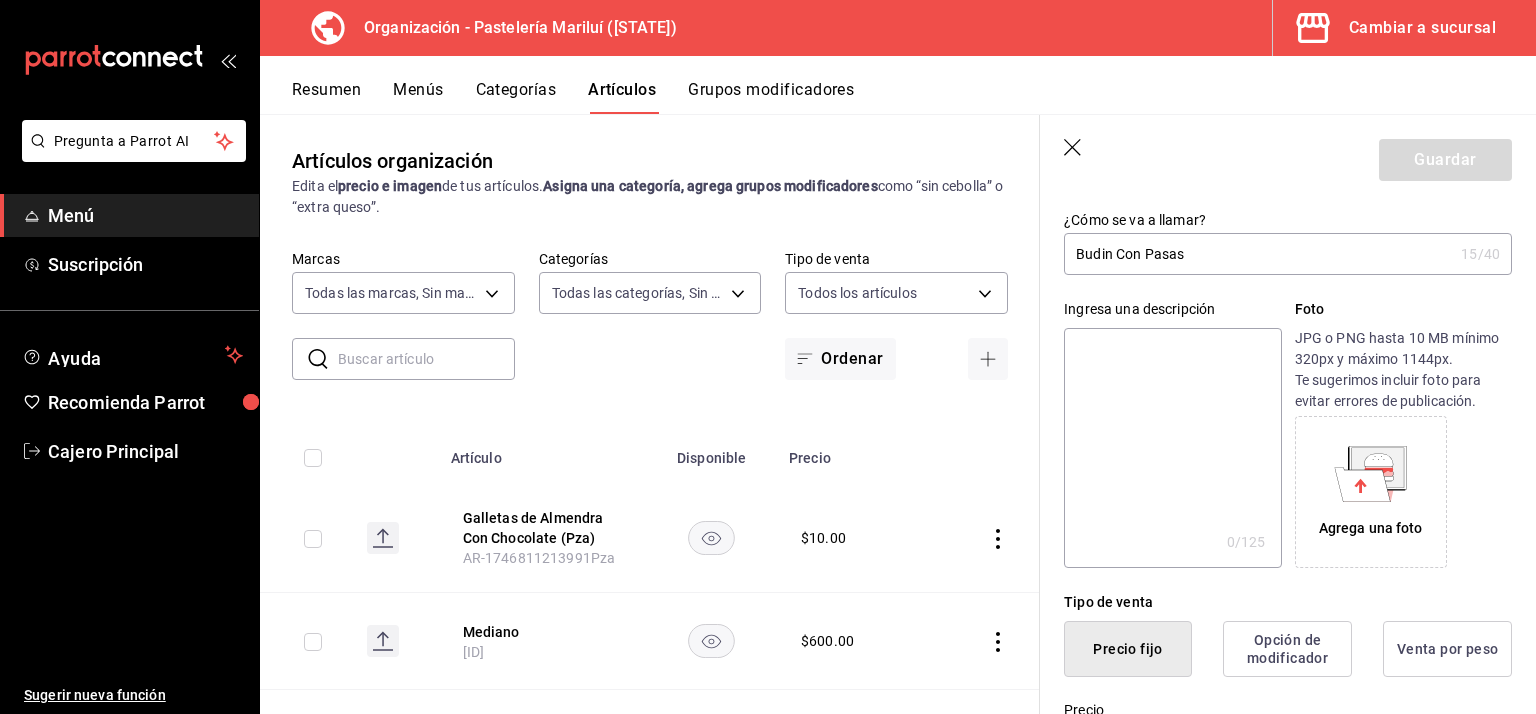 paste on "Rebanada 11 x 7.5 cm (370 gr) ([DATE])" 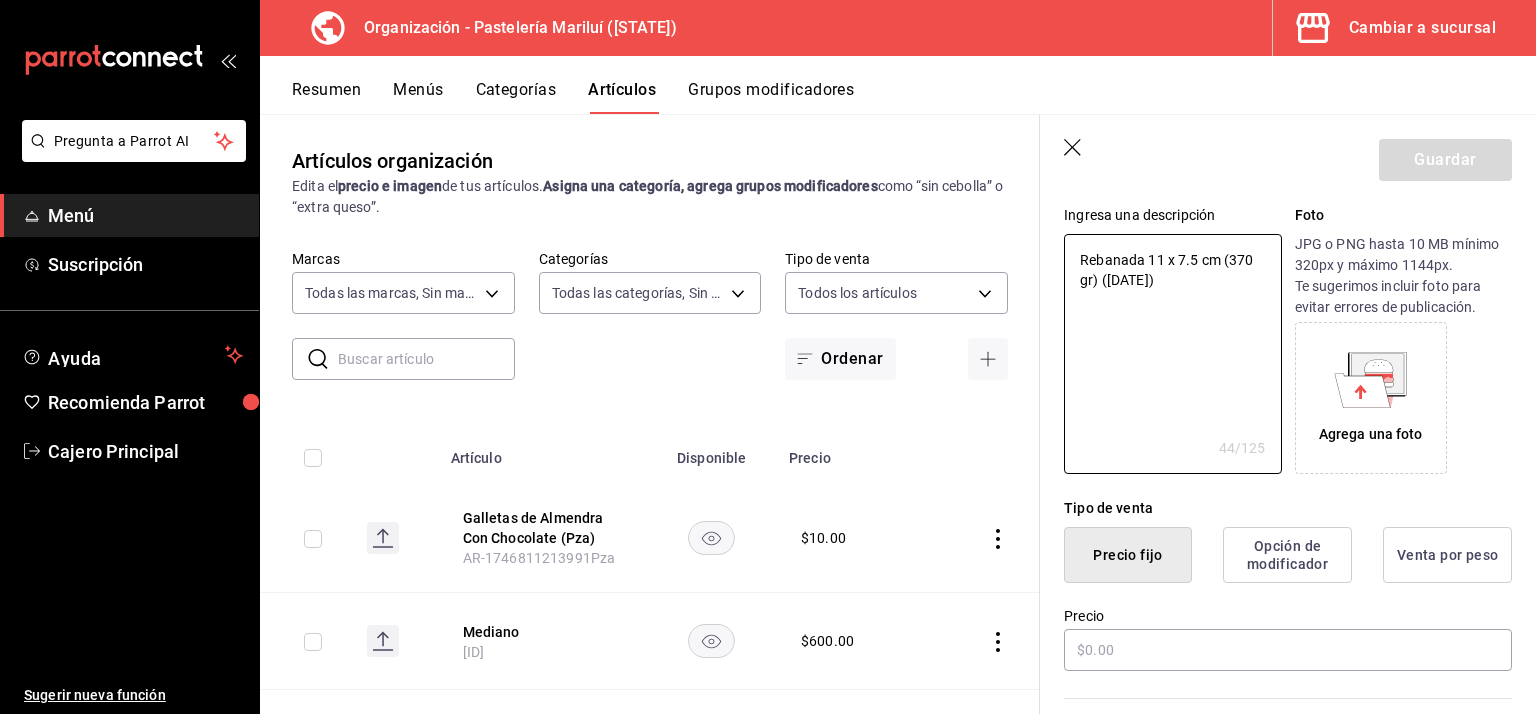 scroll, scrollTop: 300, scrollLeft: 0, axis: vertical 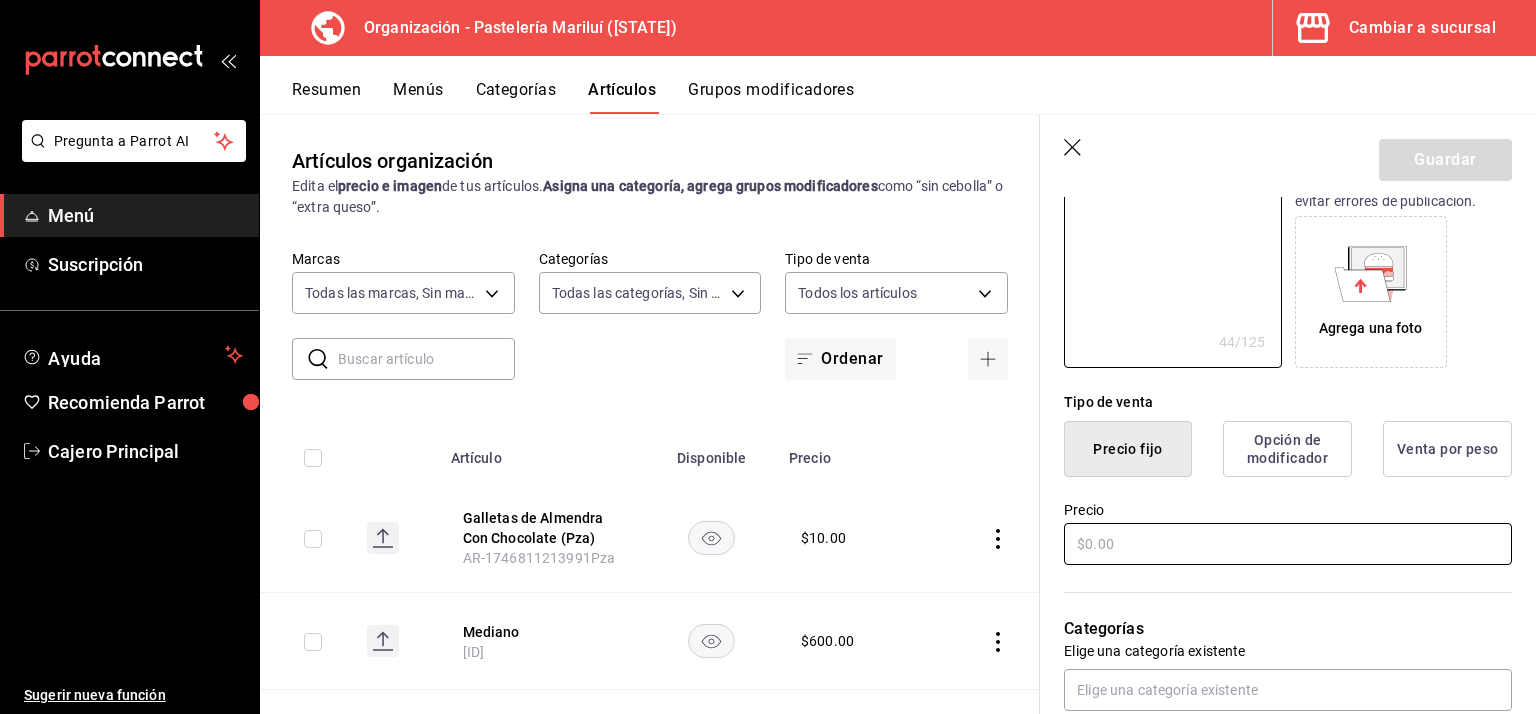 type on "Rebanada 11 x 7.5 cm (370 gr) ([DATE])" 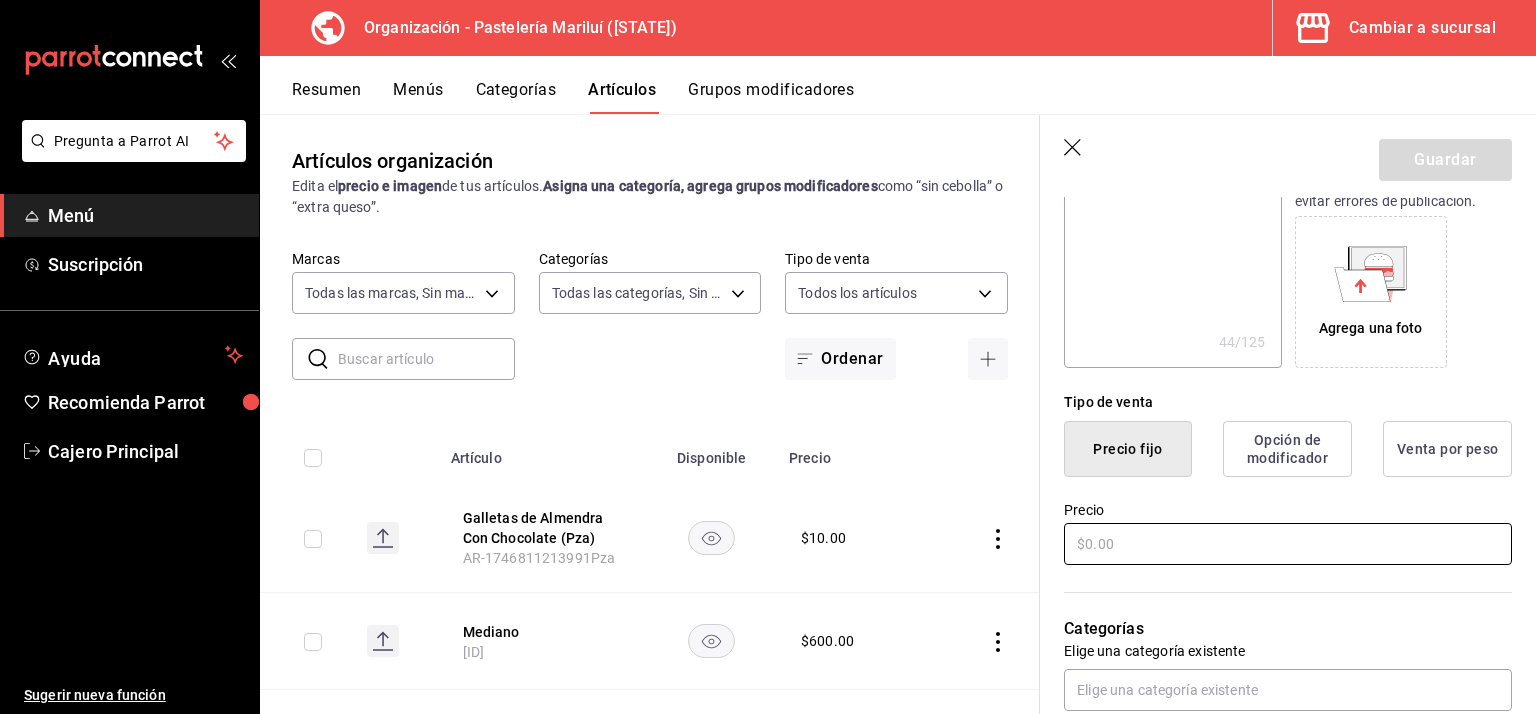 click at bounding box center [1288, 544] 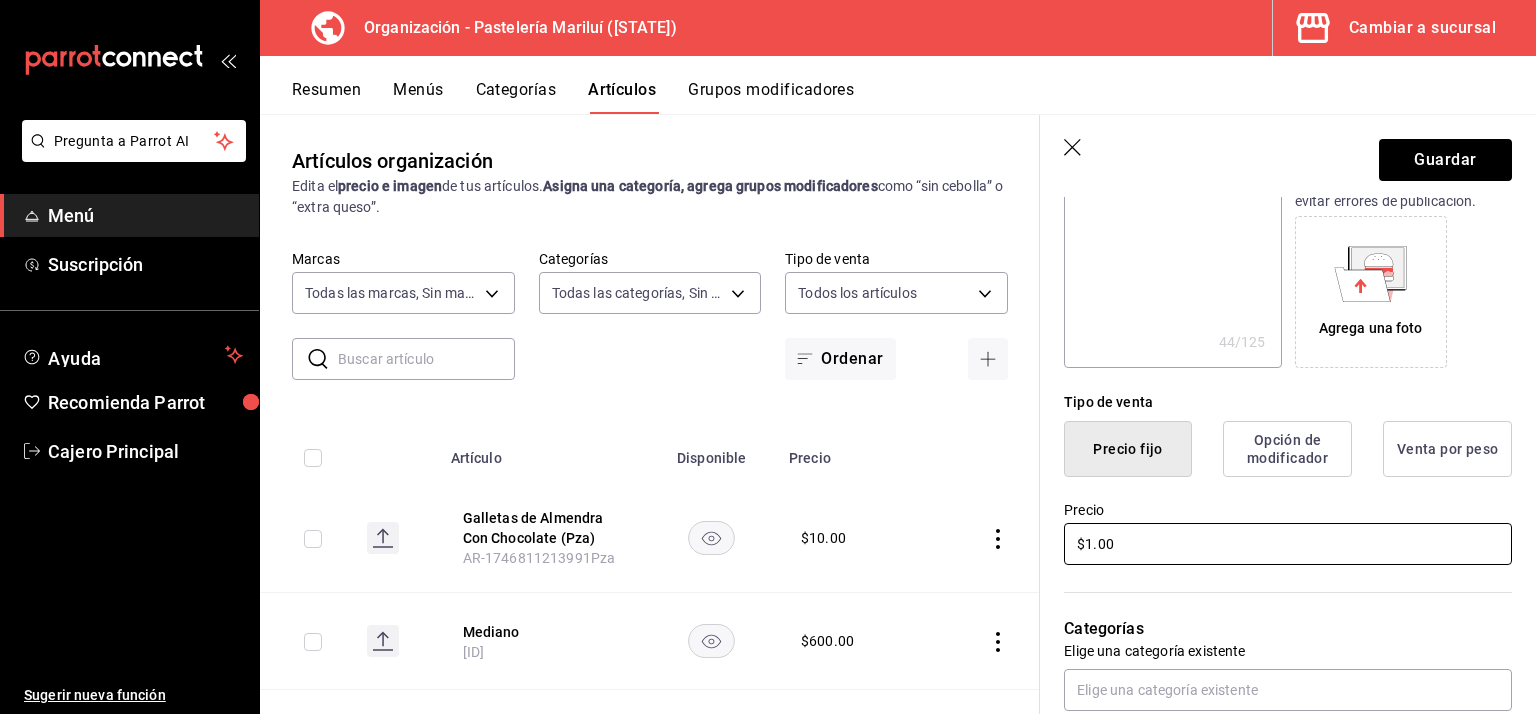 type on "x" 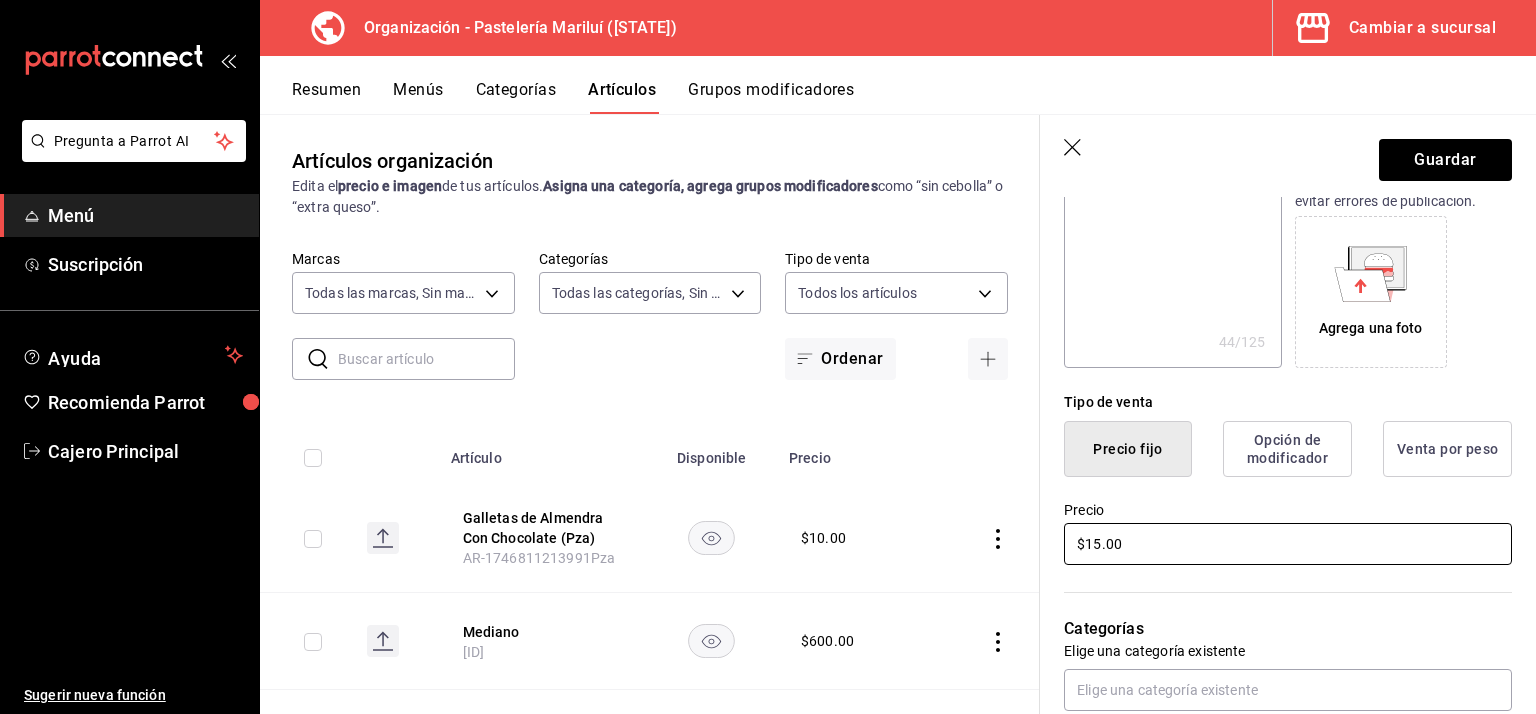scroll, scrollTop: 500, scrollLeft: 0, axis: vertical 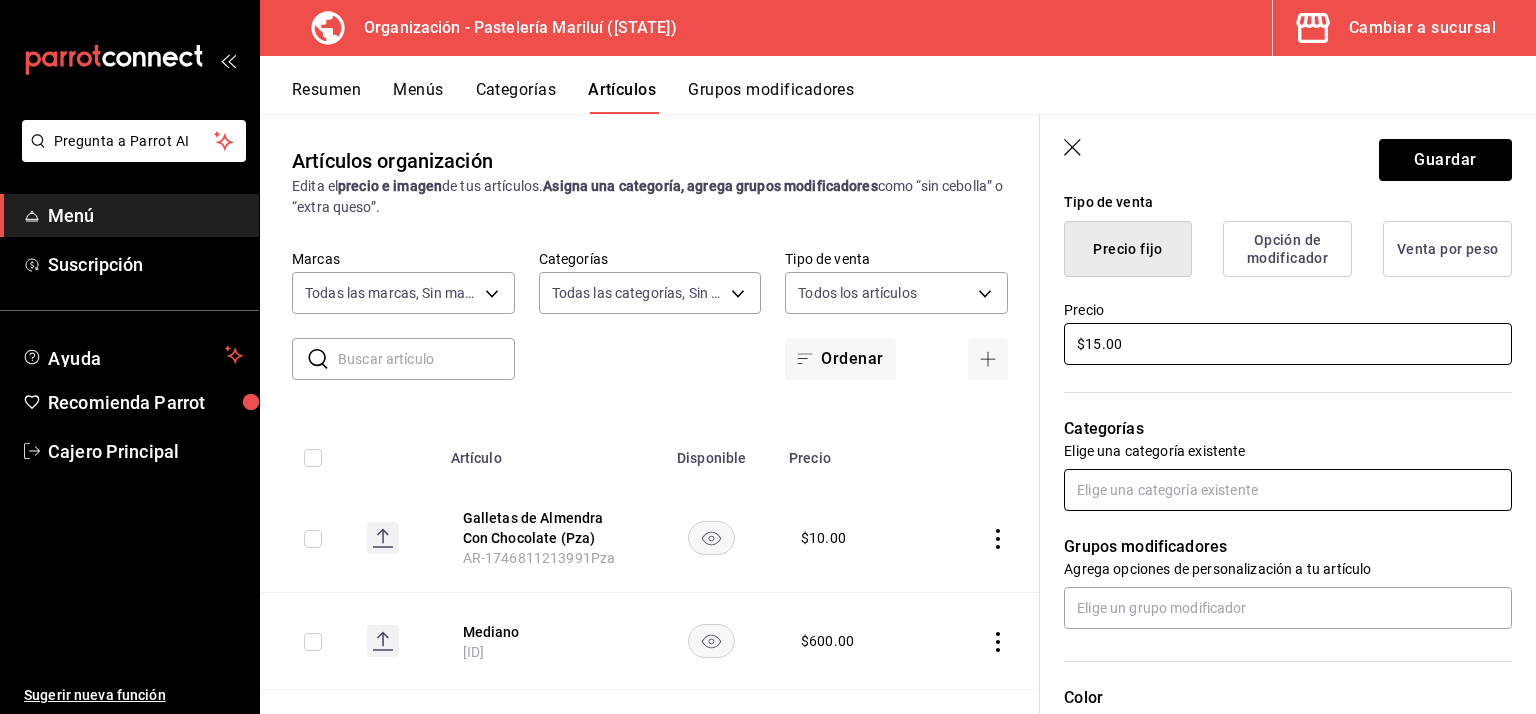 type on "$15.00" 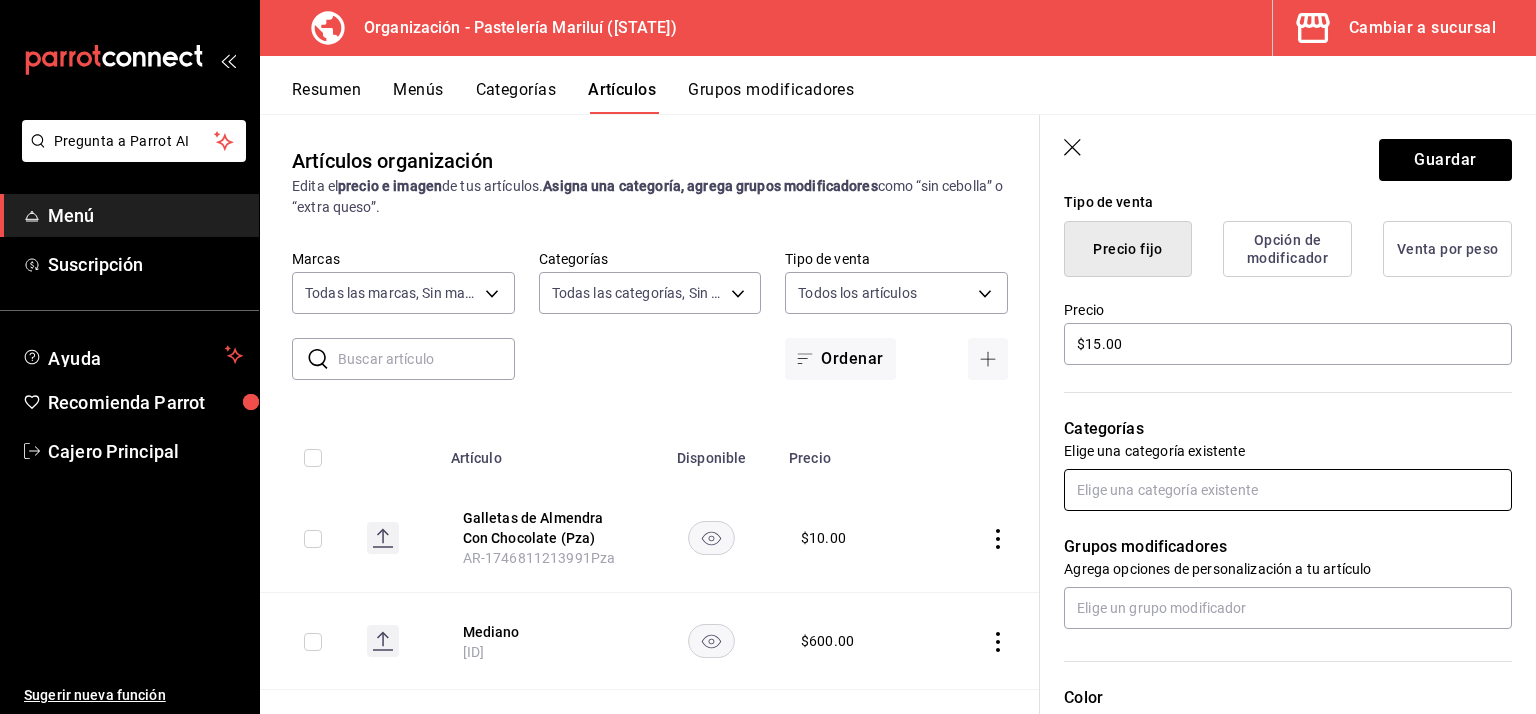 click at bounding box center [1288, 490] 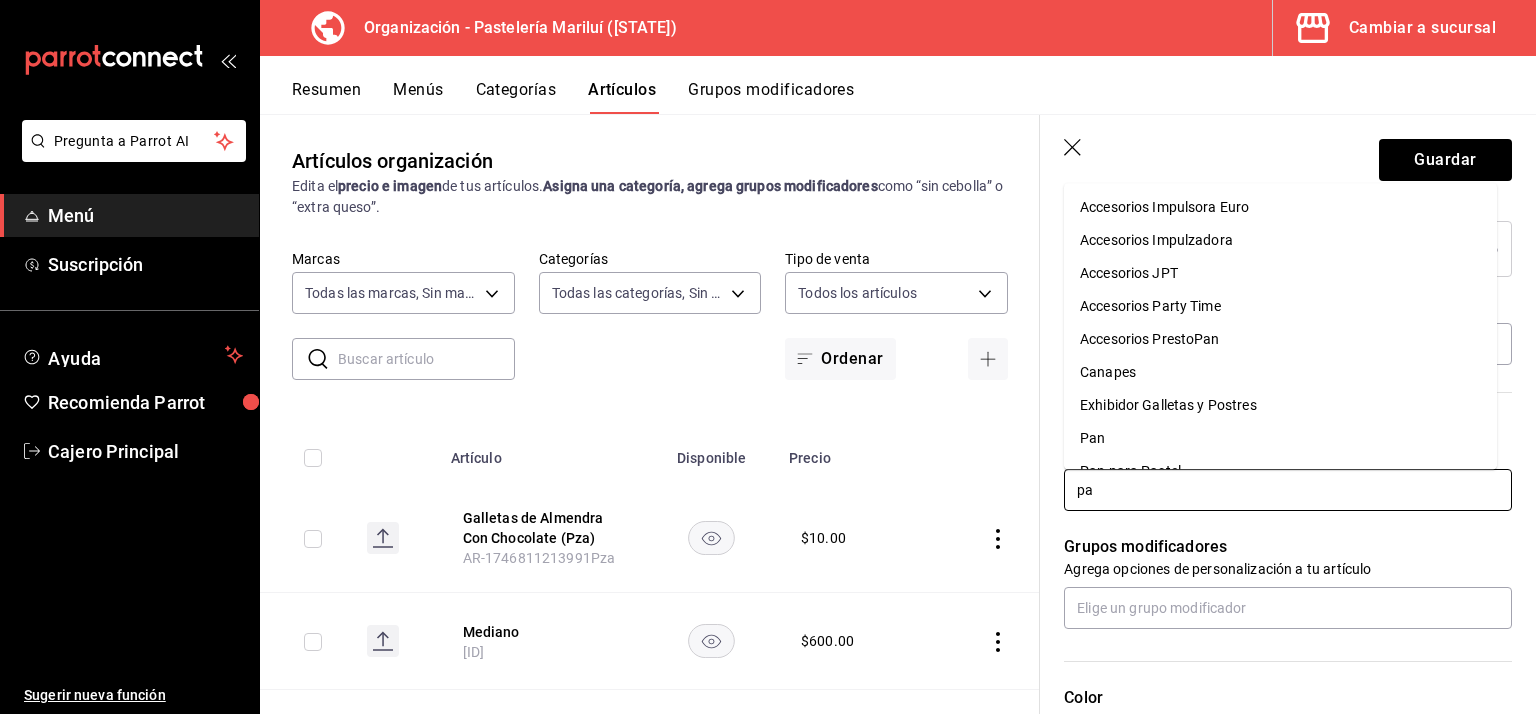 type on "pan" 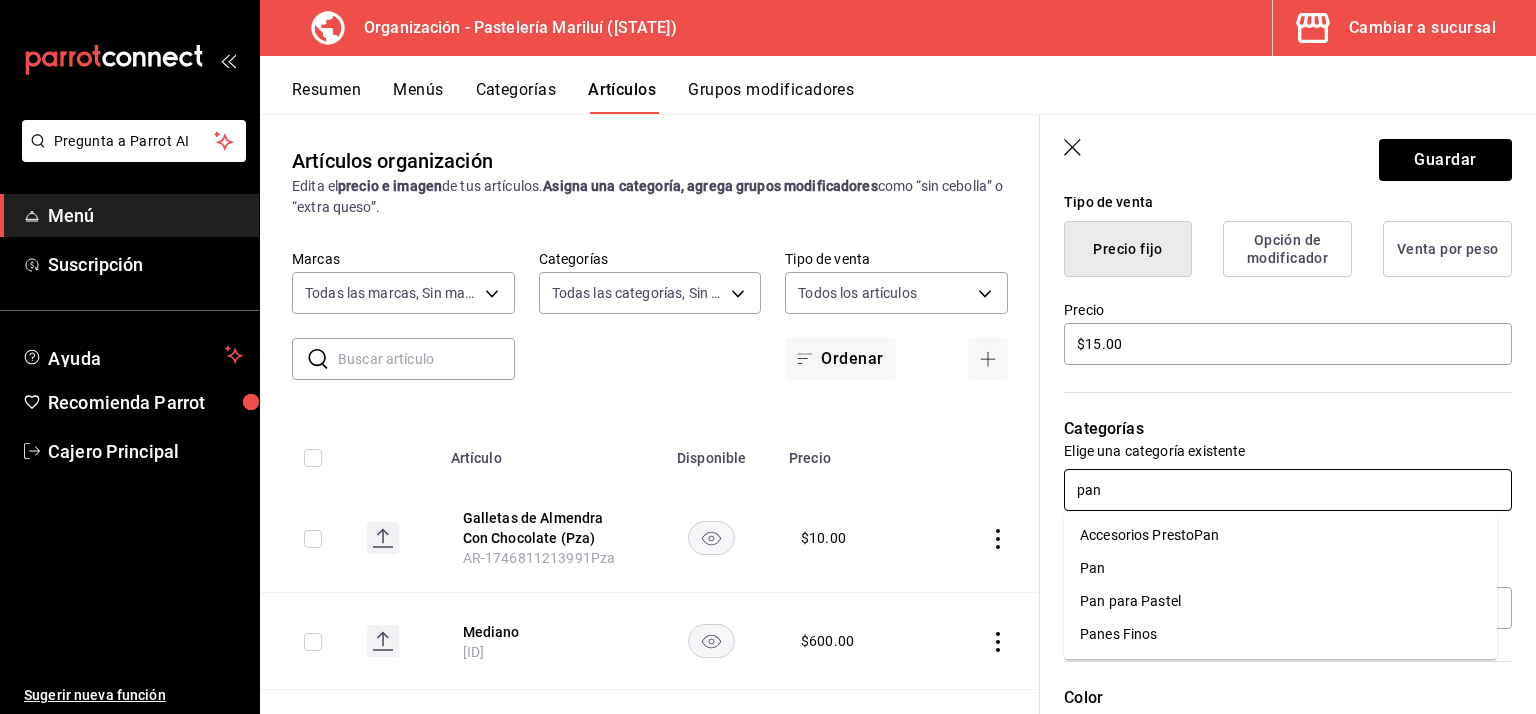 click on "Pan" at bounding box center (1280, 568) 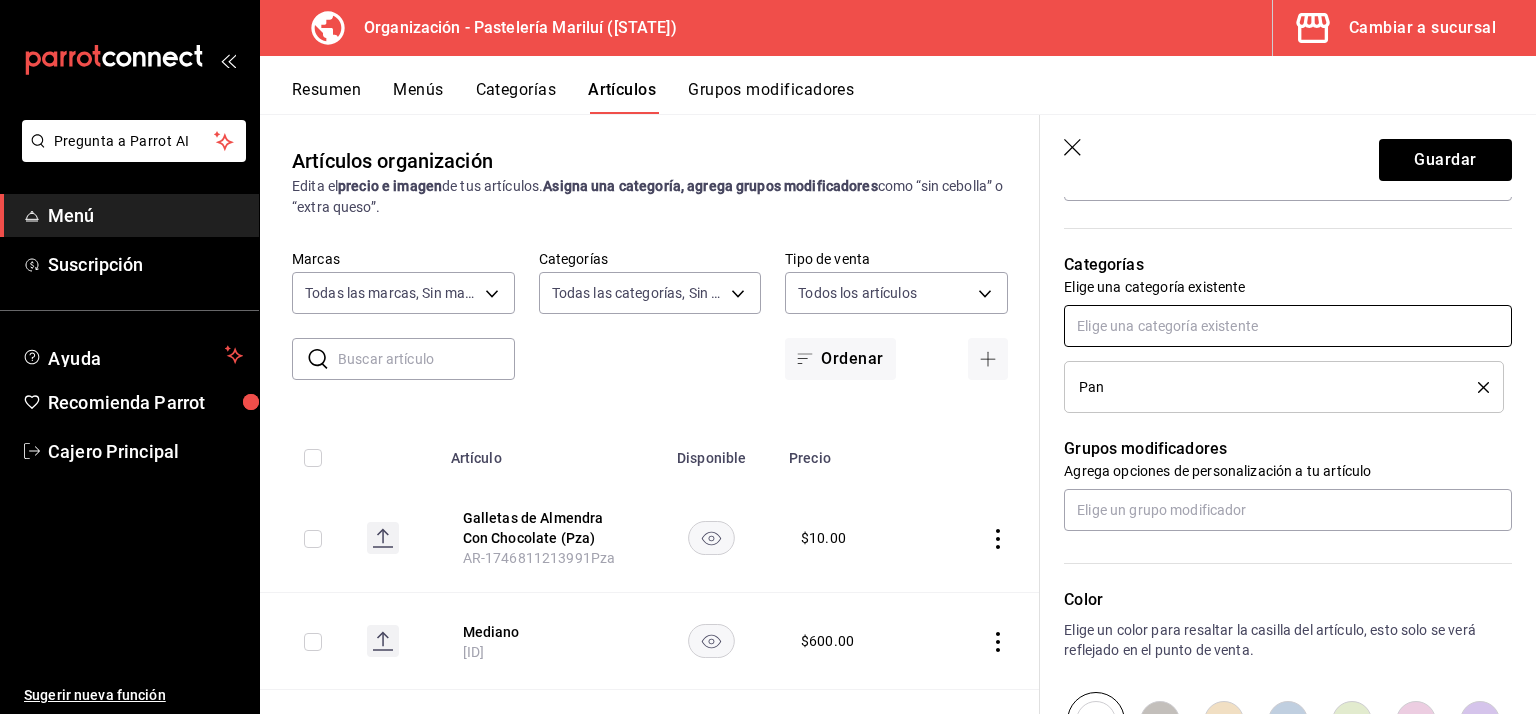 scroll, scrollTop: 700, scrollLeft: 0, axis: vertical 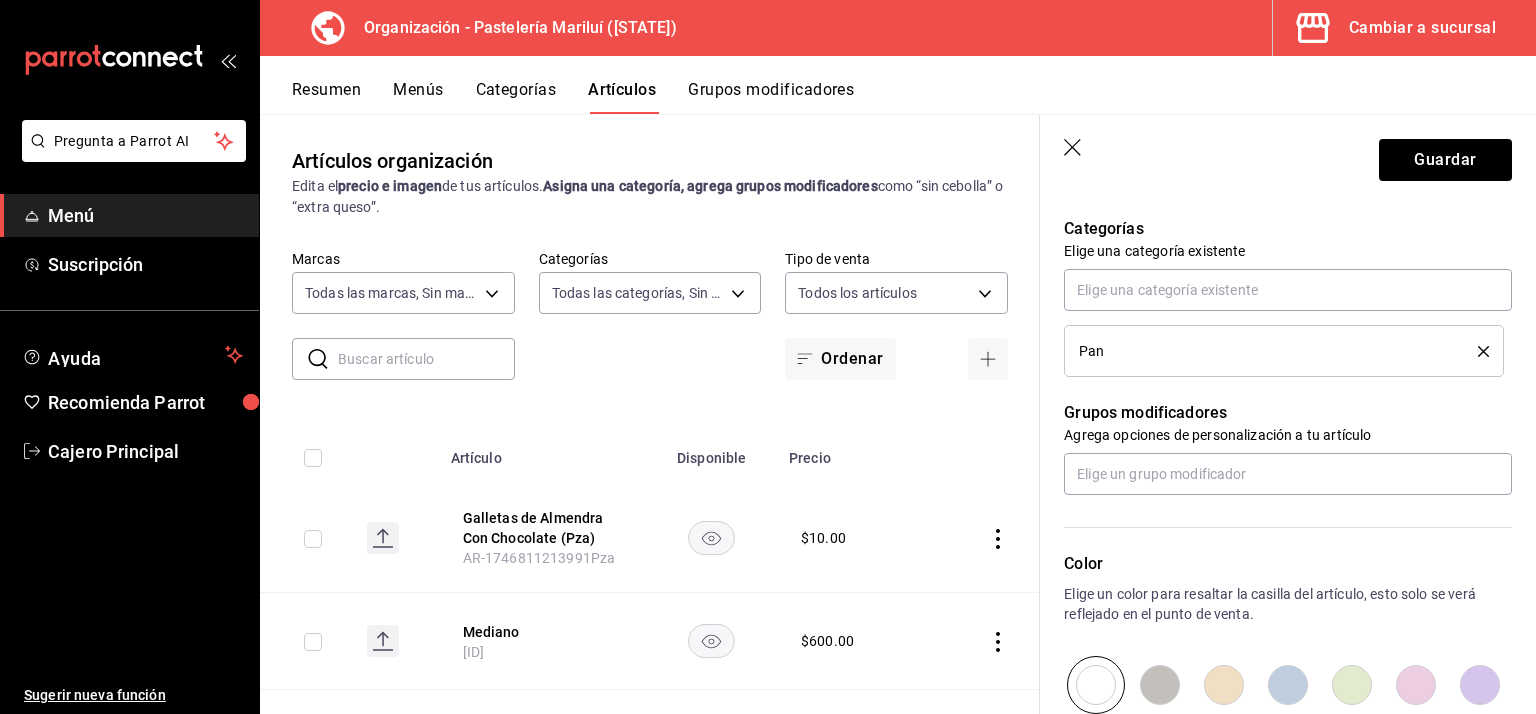 click at bounding box center [1352, 685] 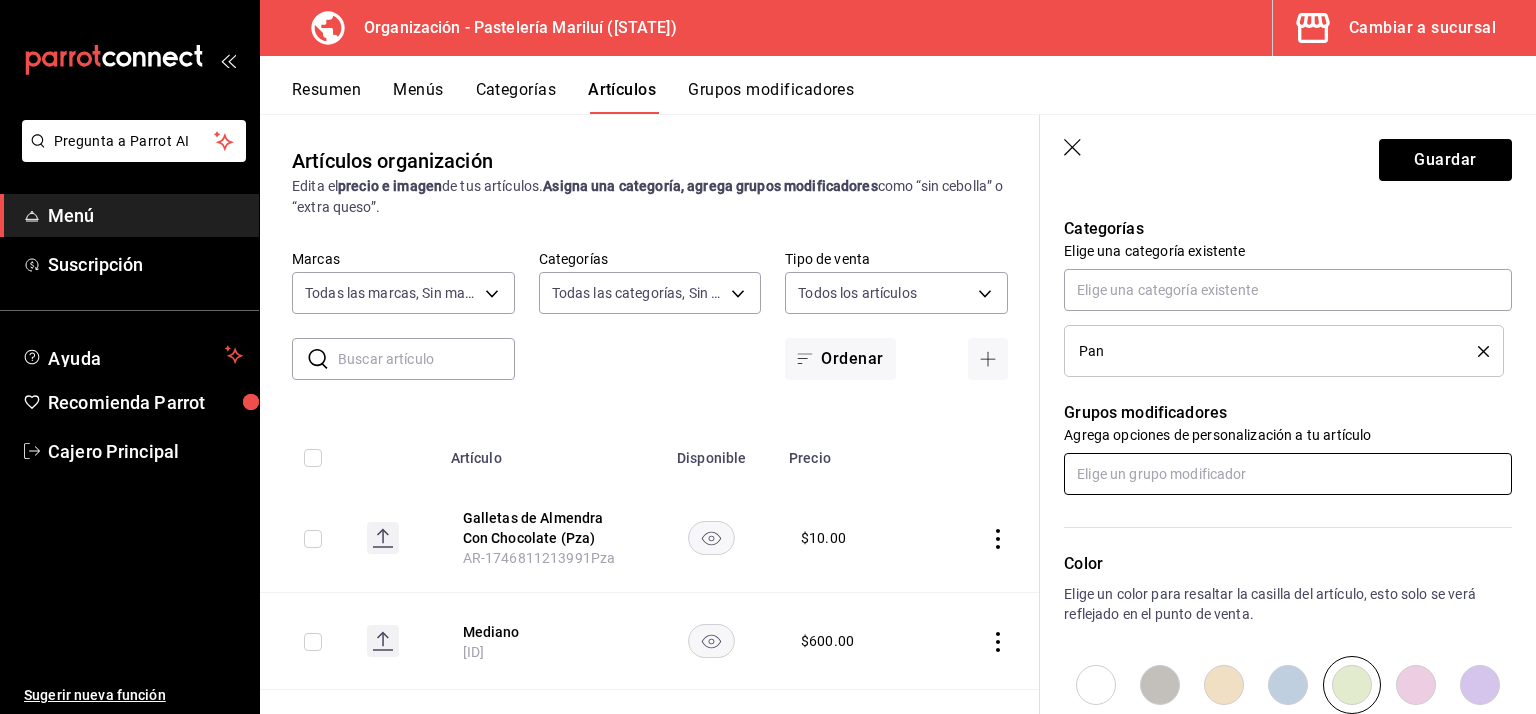 click at bounding box center (1288, 474) 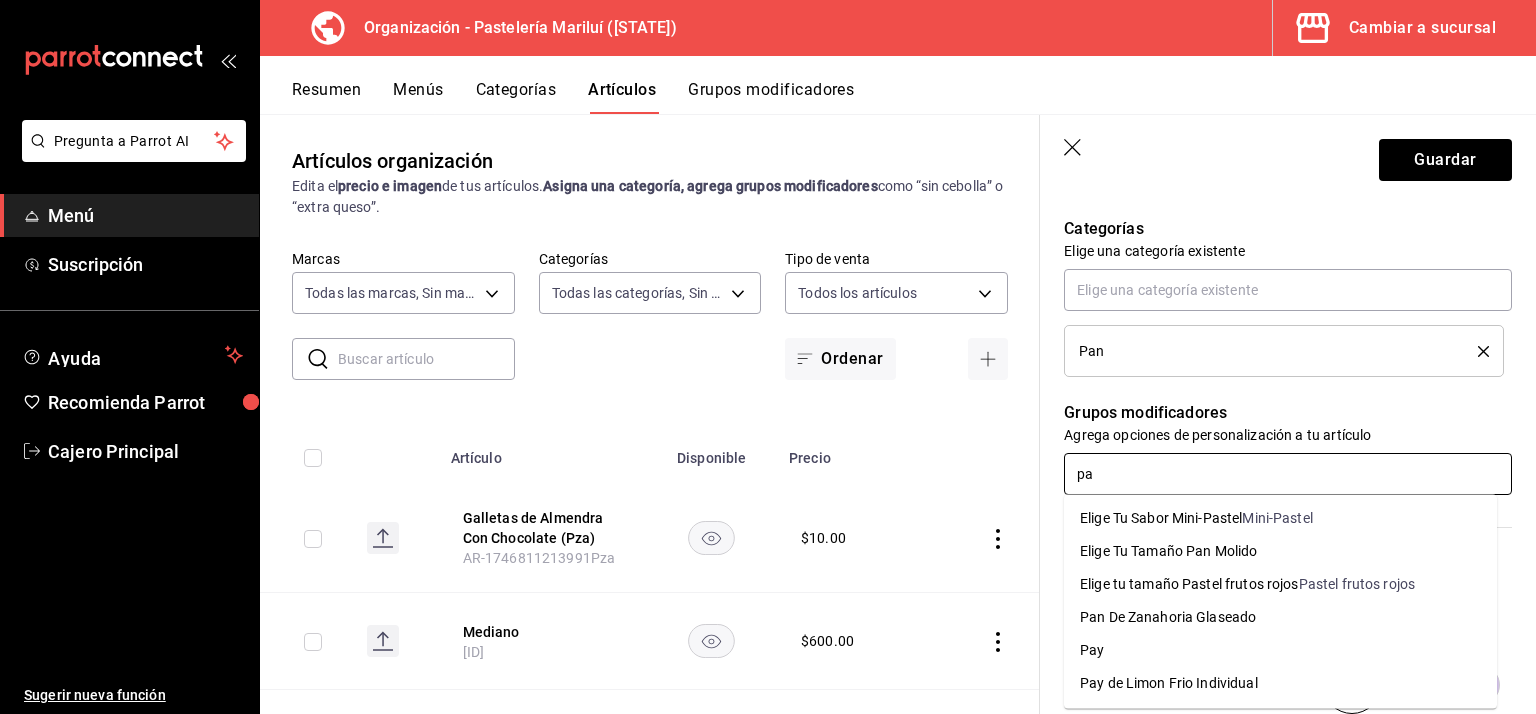 type on "p" 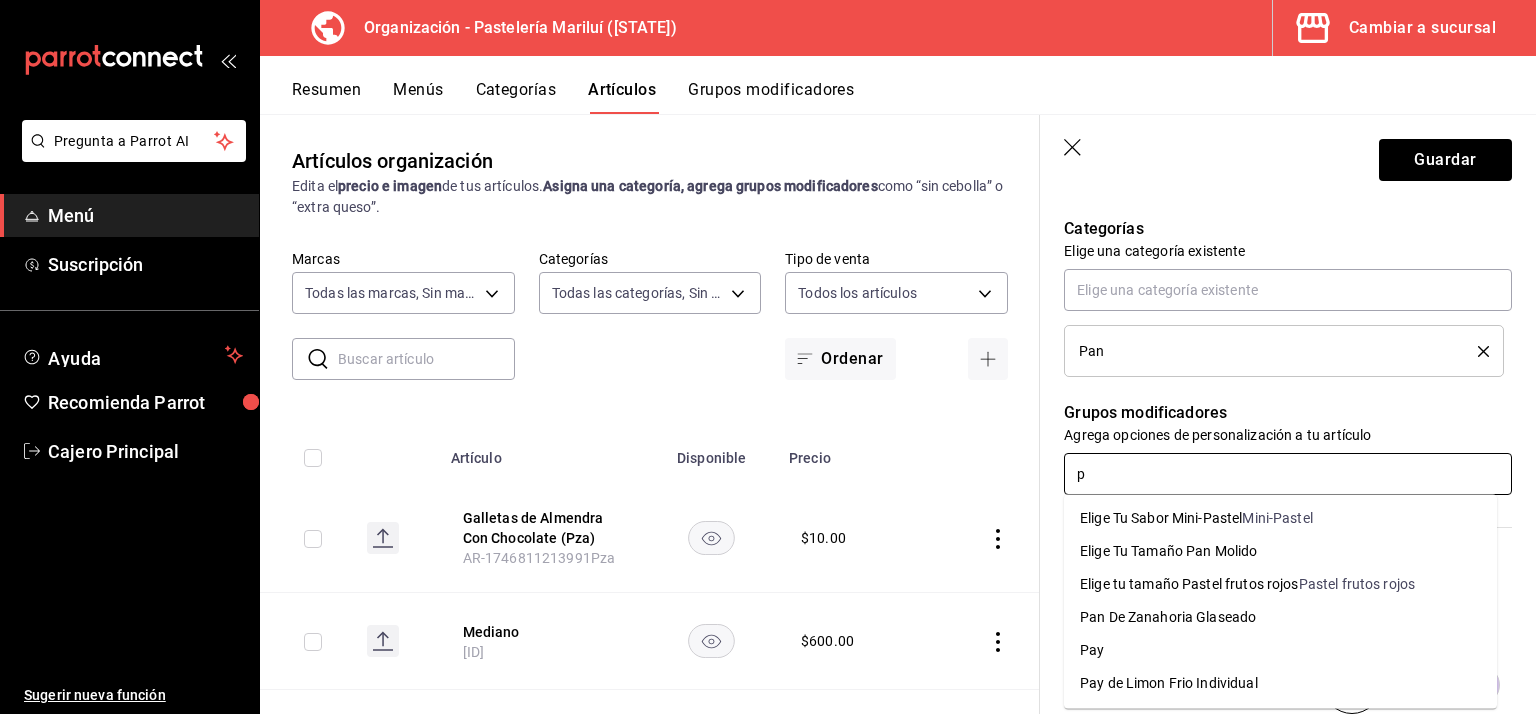 type 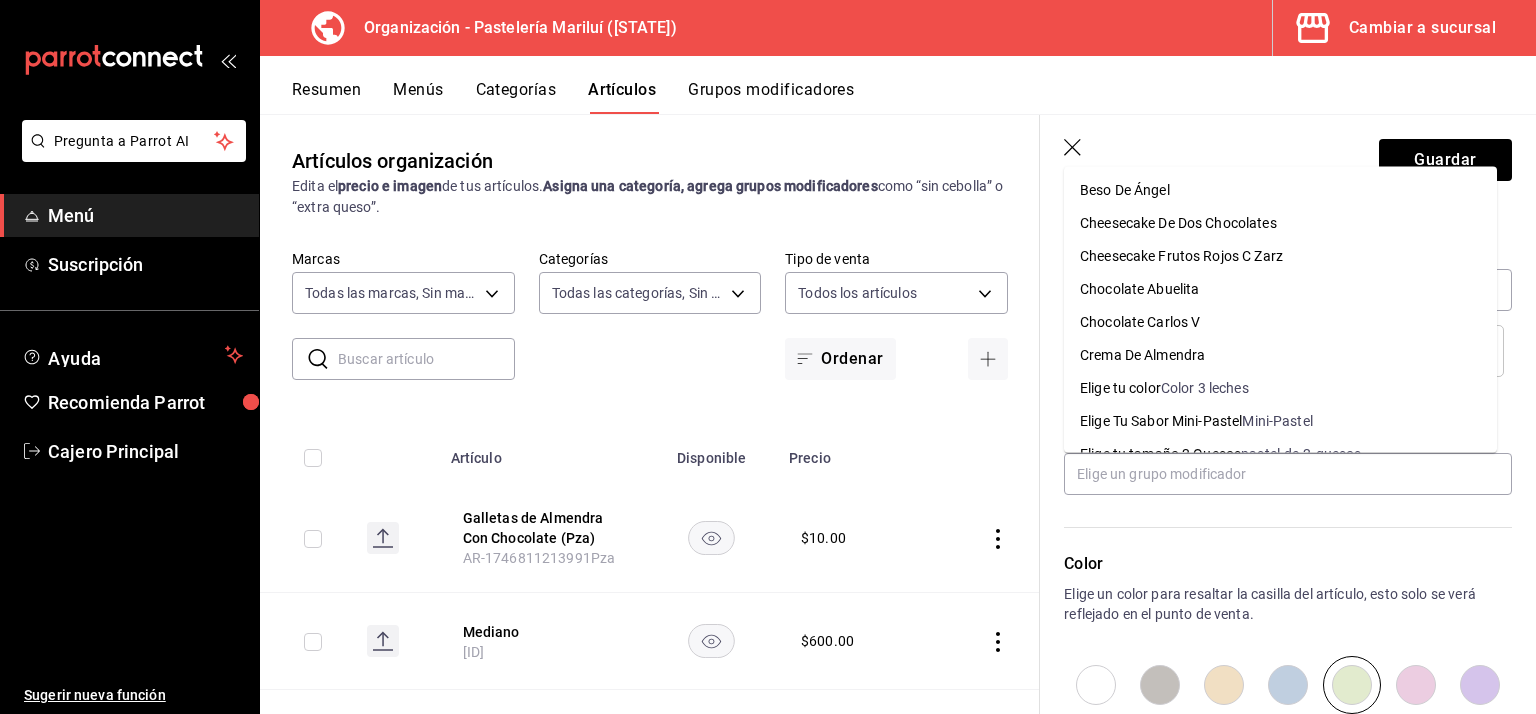 click on "Color Elige un color para resaltar la casilla del artículo, esto solo se verá reflejado en el punto de venta." at bounding box center (1276, 604) 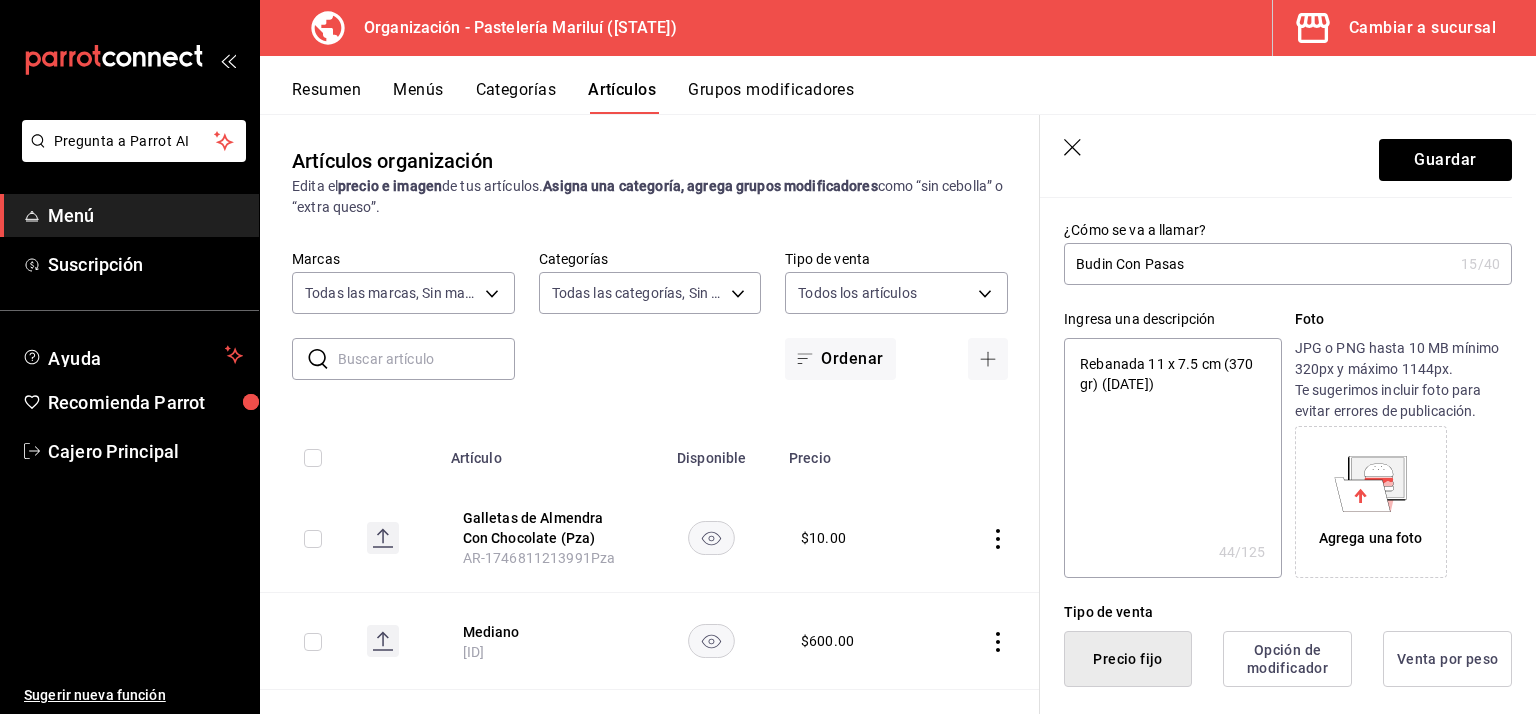 scroll, scrollTop: 0, scrollLeft: 0, axis: both 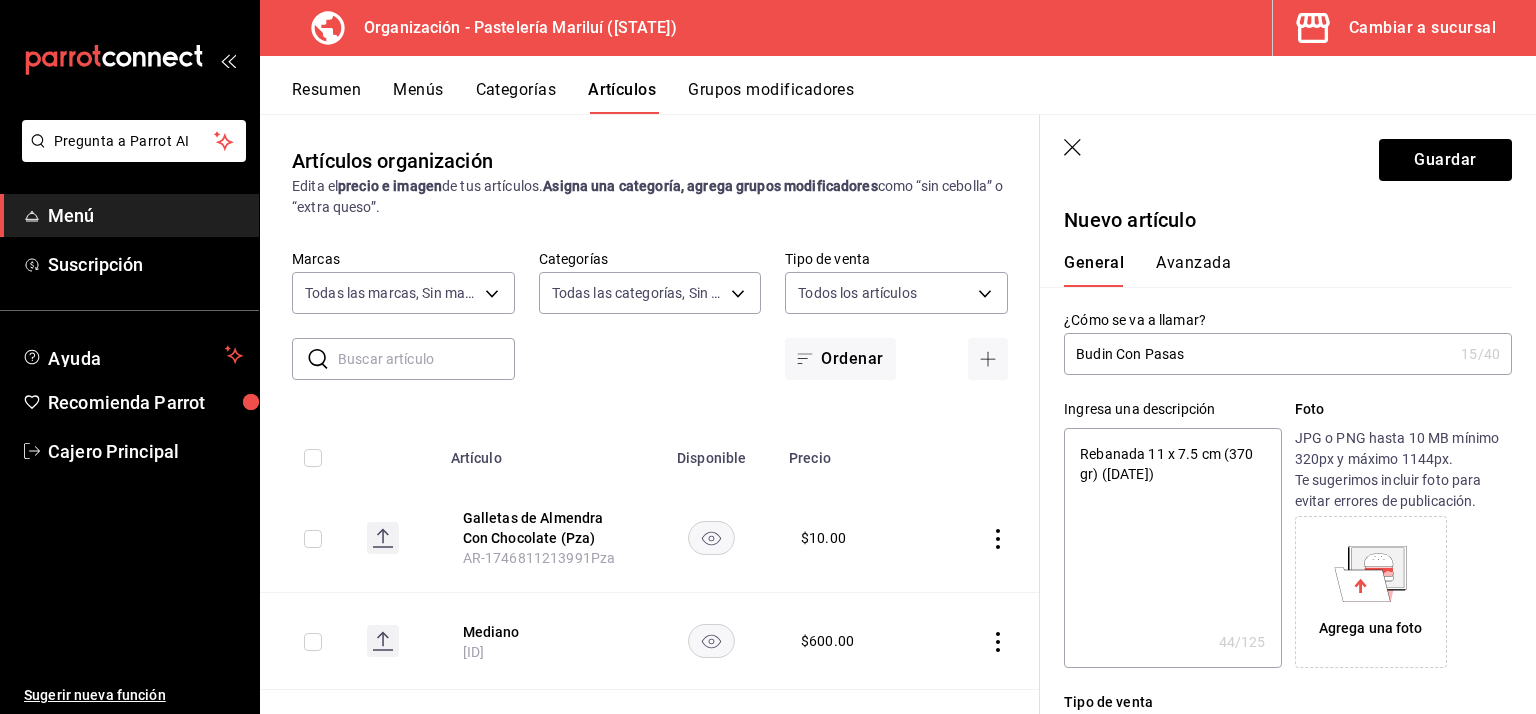 click on "Avanzada" at bounding box center (1193, 270) 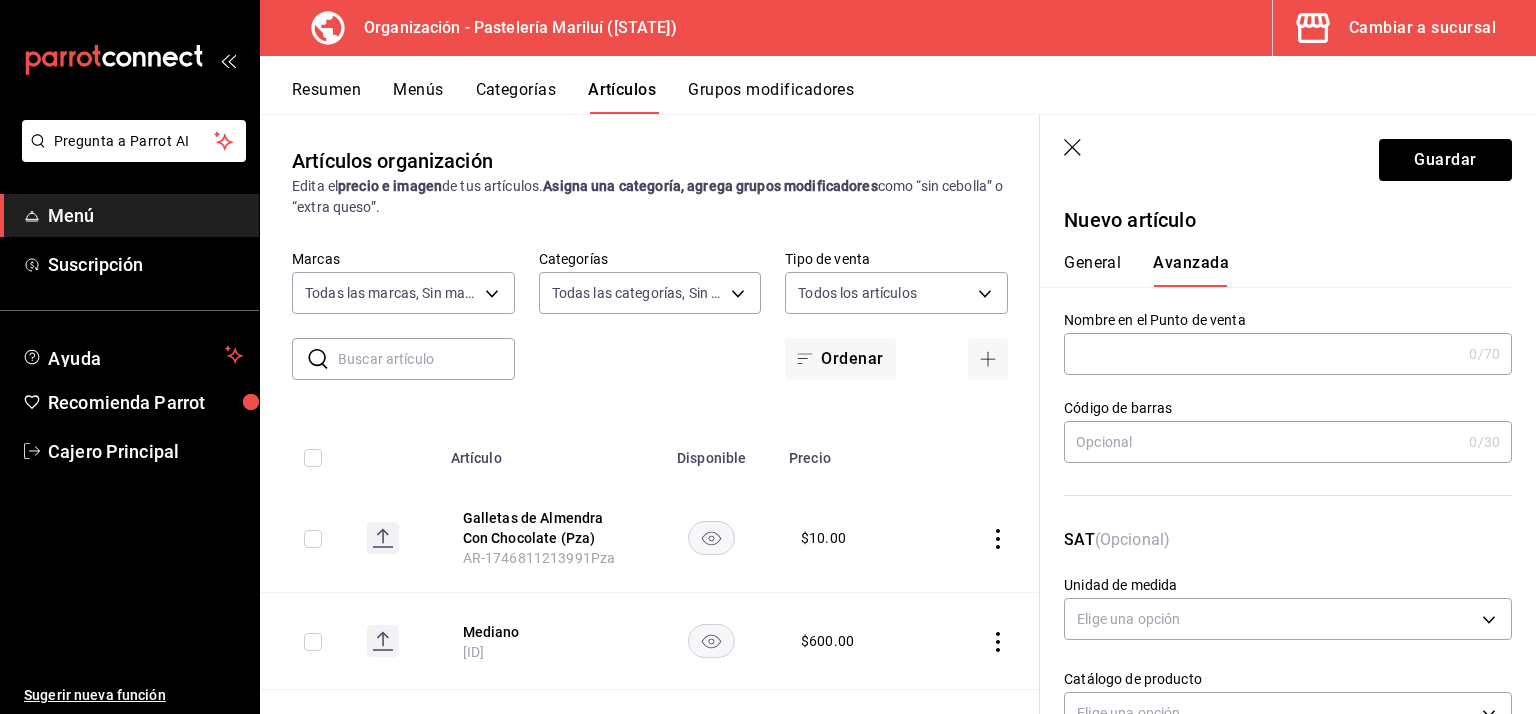 click on "General" at bounding box center [1092, 270] 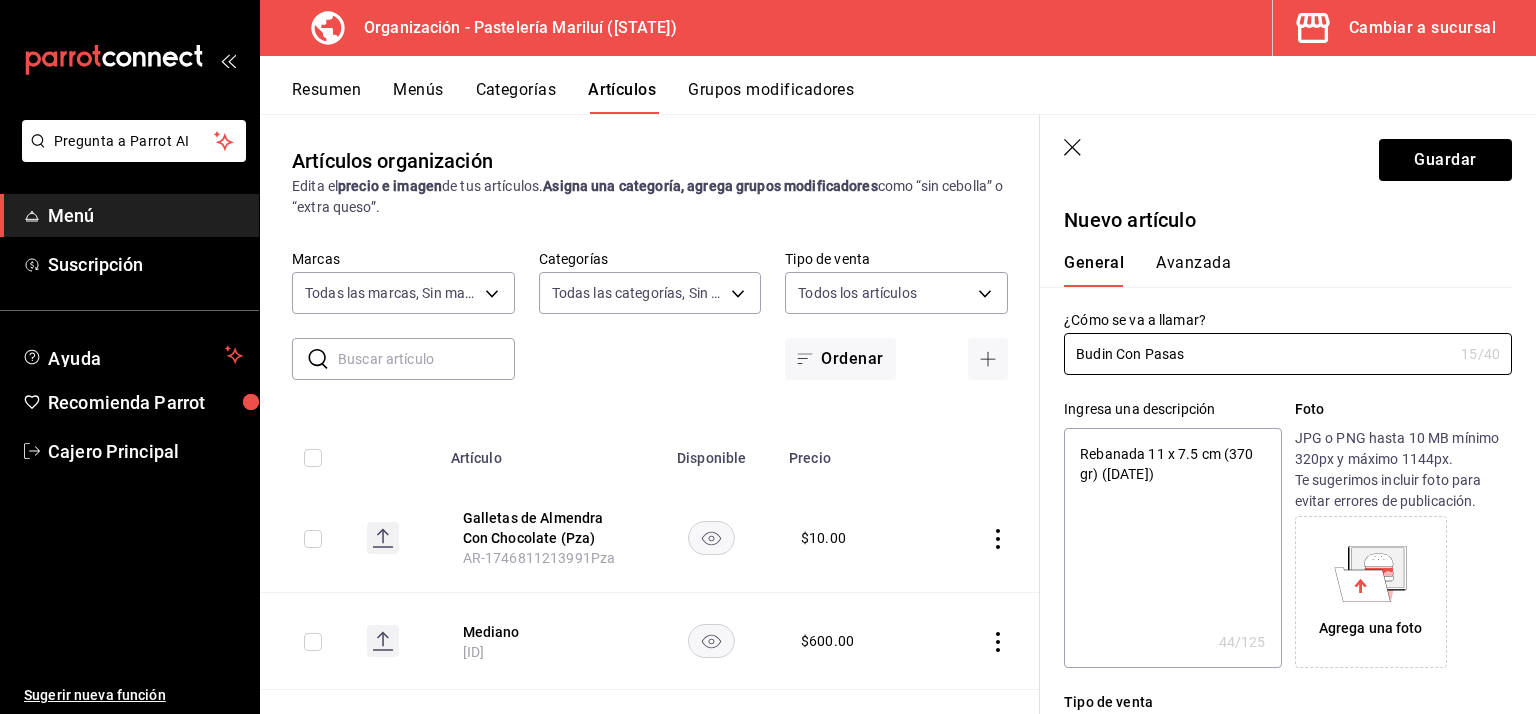 drag, startPoint x: 1216, startPoint y: 357, endPoint x: 905, endPoint y: 349, distance: 311.10287 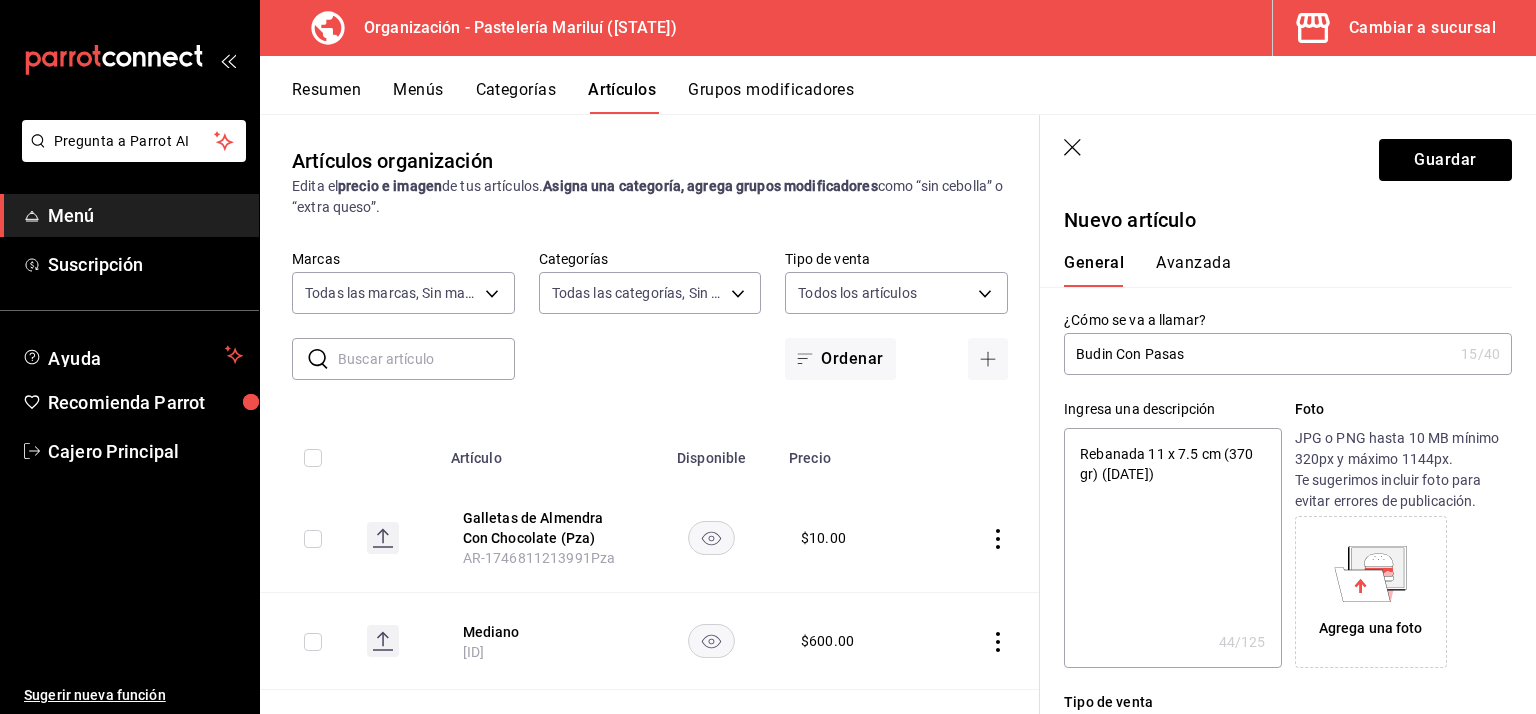 click on "Budin Con Pasas" at bounding box center (1258, 354) 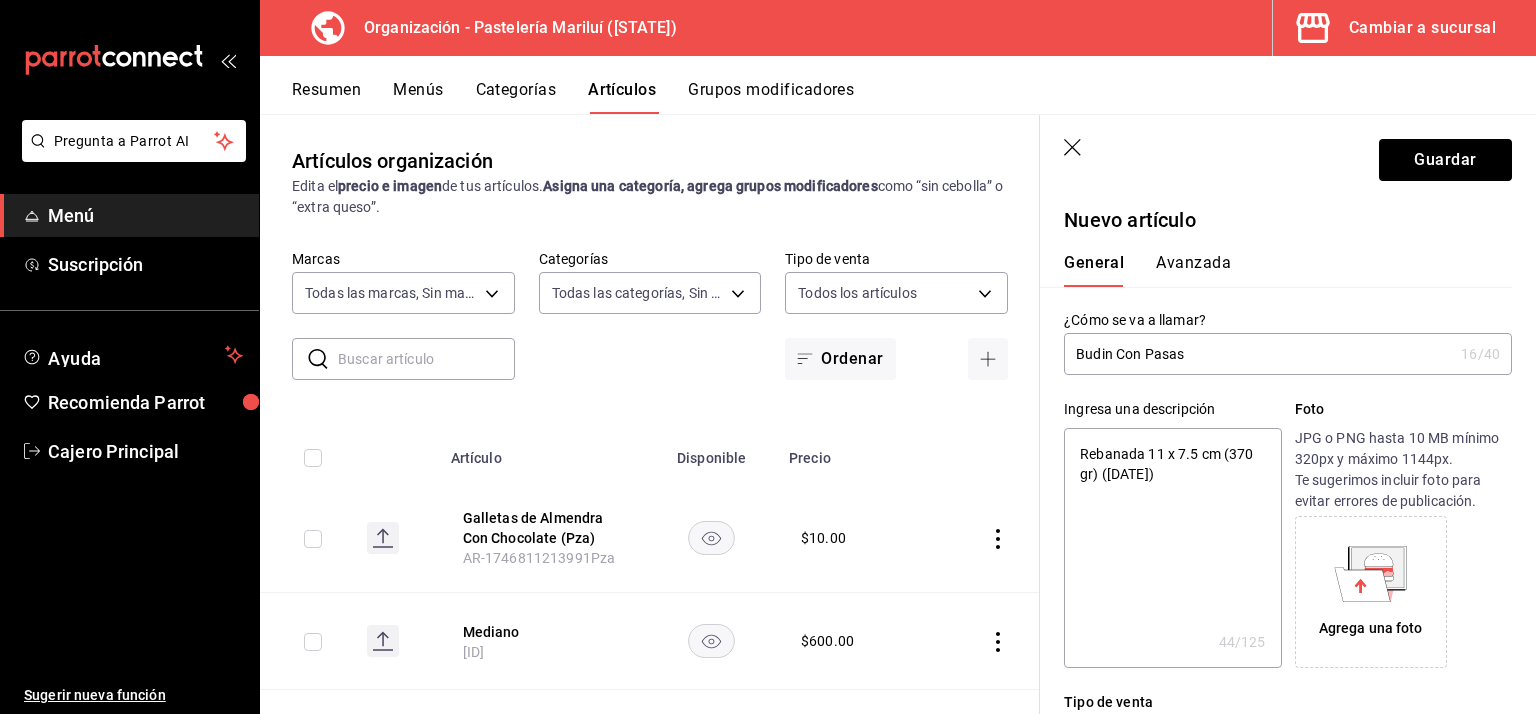 type on "Budin Con Pasas (" 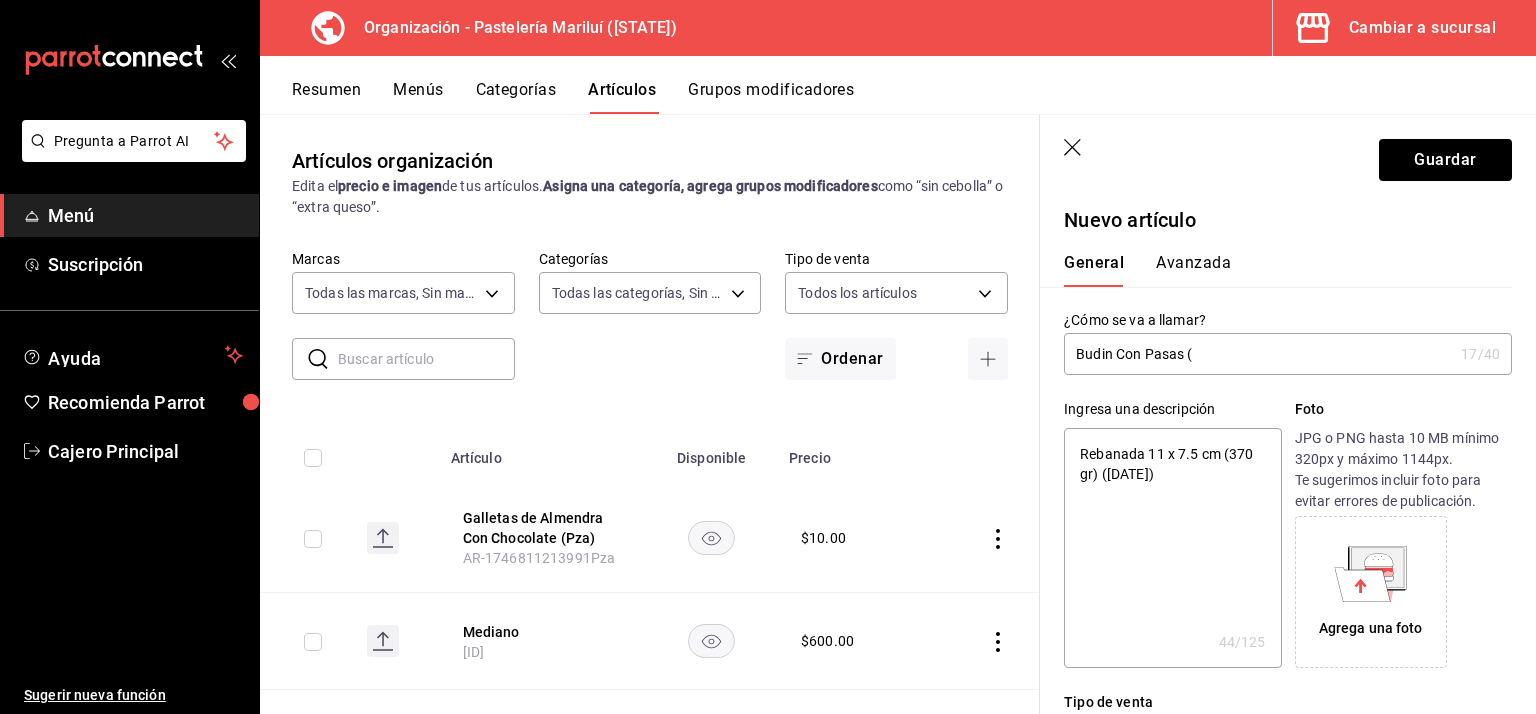 type on "Budin Con Pasas (r" 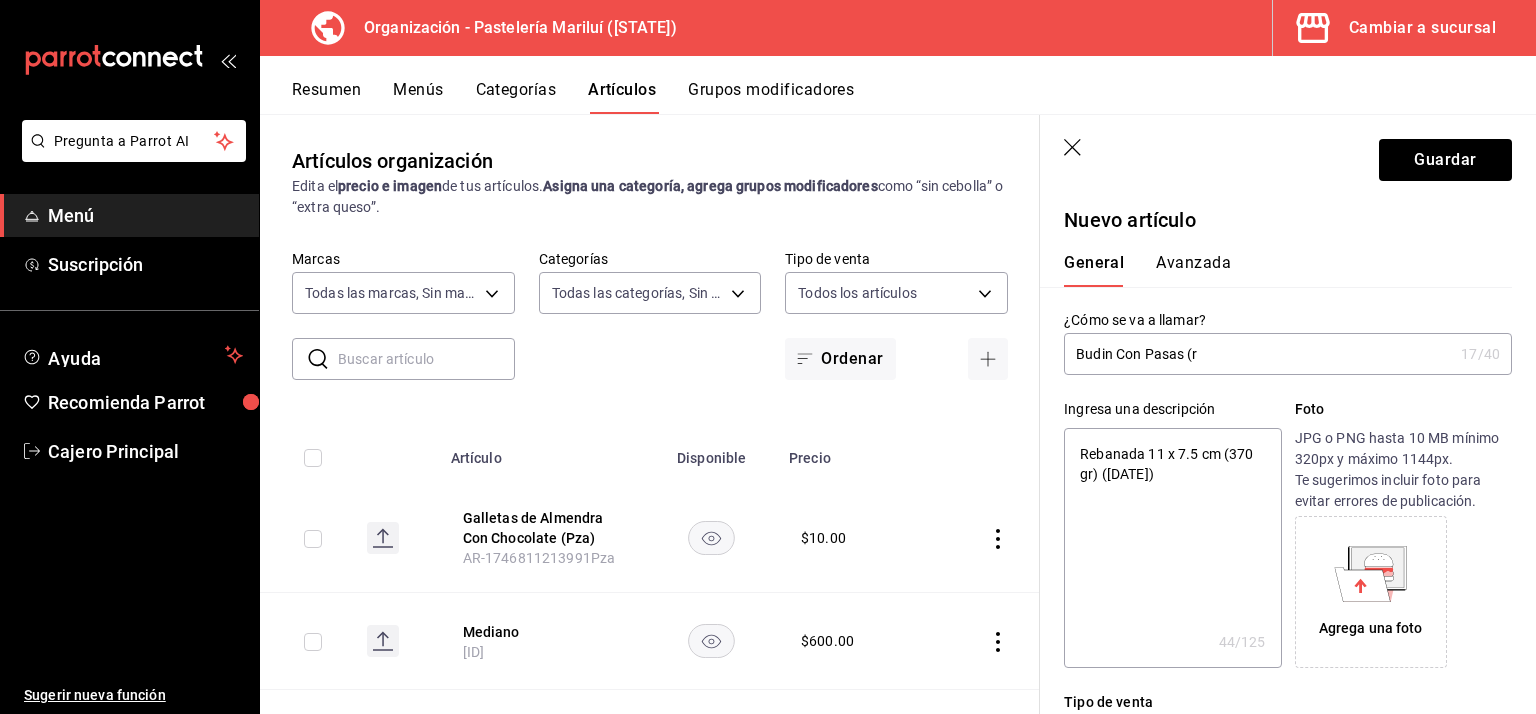 type on "Budin Con Pasas (re" 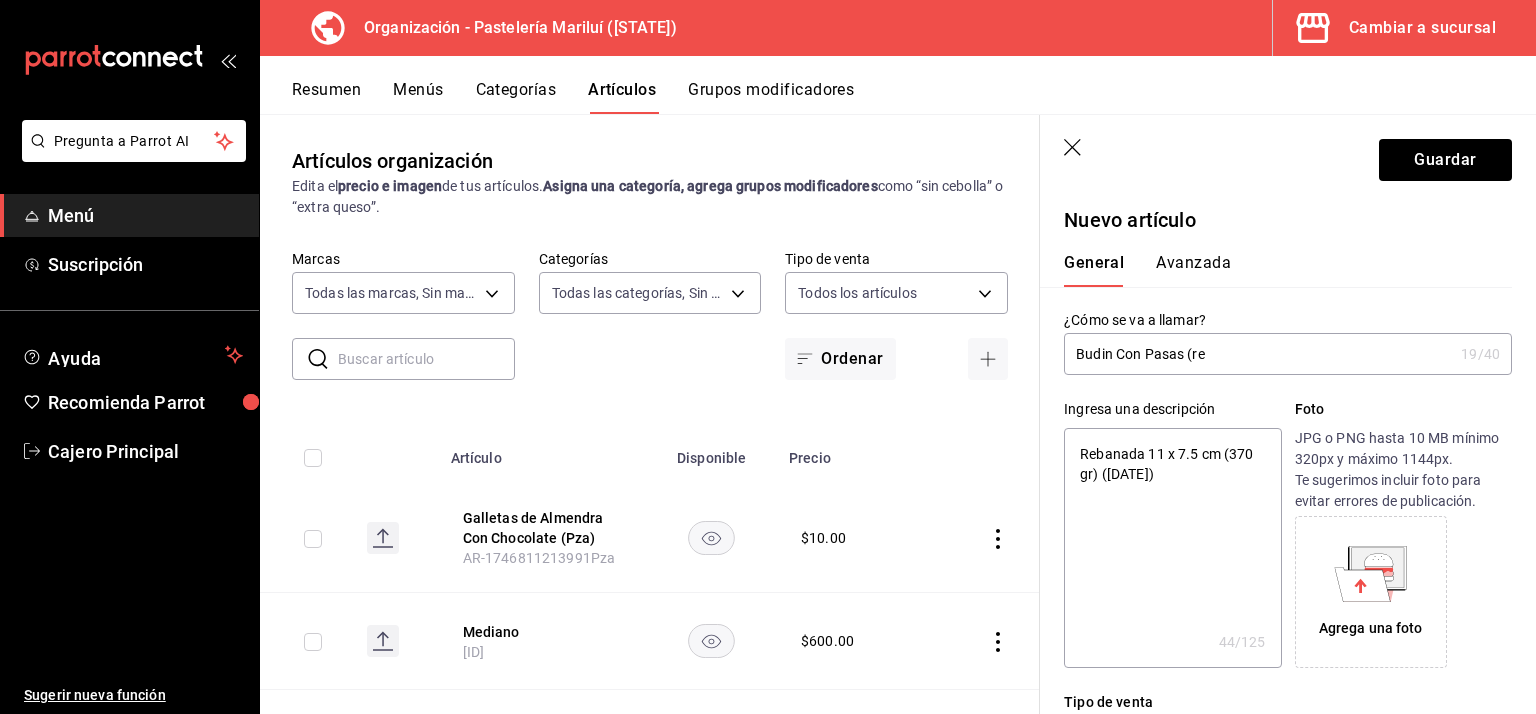 type on "Budin Con Pasas (reb" 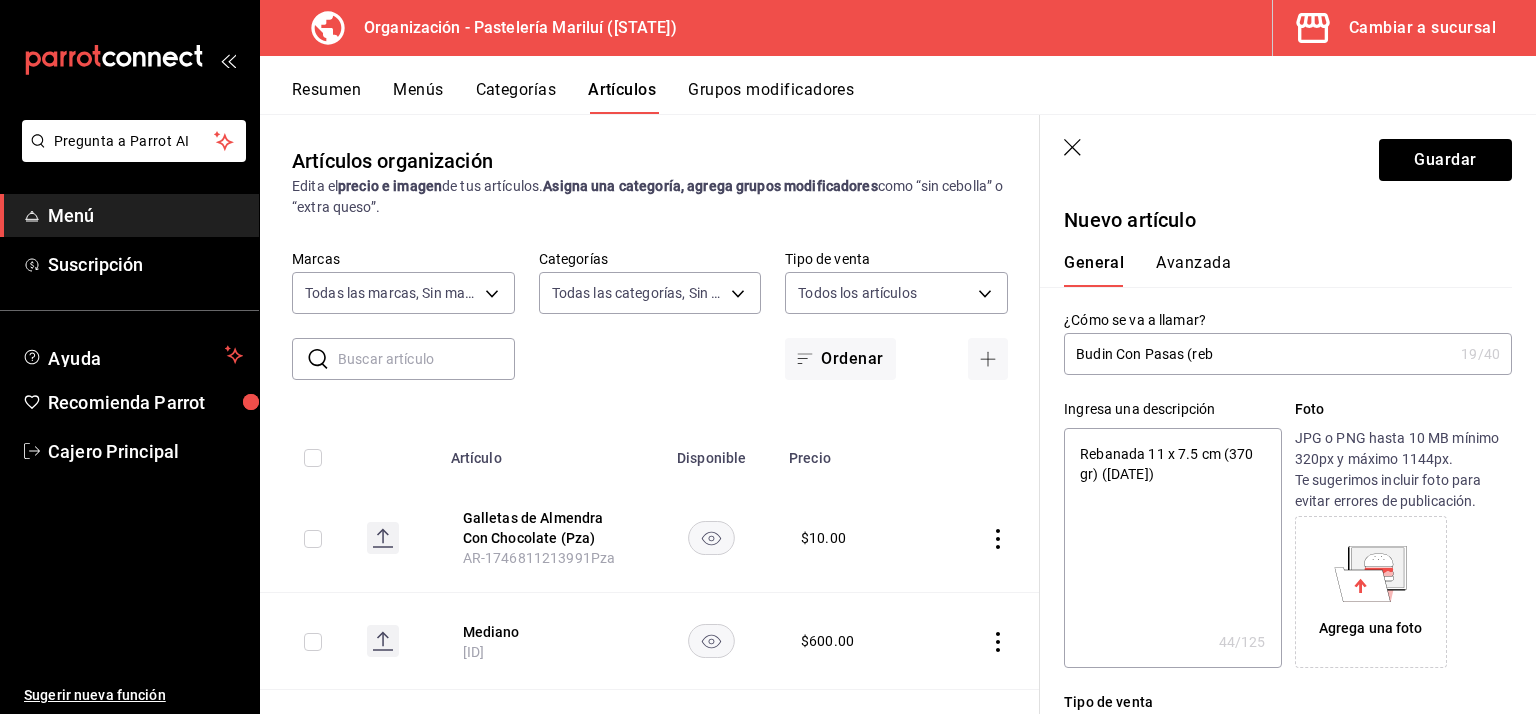 type on "Budin Con Pasas (reba" 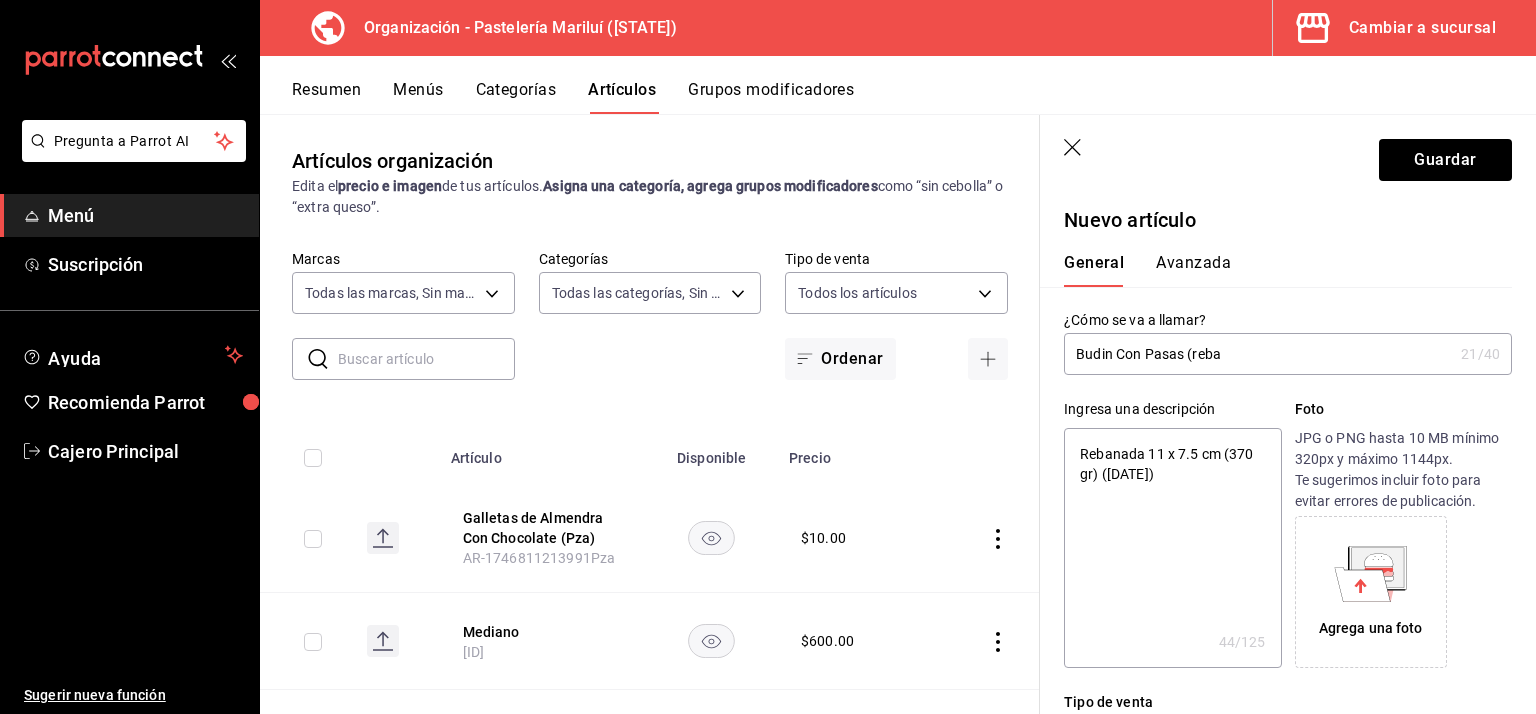 type on "Budin Con Pasas (reban" 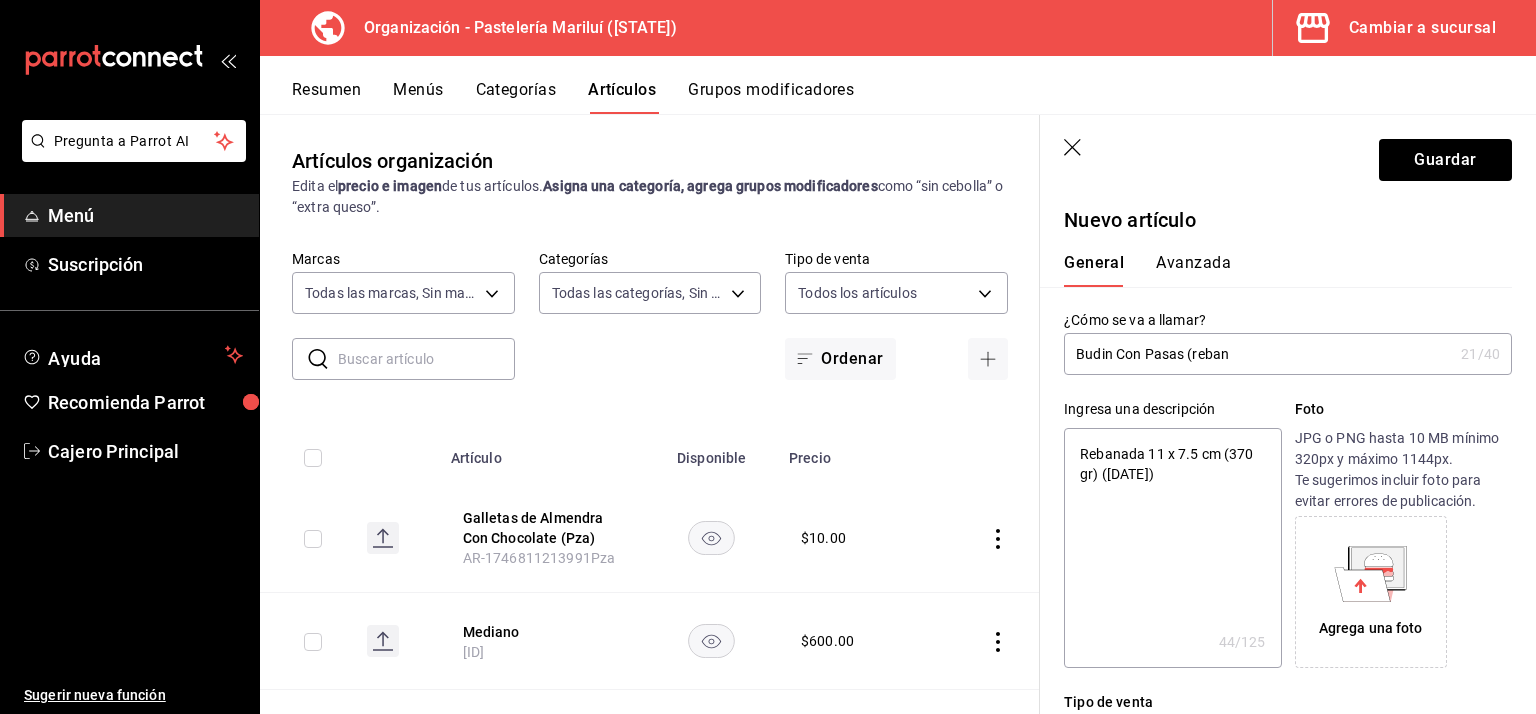 type on "Budin Con Pasas (rebana" 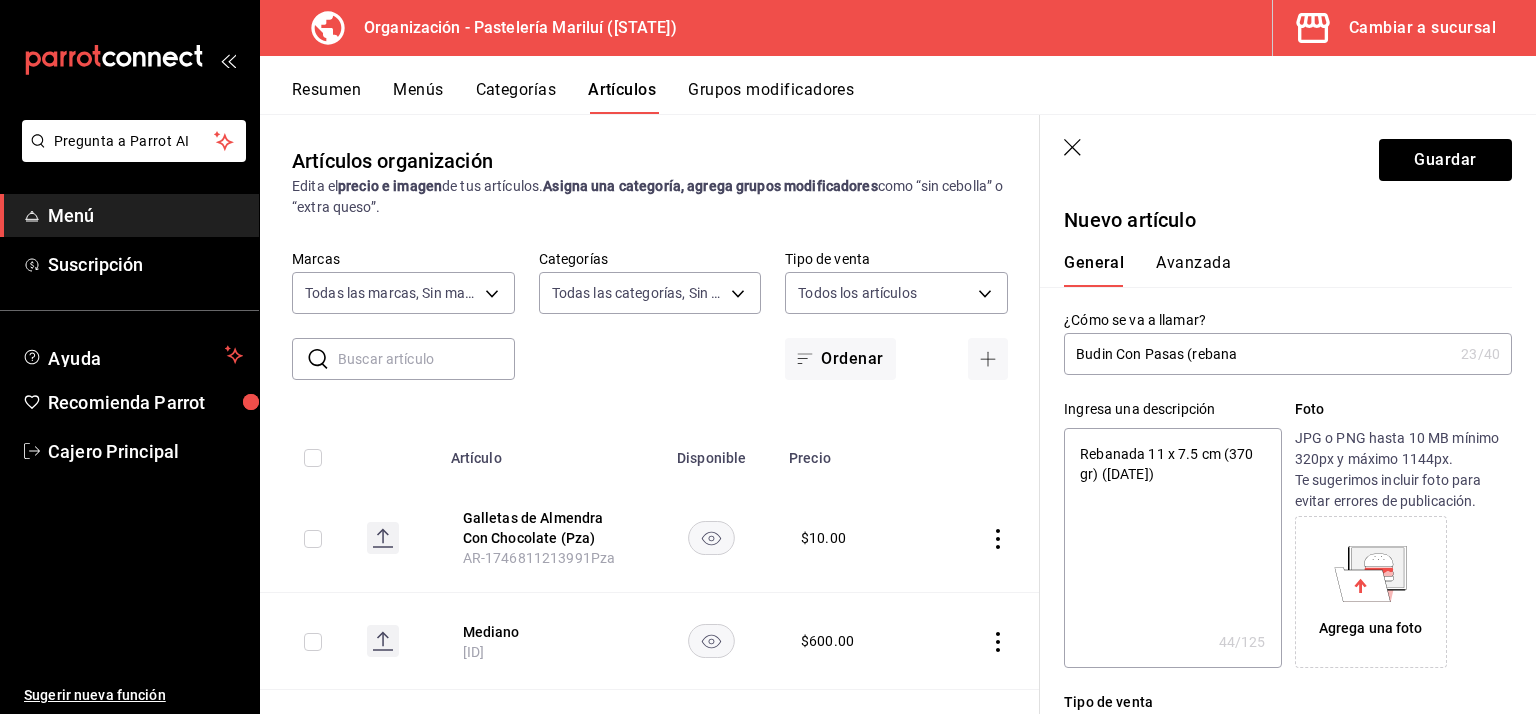 type on "Budin Con Pasas (rebanad" 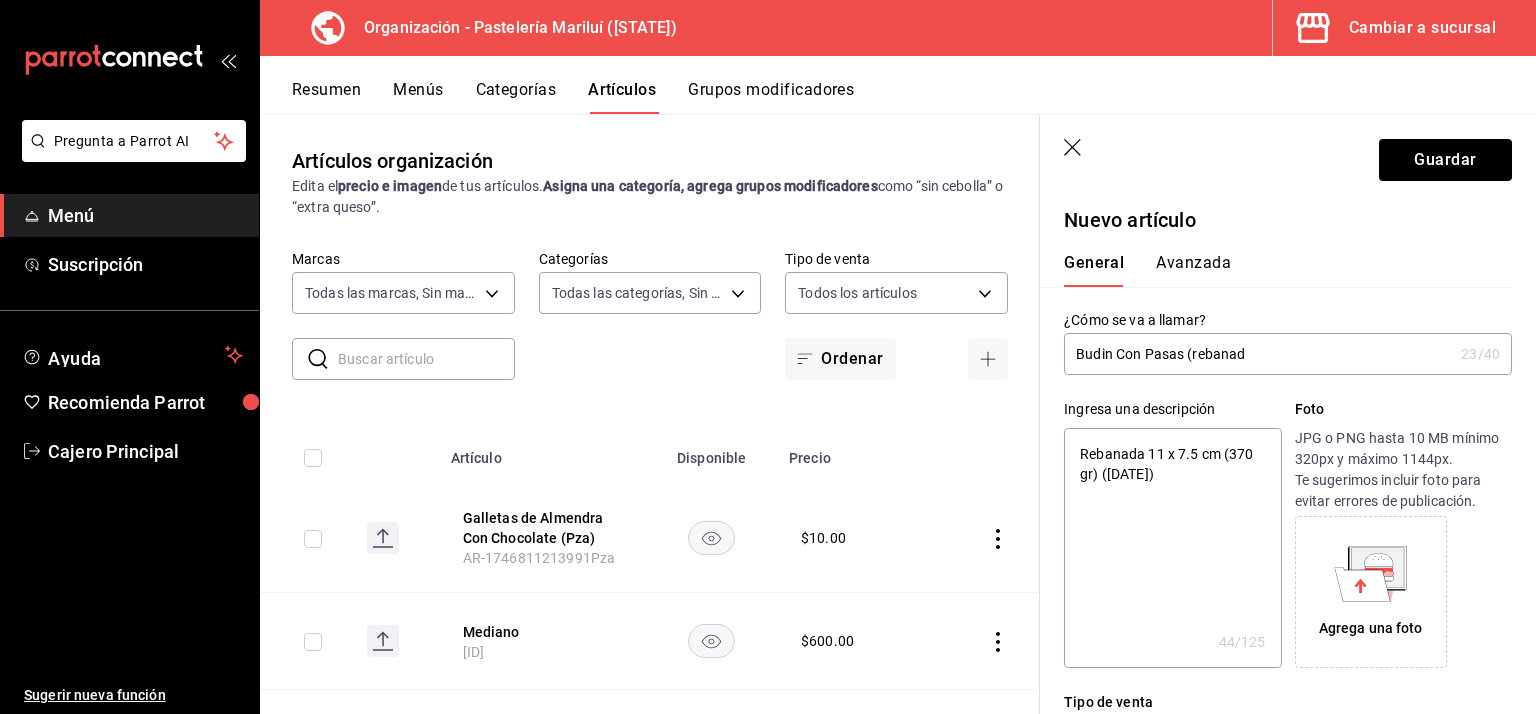 type on "Budin Con Pasas (rebanada" 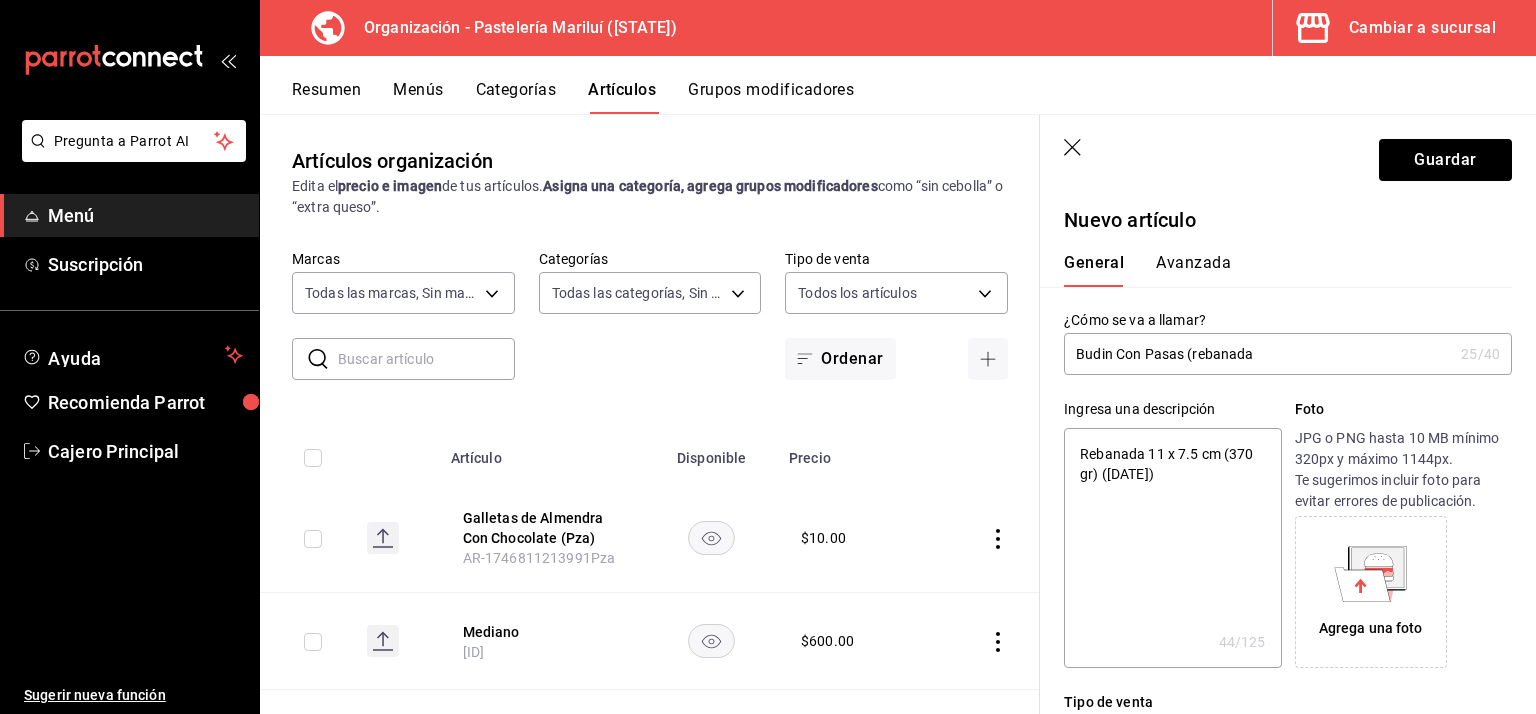 type on "Budin Con Pasas (rebanada)" 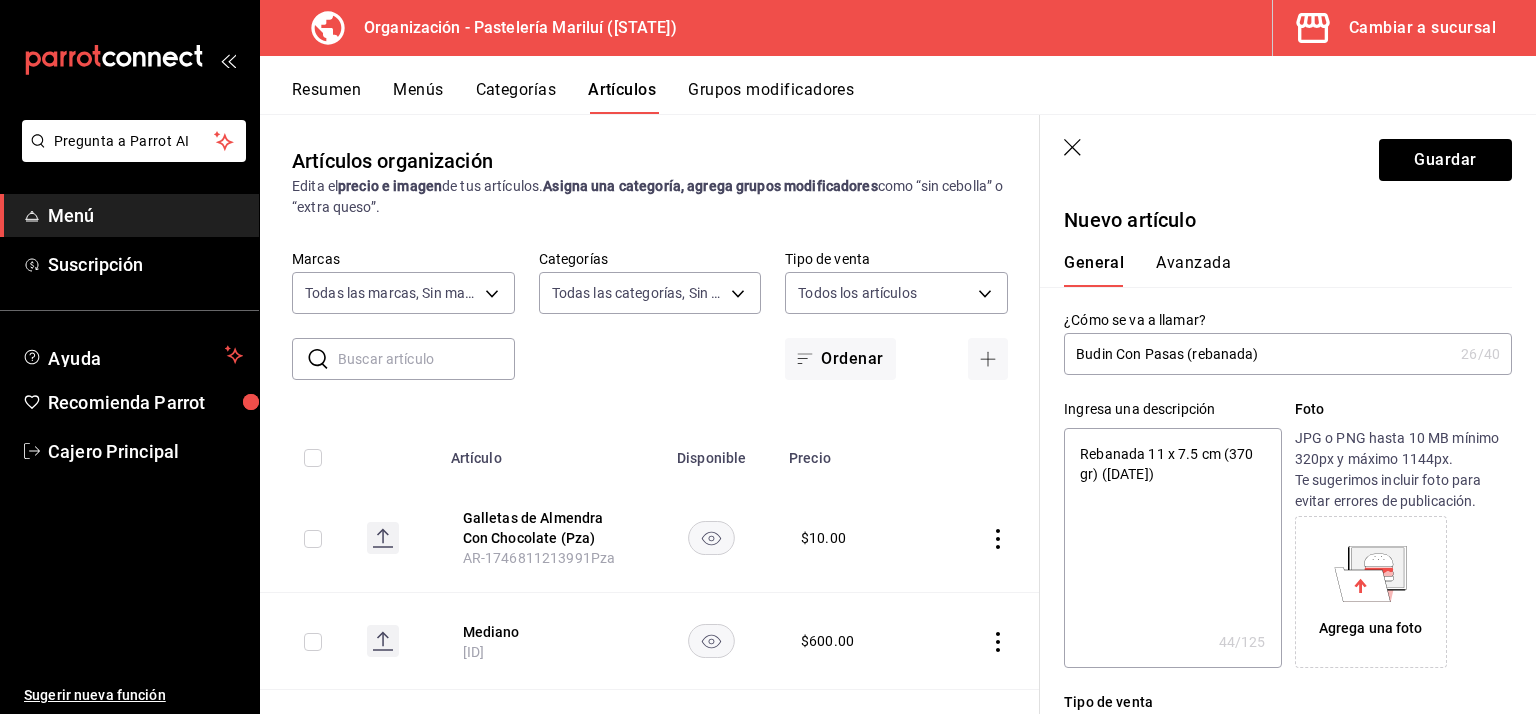 type on "Budin Con Pasas (ebanada)" 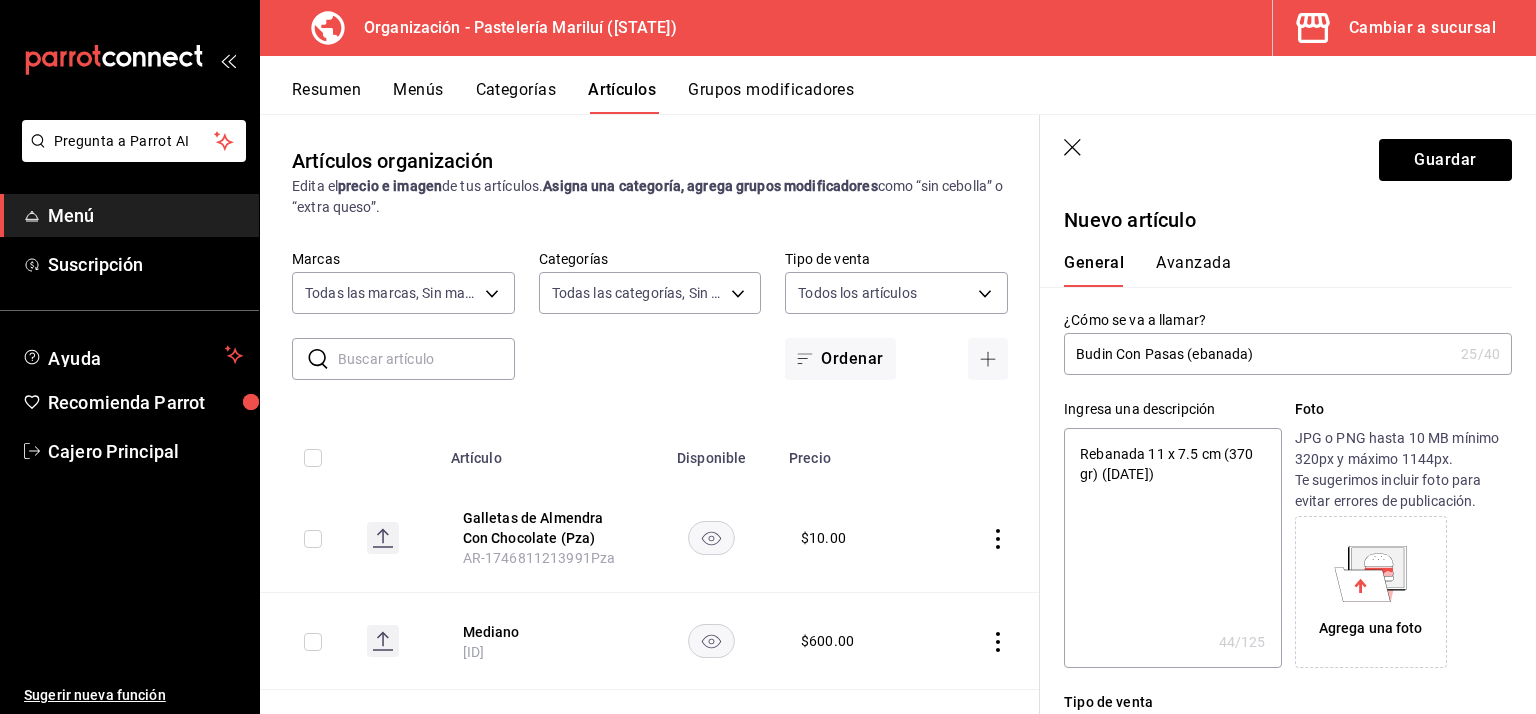 type on "Budin Con Pasas (Rebanada)" 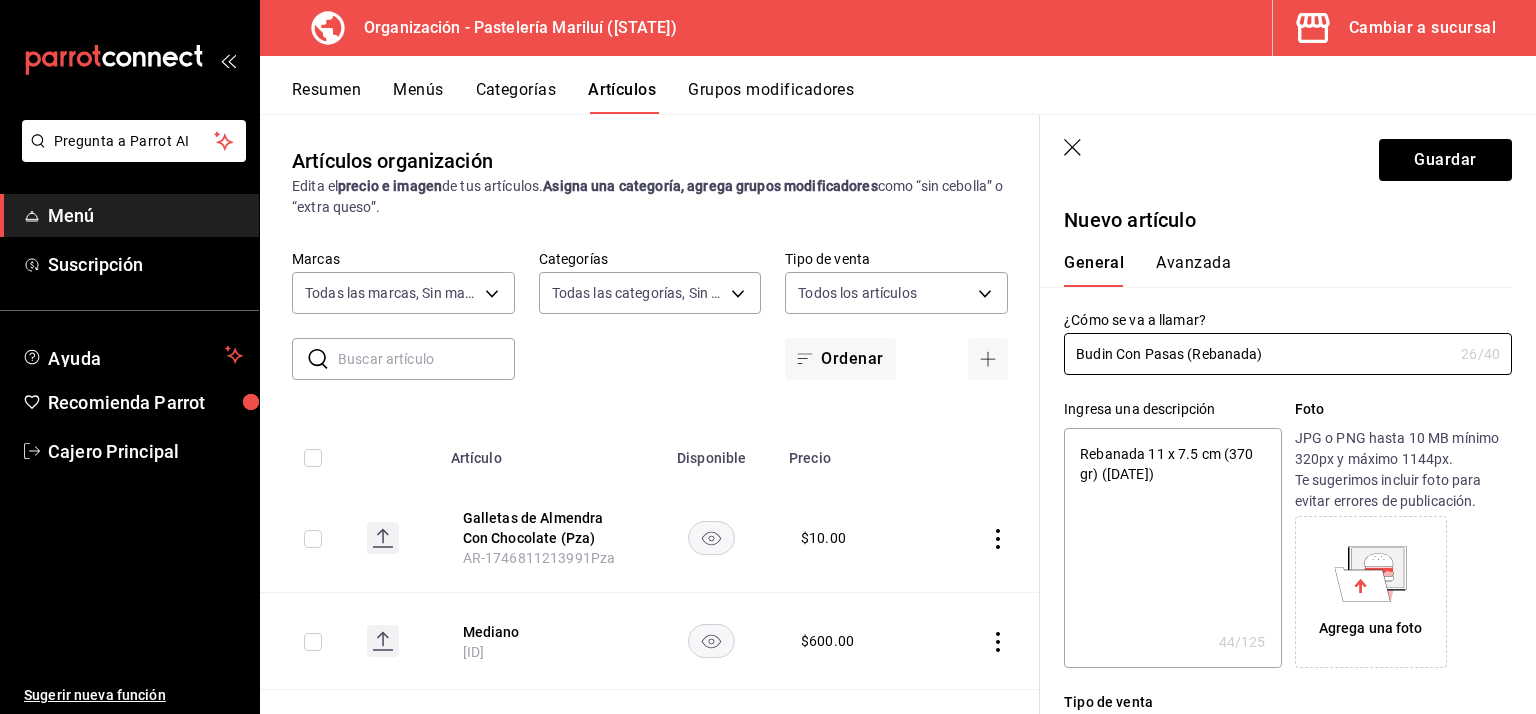 drag, startPoint x: 1301, startPoint y: 347, endPoint x: 928, endPoint y: 347, distance: 373 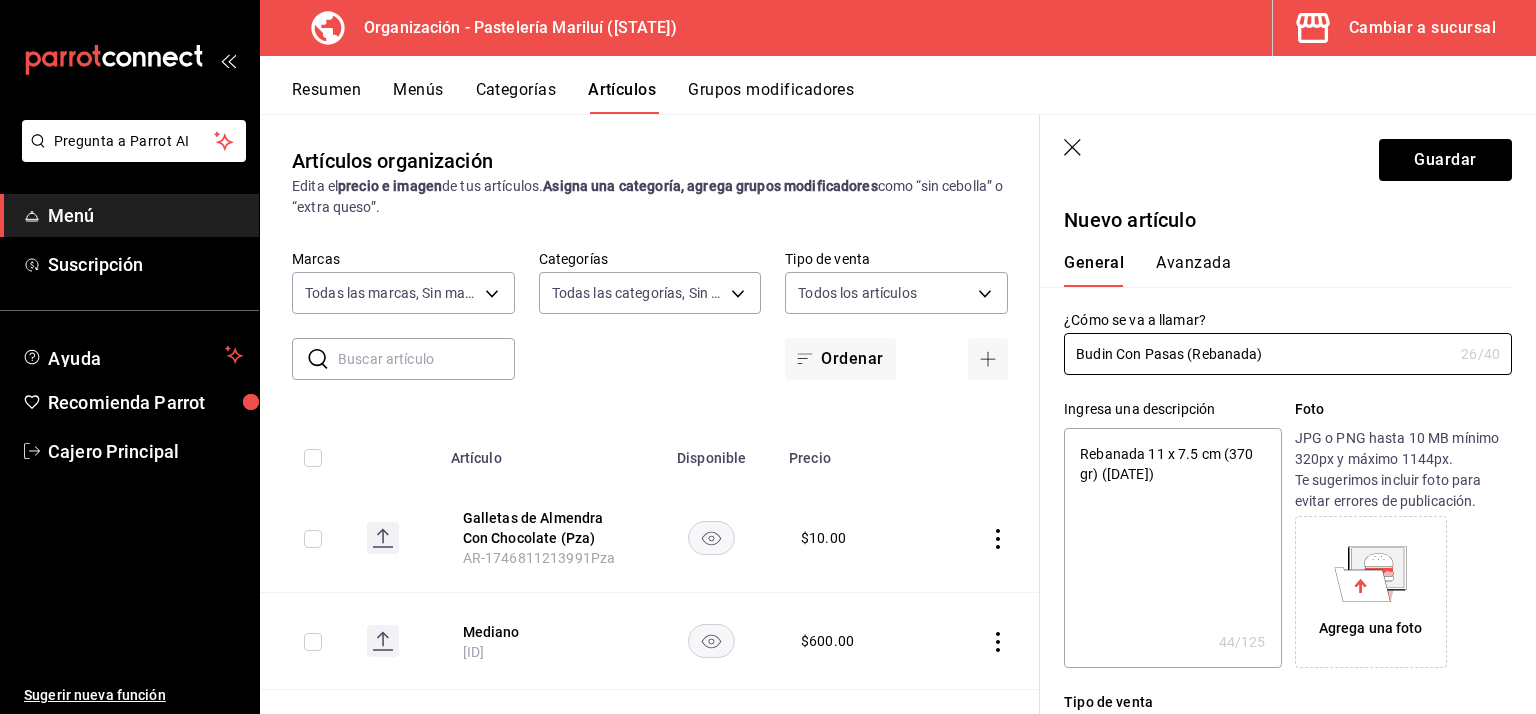 type on "Budin Con Pasas (Rebanada)" 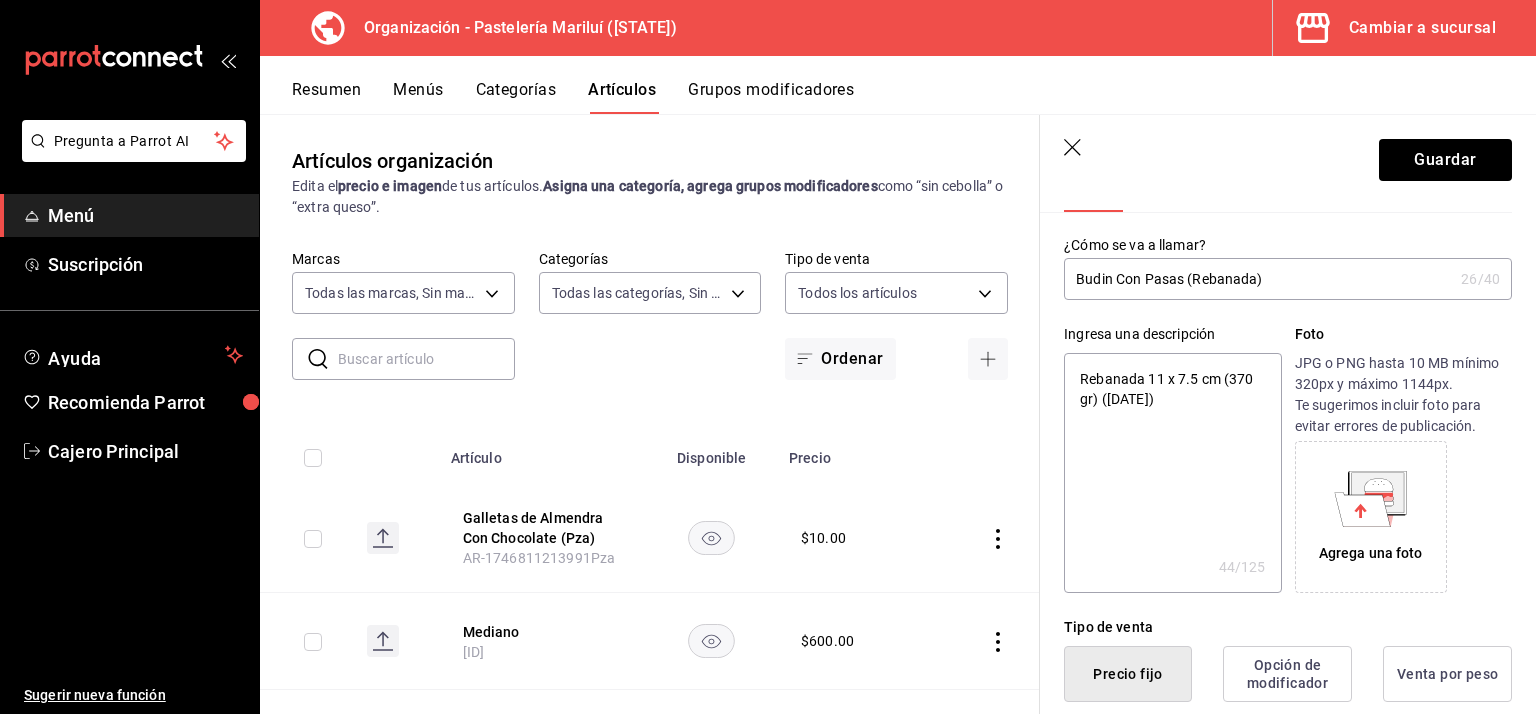 scroll, scrollTop: 0, scrollLeft: 0, axis: both 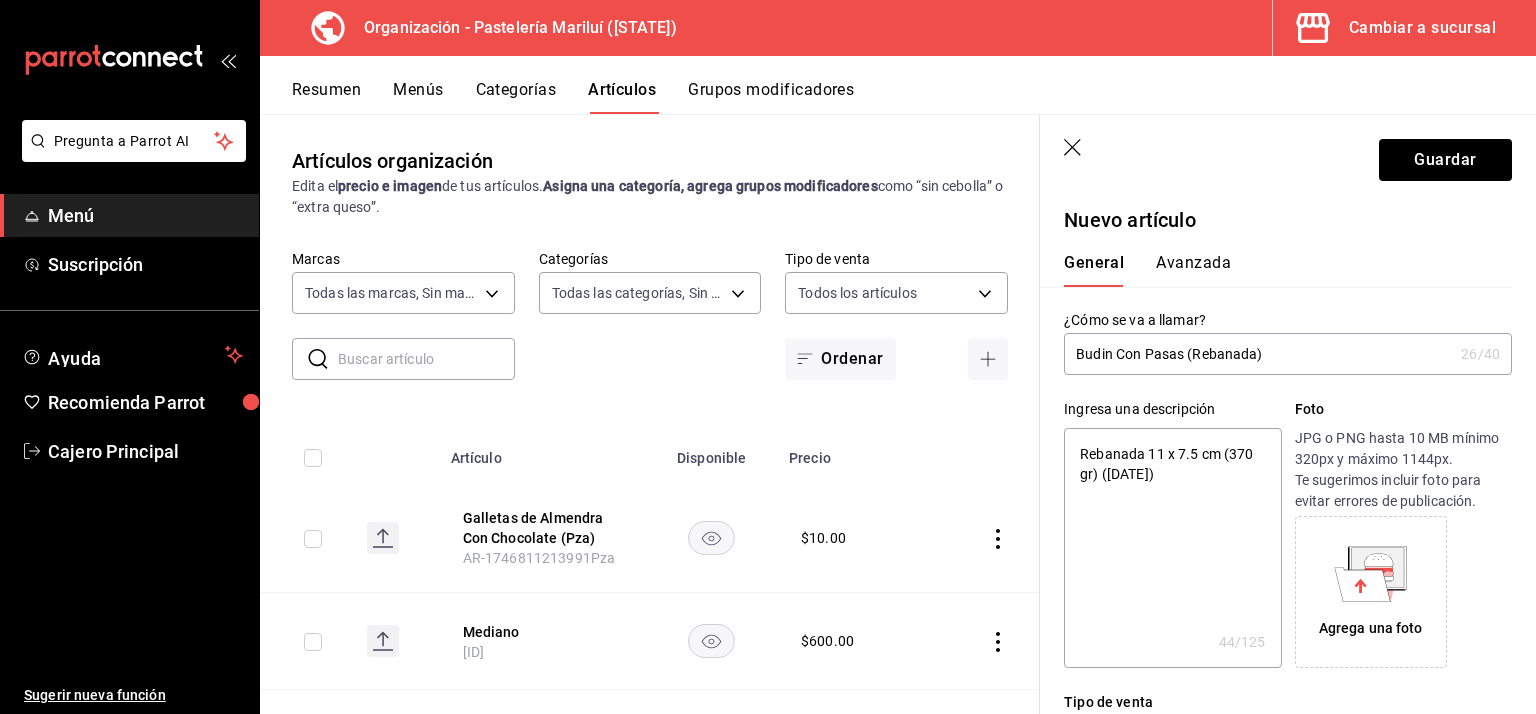 click on "Avanzada" at bounding box center (1193, 270) 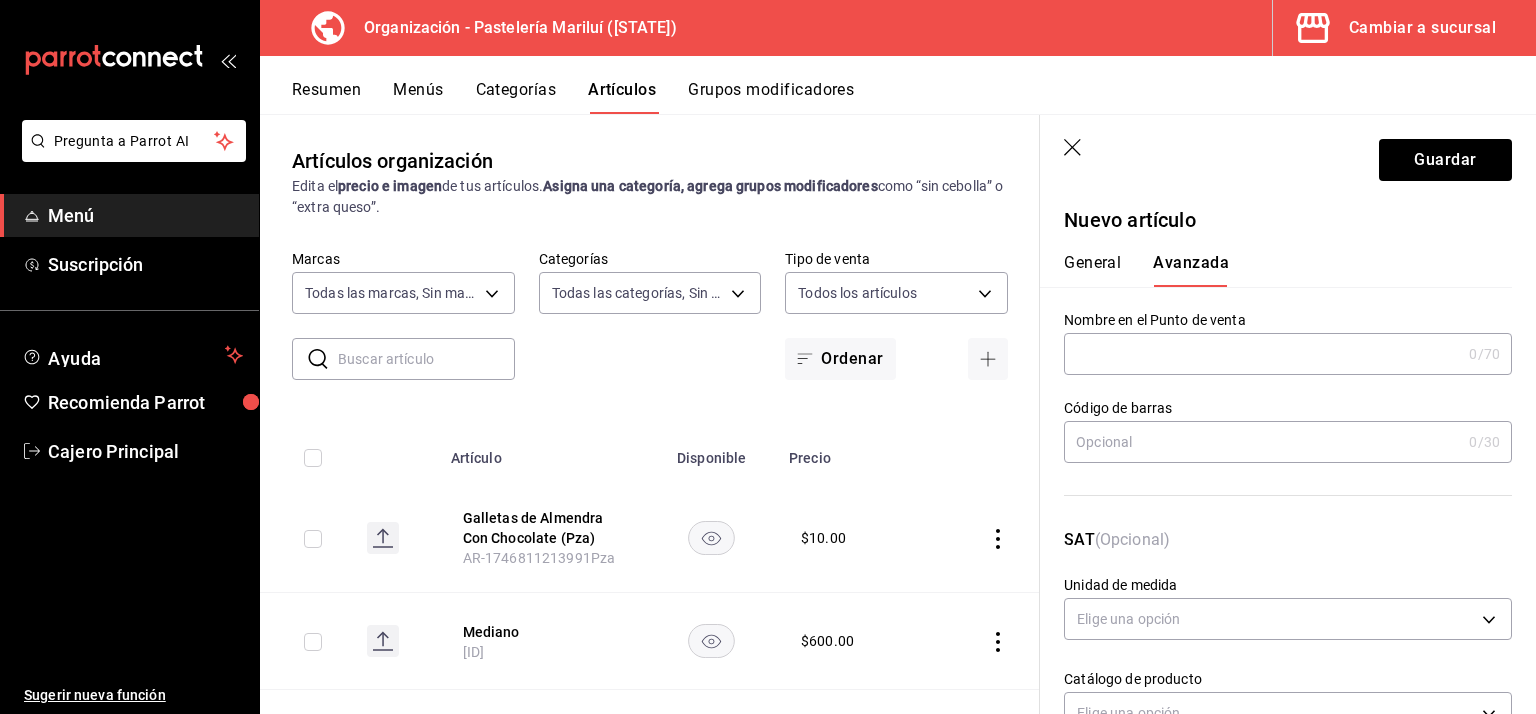 click at bounding box center [1262, 354] 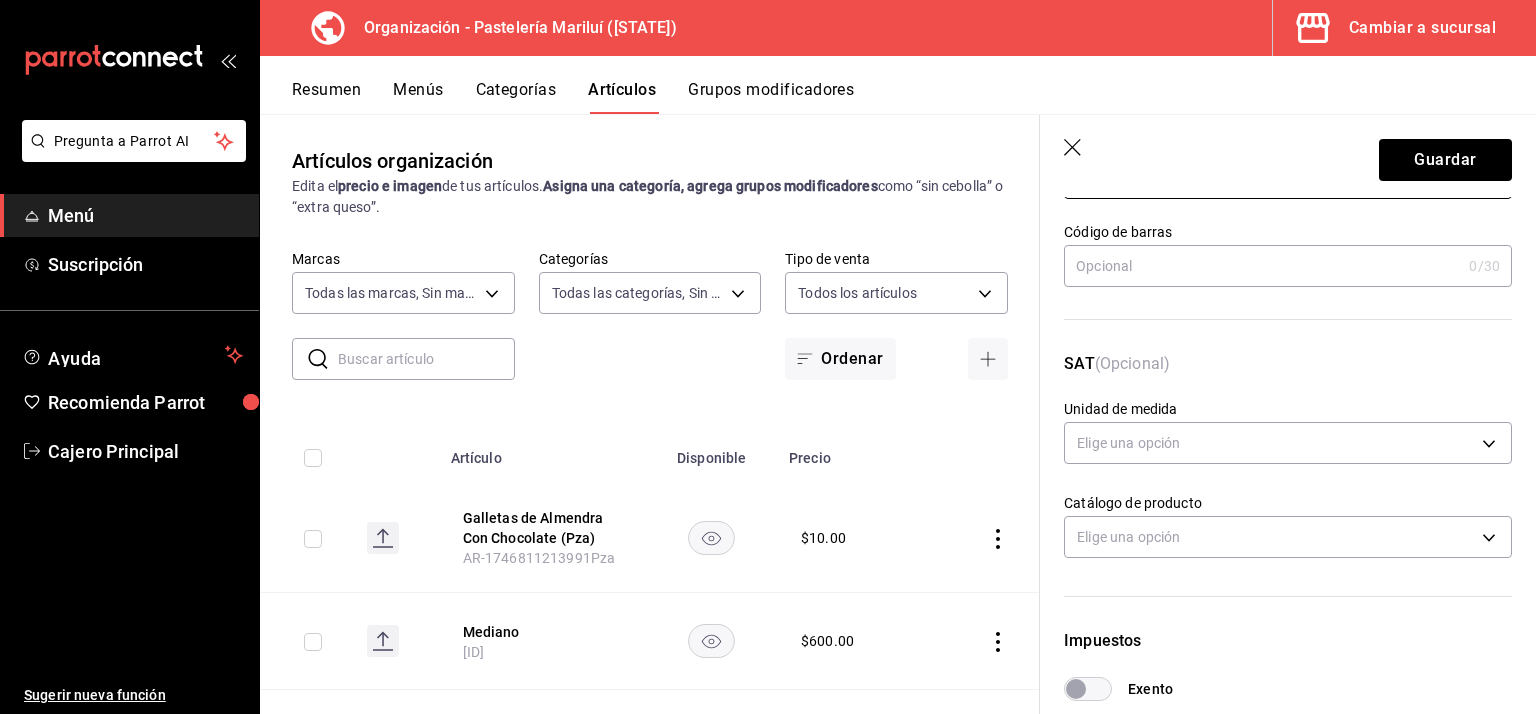 scroll, scrollTop: 200, scrollLeft: 0, axis: vertical 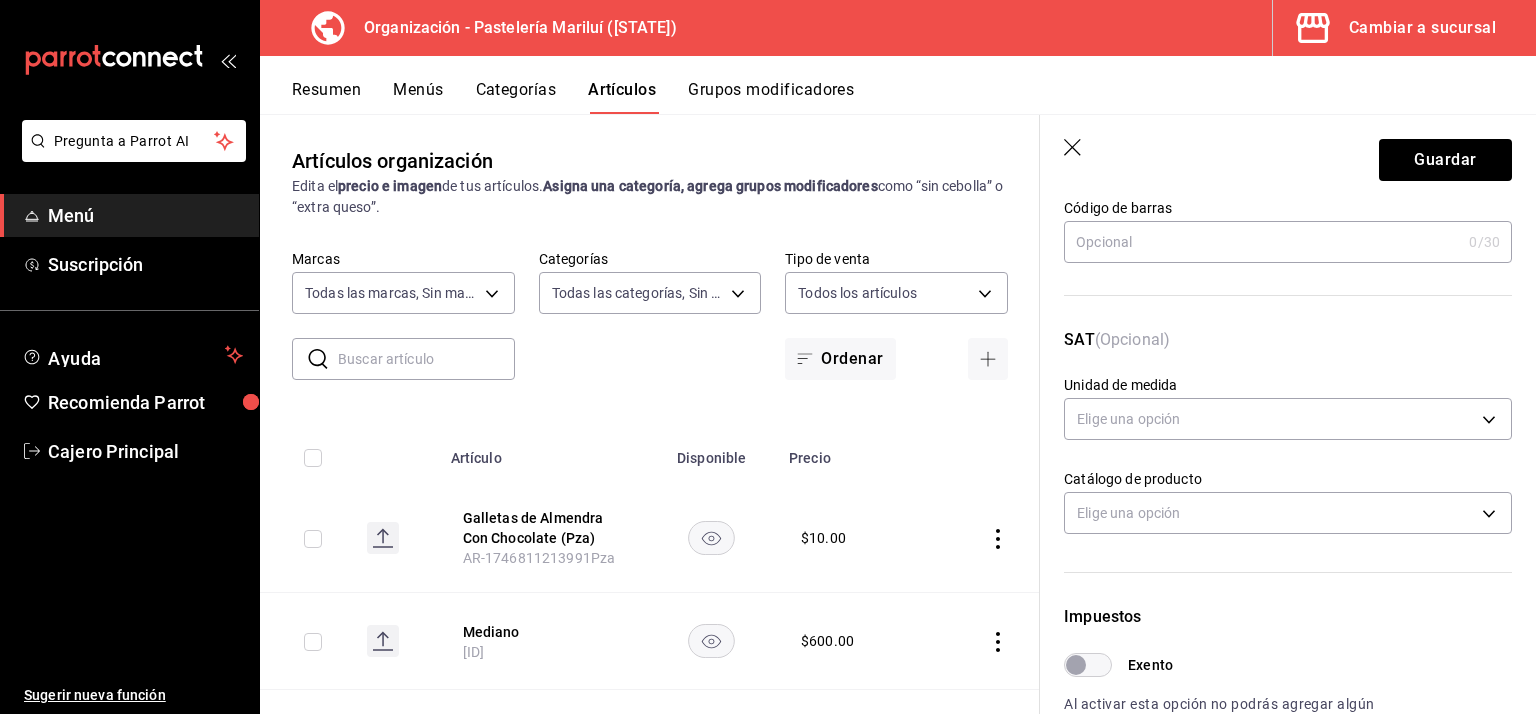 type on "Budin Con Pasas (Rebanada)" 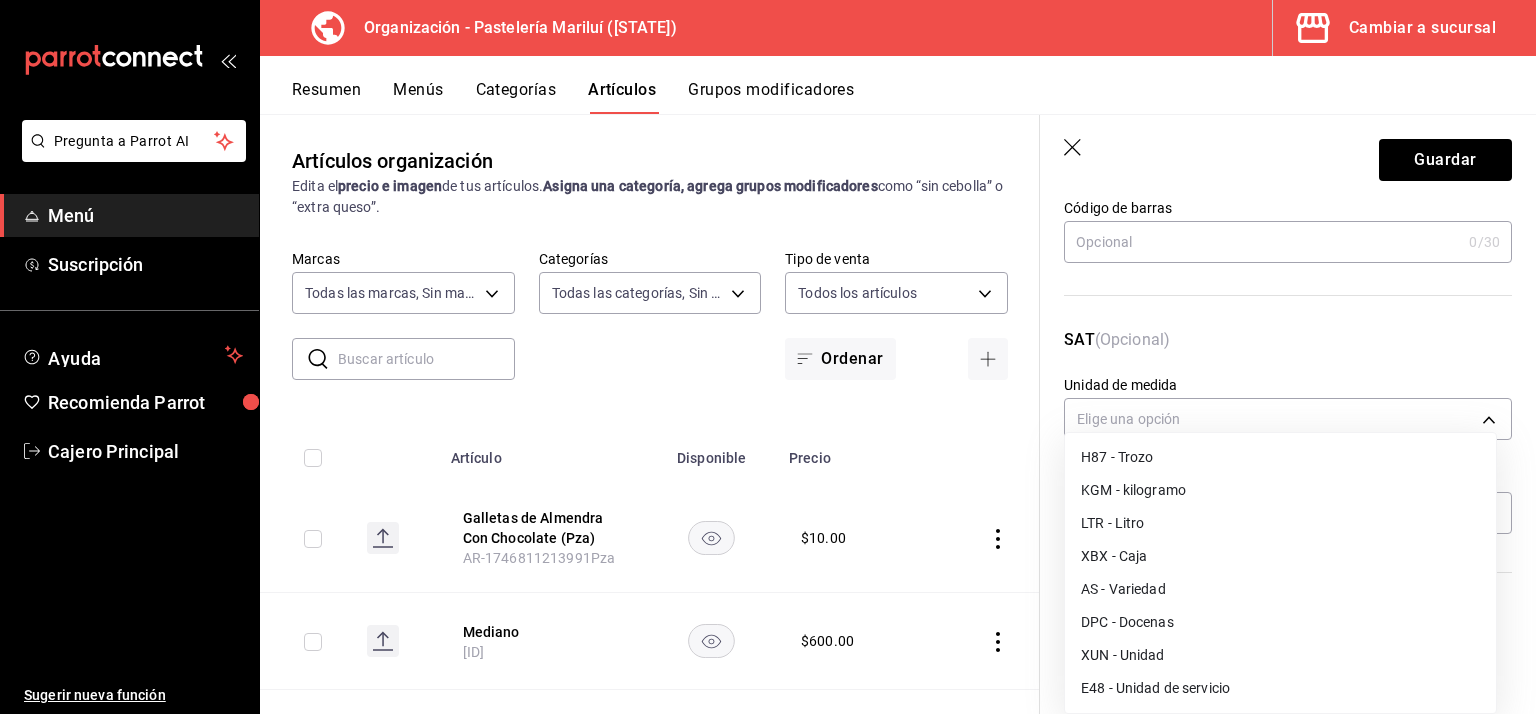 click on "Pregunta a Parrot AI Menú   Suscripción   Ayuda Recomienda Parrot   Cajero Principal   Sugerir nueva función   Organización - Pastelería Mariluí ([STATE]) Cambiar a sucursal Resumen Menús Categorías Artículos Grupos modificadores Artículos organización Edita el  precio e imagen  de tus artículos.  Asigna una categoría, agrega grupos modificadores  como “sin cebolla” o “extra queso”. ​ ​ Marcas Todas las marcas, Sin marca [ID] Categorías Todas las categorías, Sin categoría Tipo de venta Todos los artículos ALL Ordenar Artículo Disponible Precio Galletas de Almendra Con Chocolate (Pza) AR-1746811213991Pza $ 10.00 Mediano AR-1753734777910 $ 600.00 Camote con Coco AR-1751582781831 $ 75.00 Hawaiiano AR-1751582781797 $ 75.00 Crema de Nuez AR-1751582704763 $ 75.00 Vela Stars AR-1749499874008 $ 30.00 Plata AR-1749499660809 $ 0.00 Dorada AR-1749499660792 $ 0.00 Azul AR-1749499660775 $ 0.00 Rosa AR-1749499660743 $ 0.00 Vela Feliz Cumpleaños Glitter $ 60.00 $ $" at bounding box center [768, 357] 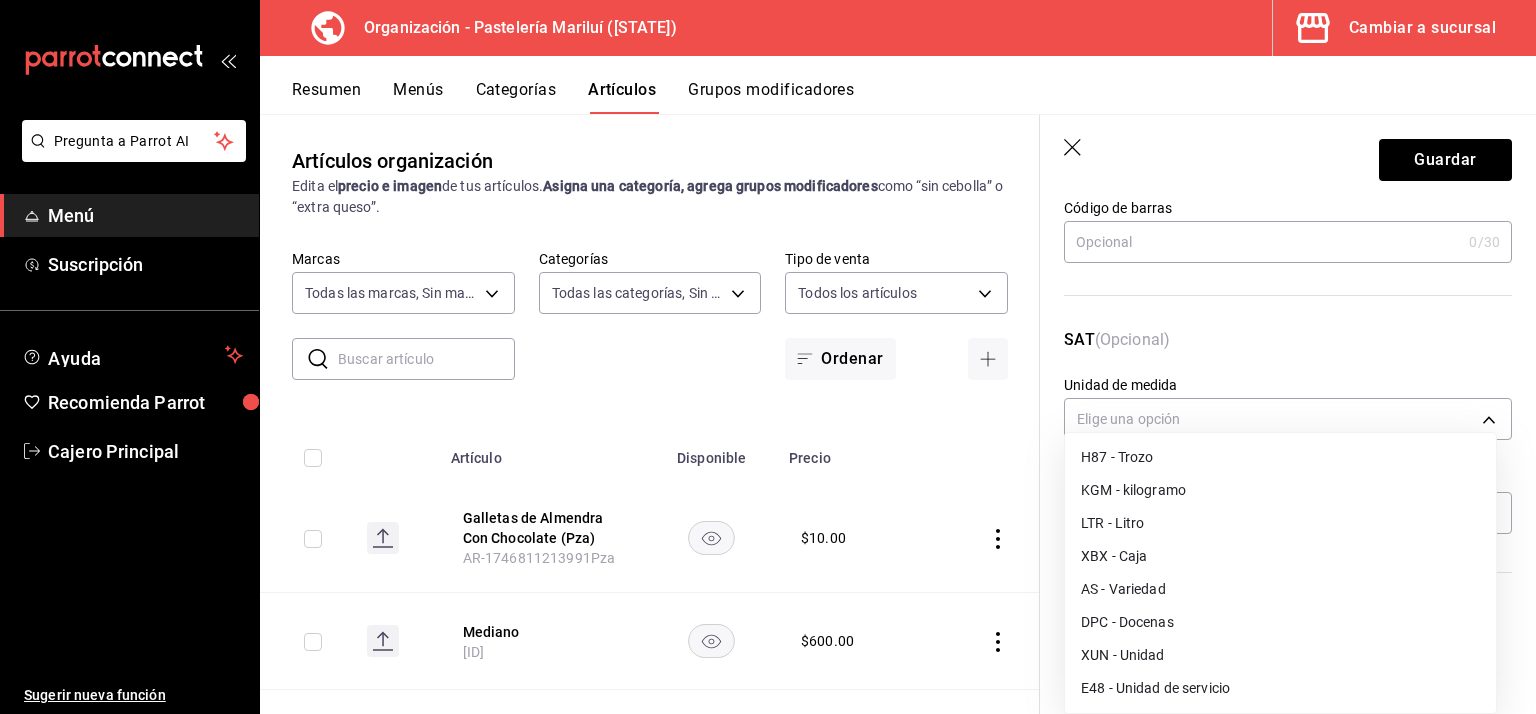 click on "H87 - Trozo" at bounding box center [1280, 457] 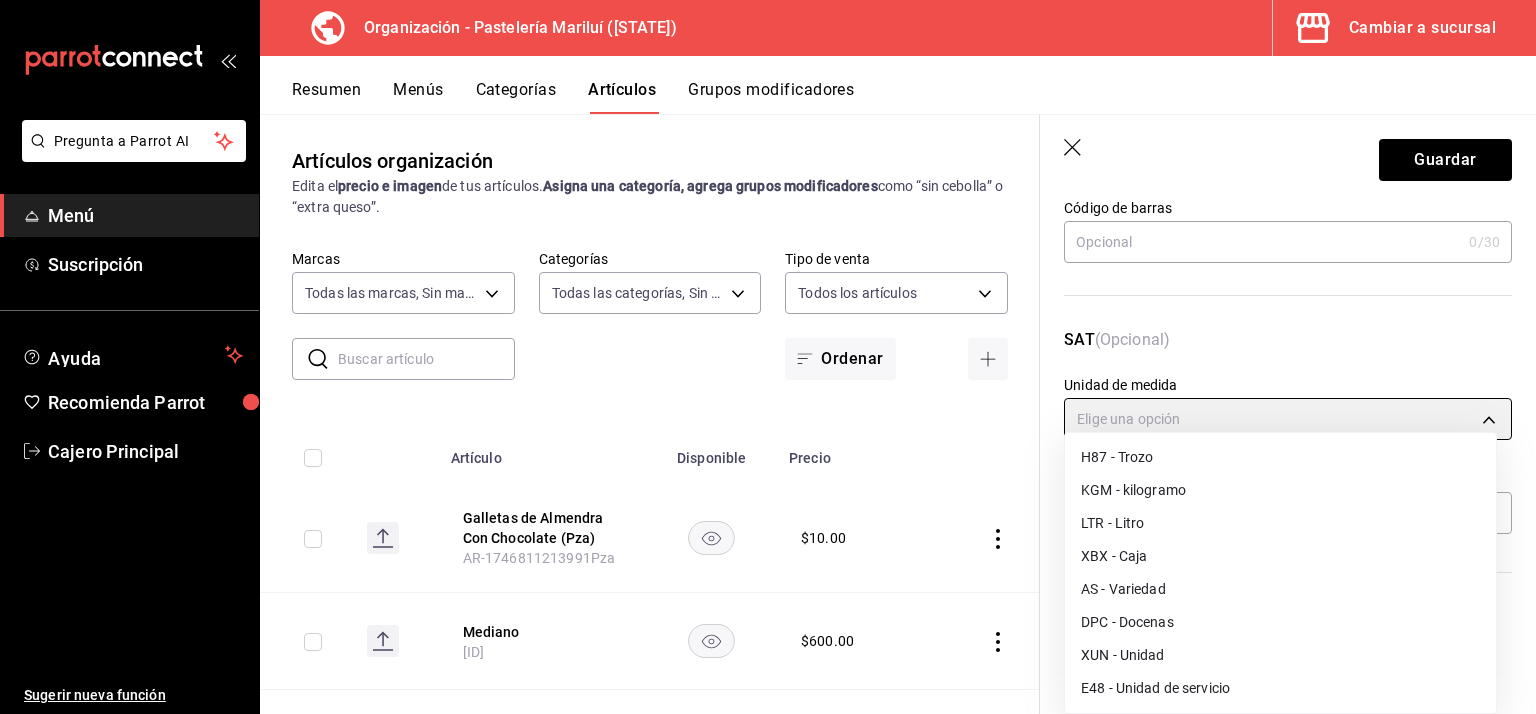 type on "H87" 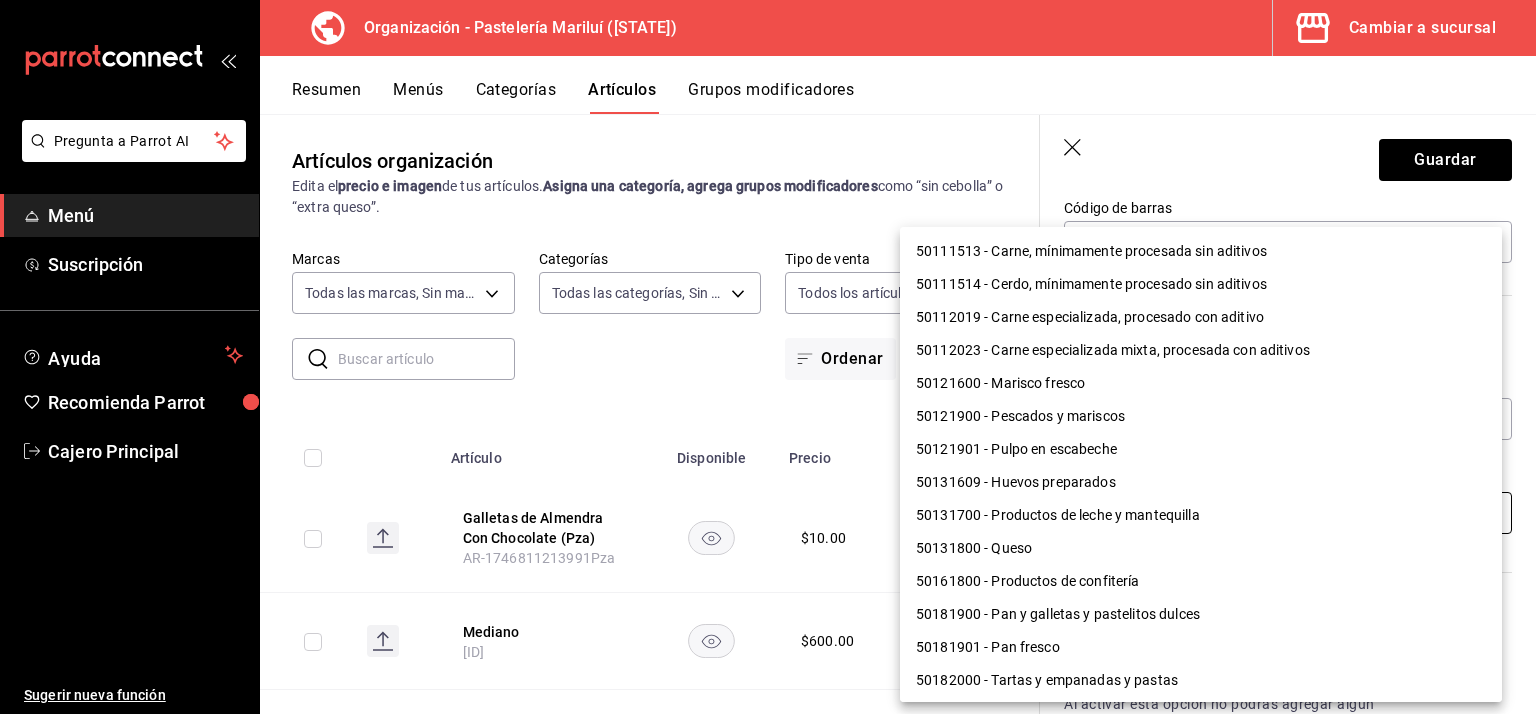 click on "Pregunta a Parrot AI Menú   Suscripción   Ayuda Recomienda Parrot   Cajero Principal   Sugerir nueva función   Organización - Pastelería Mariluí ([STATE]) Cambiar a sucursal Resumen Menús Categorías Artículos Grupos modificadores Artículos organización Edita el  precio e imagen  de tus artículos.  Asigna una categoría, agrega grupos modificadores  como “sin cebolla” o “extra queso”. ​ ​ Marcas Todas las marcas, Sin marca [ID] Categorías Todas las categorías, Sin categoría Tipo de venta Todos los artículos ALL Ordenar Artículo Disponible Precio Galletas de Almendra Con Chocolate (Pza) AR-1746811213991Pza $ 10.00 Mediano AR-1753734777910 $ 600.00 Camote con Coco AR-1751582781831 $ 75.00 Hawaiiano AR-1751582781797 $ 75.00 Crema de Nuez AR-1751582704763 $ 75.00 Vela Stars AR-1749499874008 $ 30.00 Plata AR-1749499660809 $ 0.00 Dorada AR-1749499660792 $ 0.00 Azul AR-1749499660775 $ 0.00 Rosa AR-1749499660743 $ 0.00 Vela Feliz Cumpleaños Glitter $ 60.00 $ $" at bounding box center (768, 357) 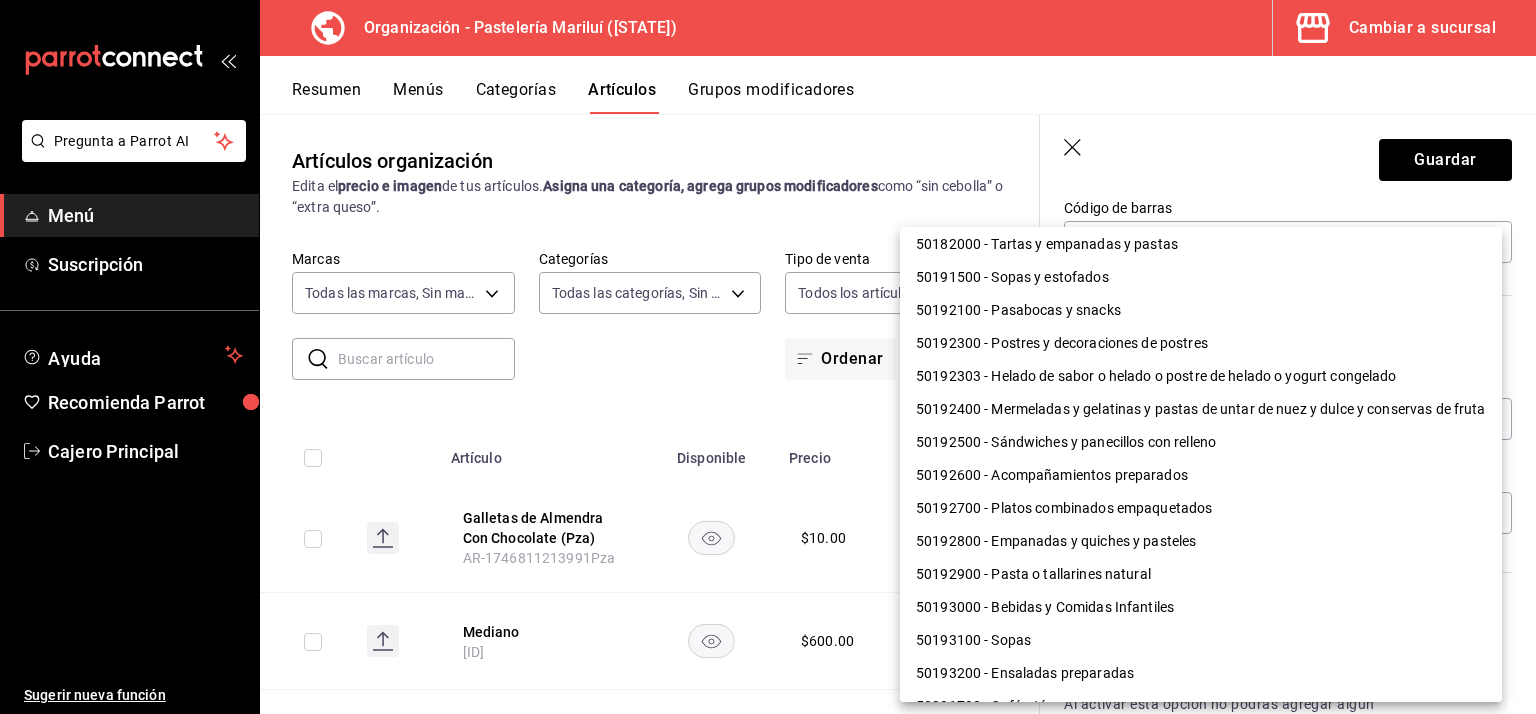 scroll, scrollTop: 257, scrollLeft: 0, axis: vertical 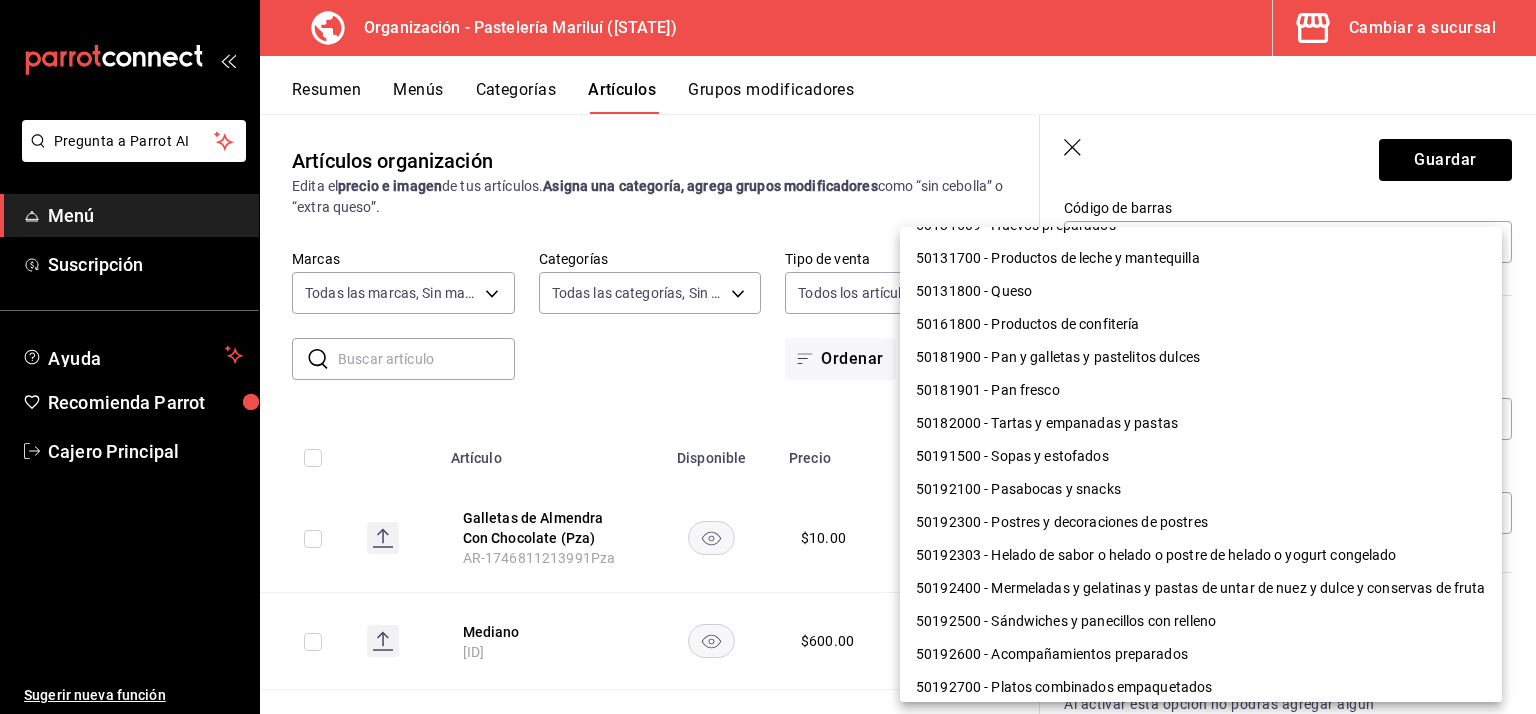 click on "50181900 - Pan y galletas y pastelitos dulces" at bounding box center (1201, 357) 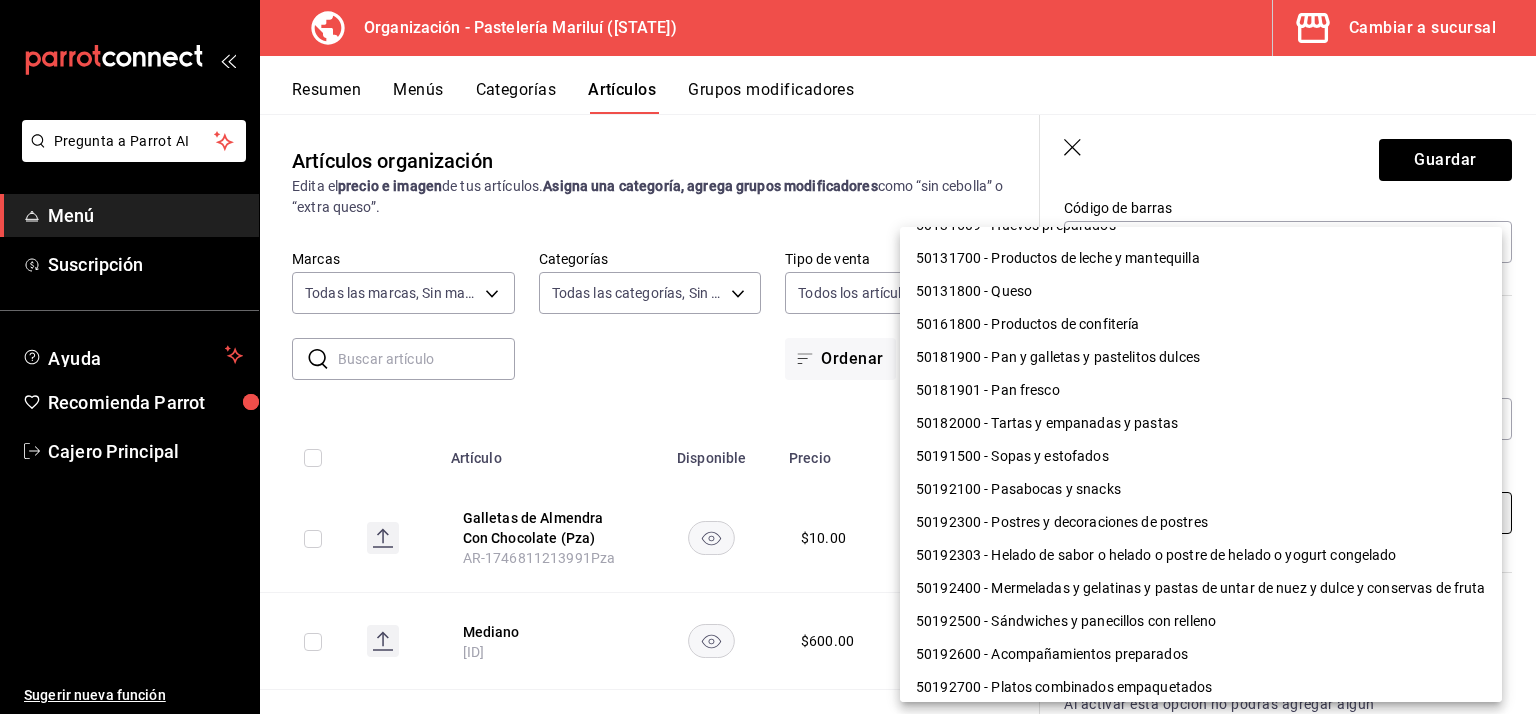 type on "50181900" 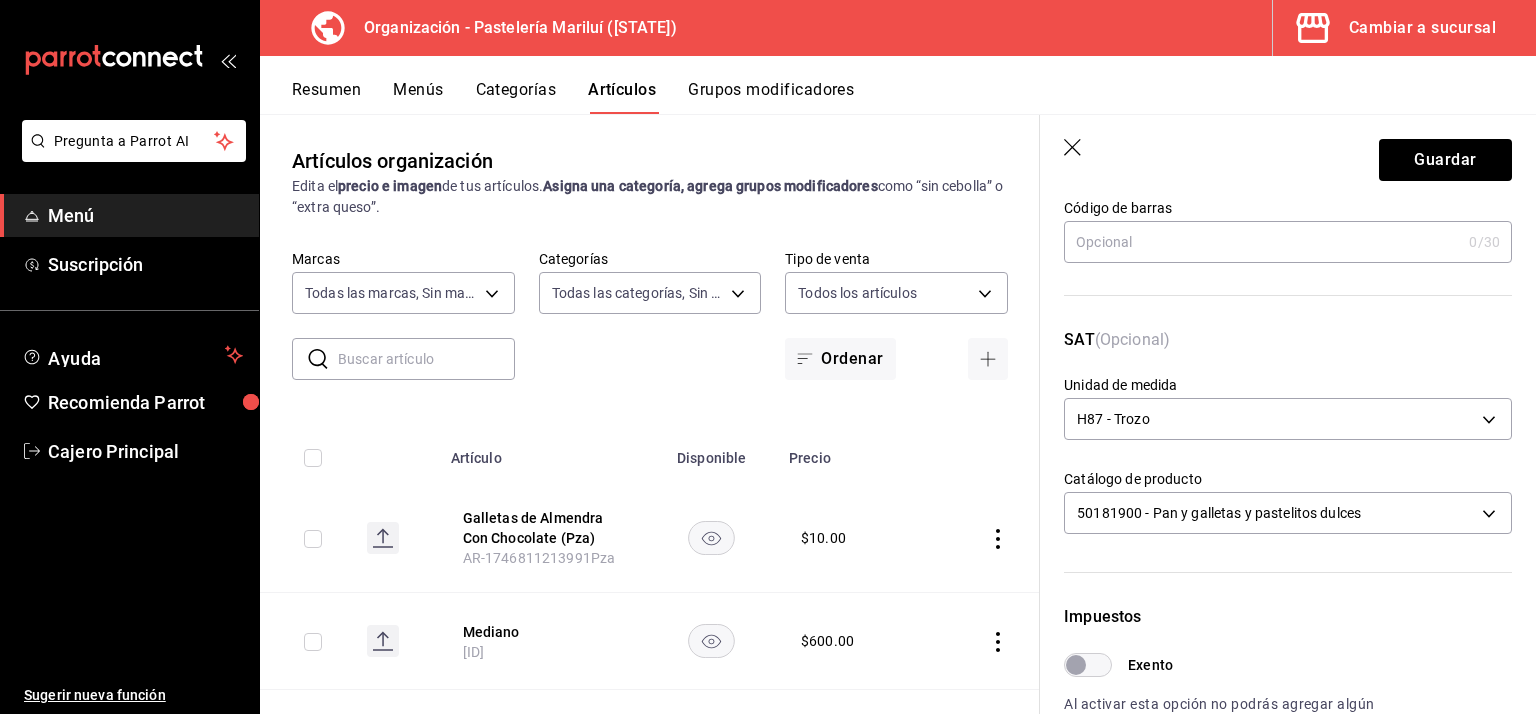 click on "Impuestos Exento Al activar esta opción no podrás agregar algún otro impuesto adicional IVA IVA - 16% IVA - 0% IVA - 8% Especial IEPS - 8% No aplica" at bounding box center (1276, 757) 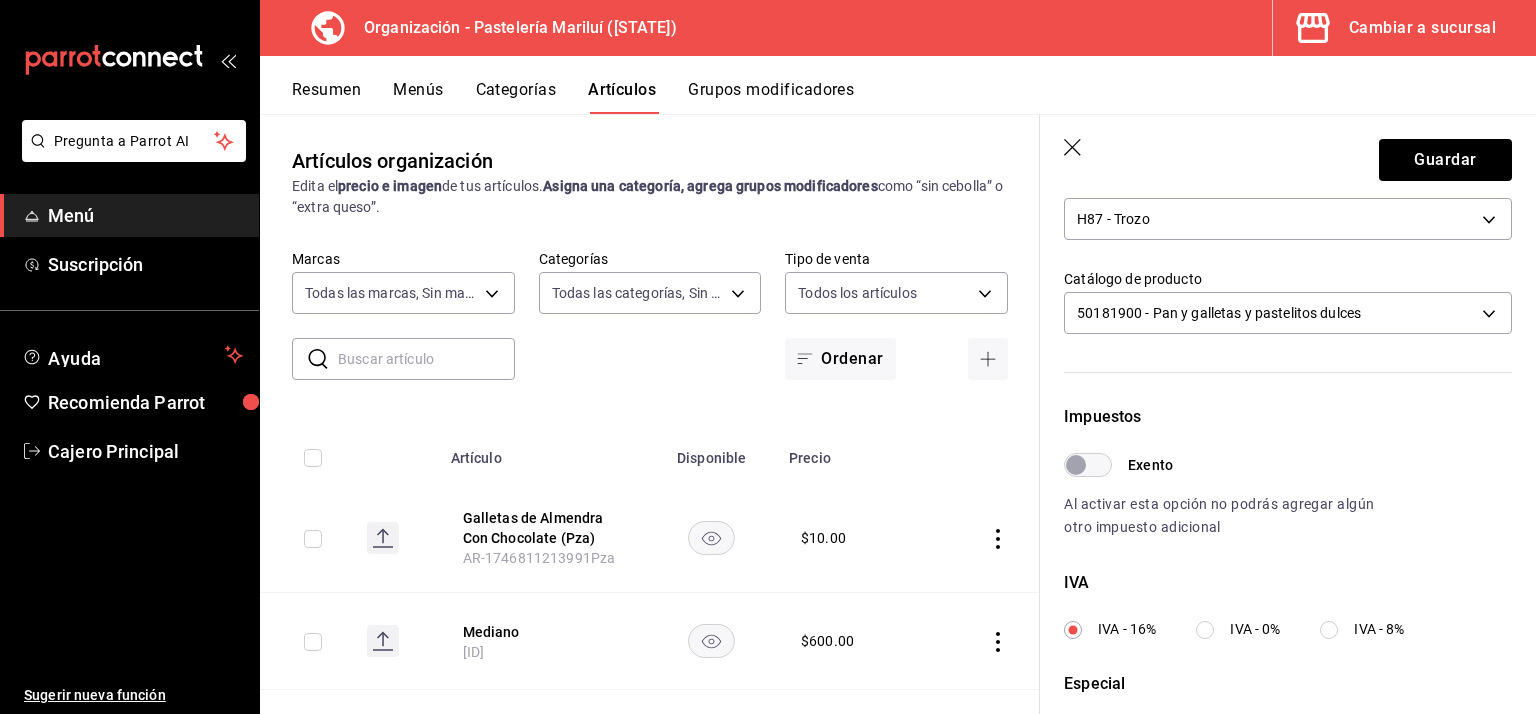 scroll, scrollTop: 600, scrollLeft: 0, axis: vertical 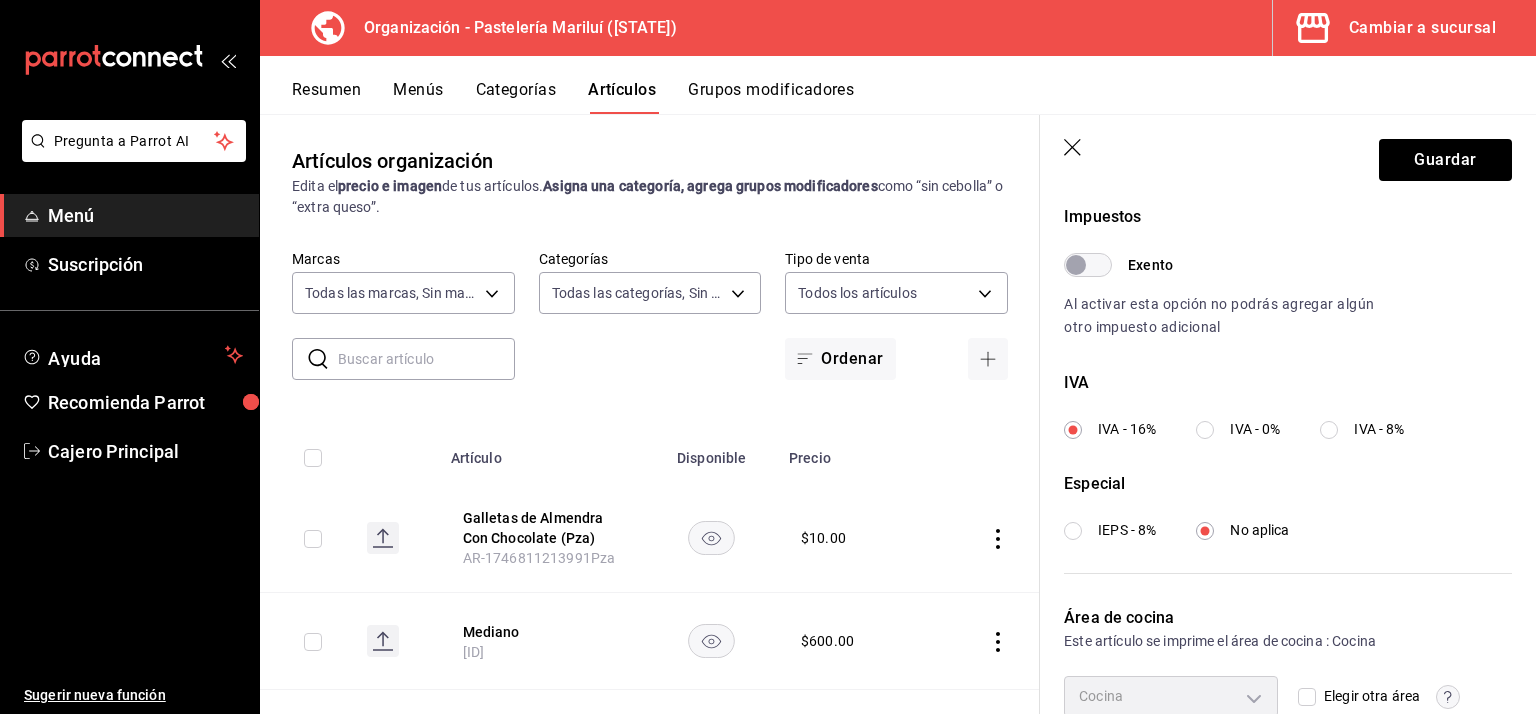 click on "IVA - 0%" at bounding box center [1205, 430] 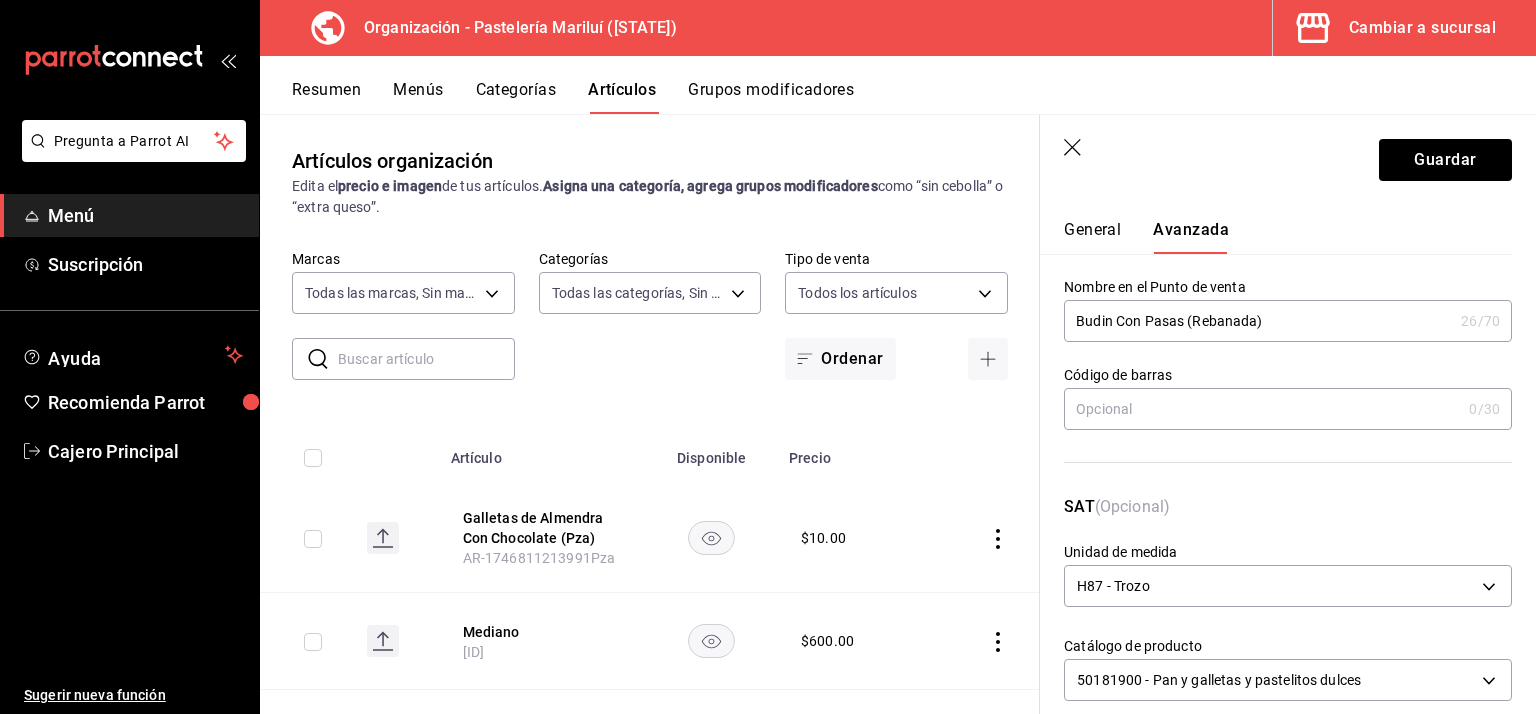 scroll, scrollTop: 0, scrollLeft: 0, axis: both 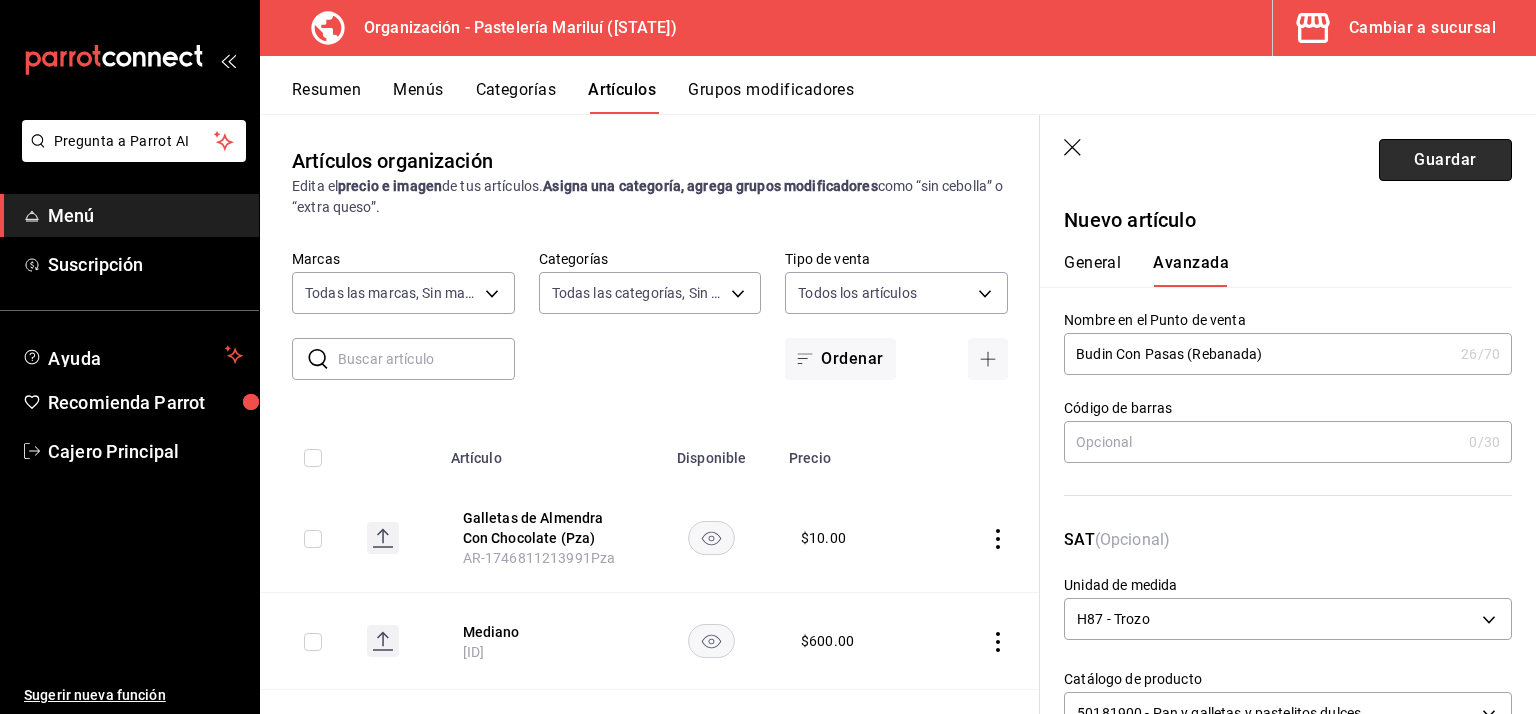 click on "Guardar" at bounding box center (1445, 160) 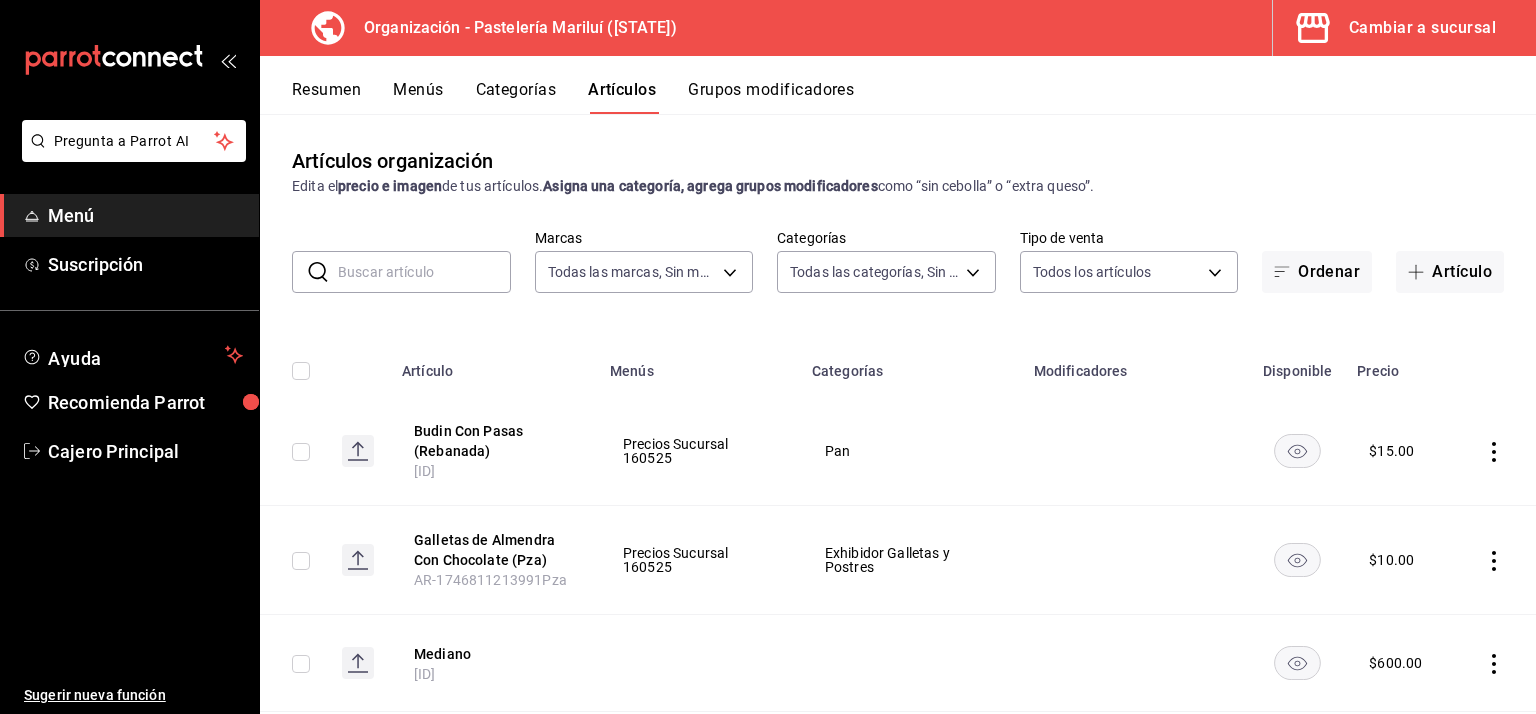 click on "Menús" at bounding box center [418, 97] 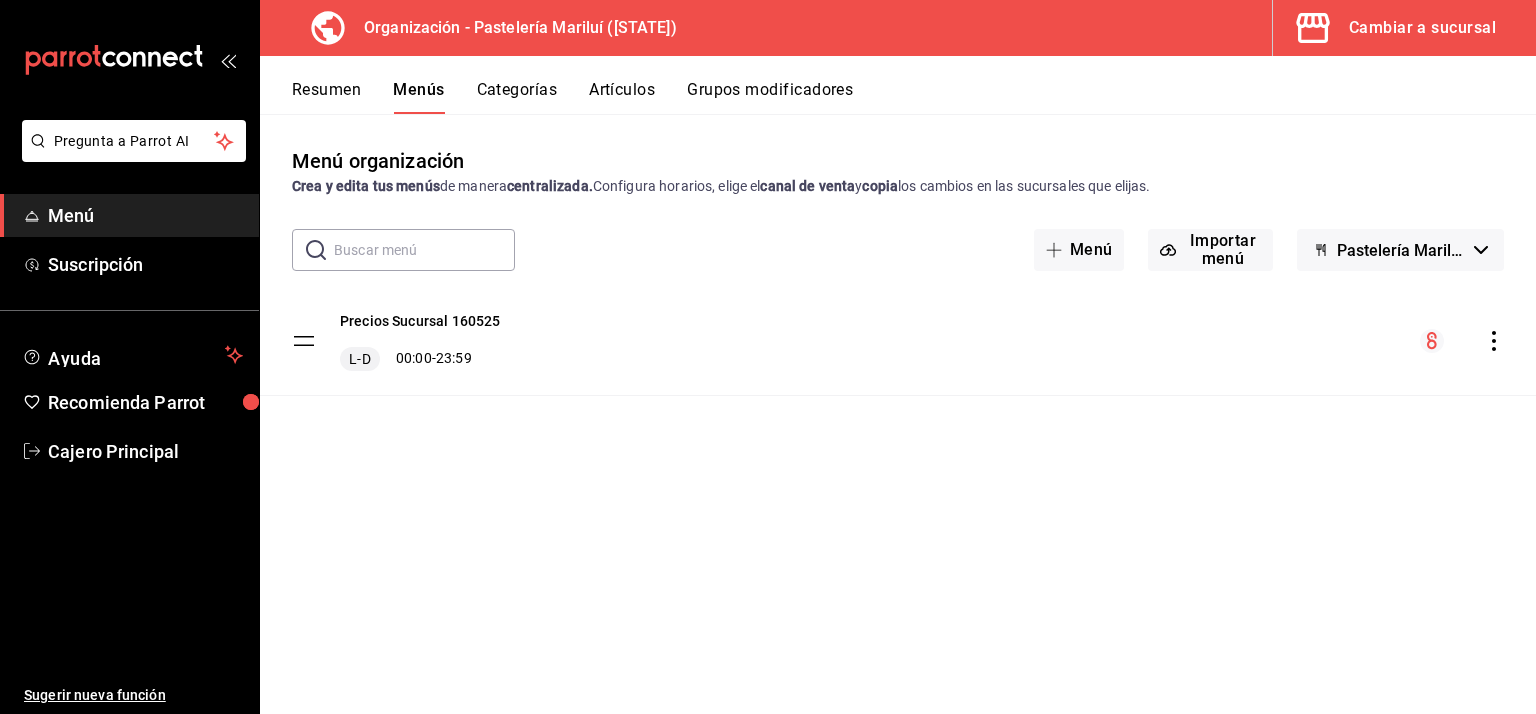 click 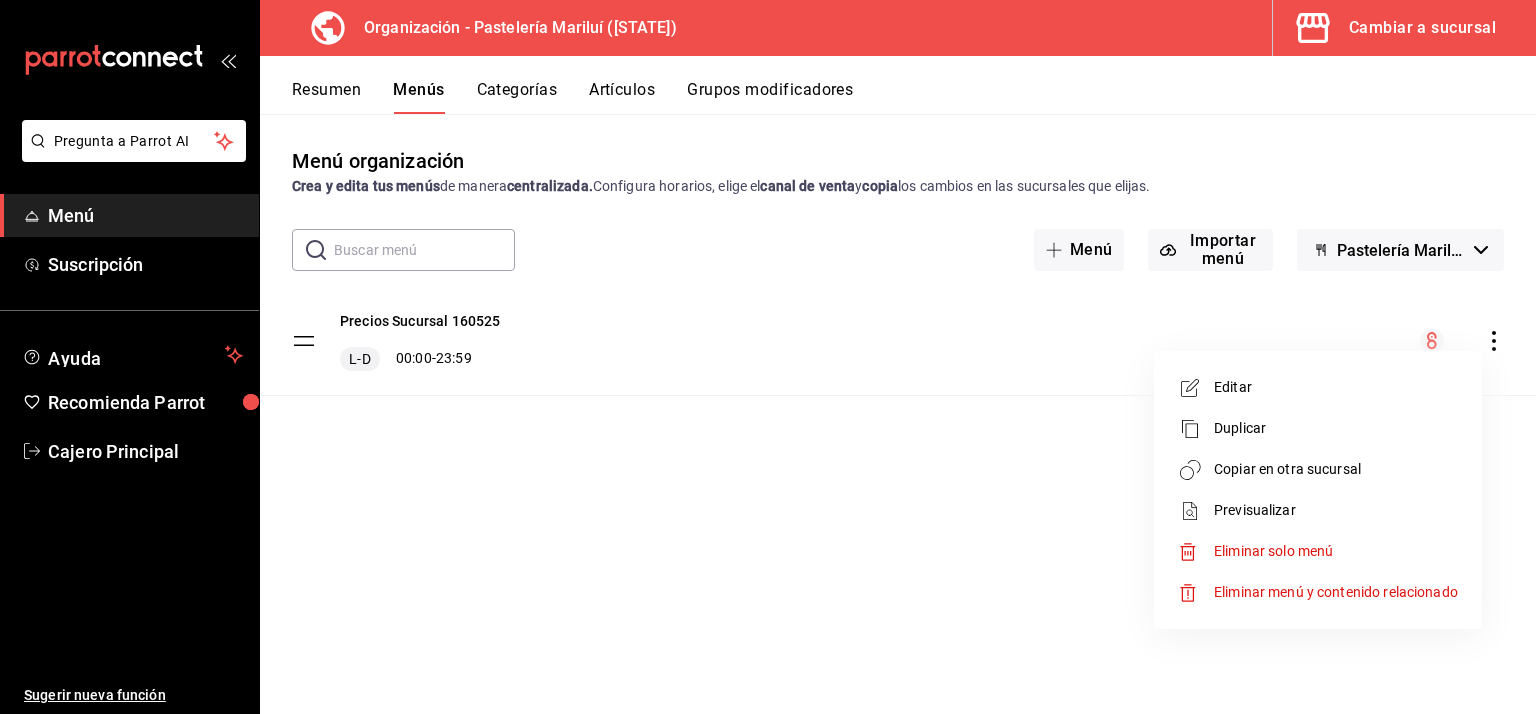 click on "Copiar en otra sucursal" at bounding box center [1336, 469] 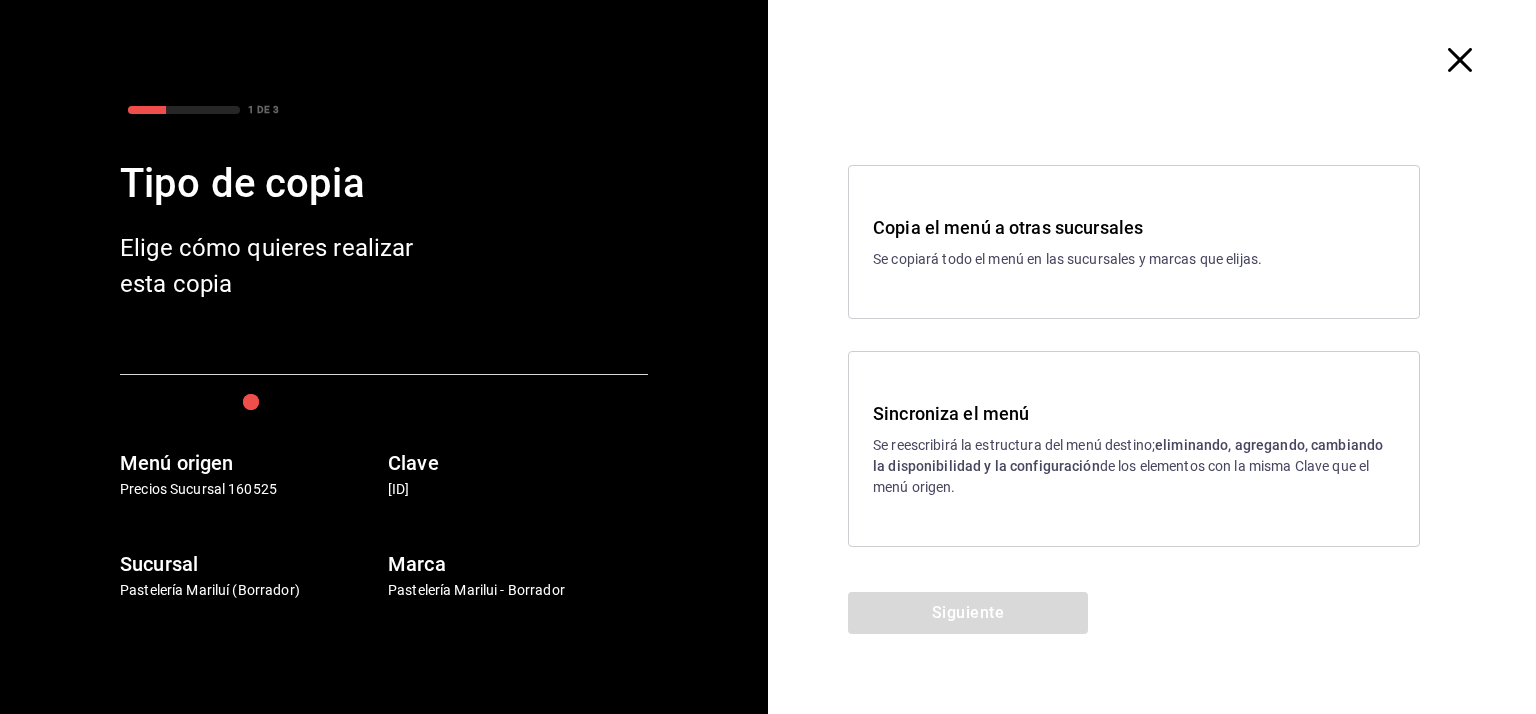 click on "Sincroniza el menú Se reescribirá la estructura del menú destino;  eliminando, agregando, cambiando la disponibilidad y la configuración  de los elementos con la misma Clave que el menú origen." at bounding box center (1134, 449) 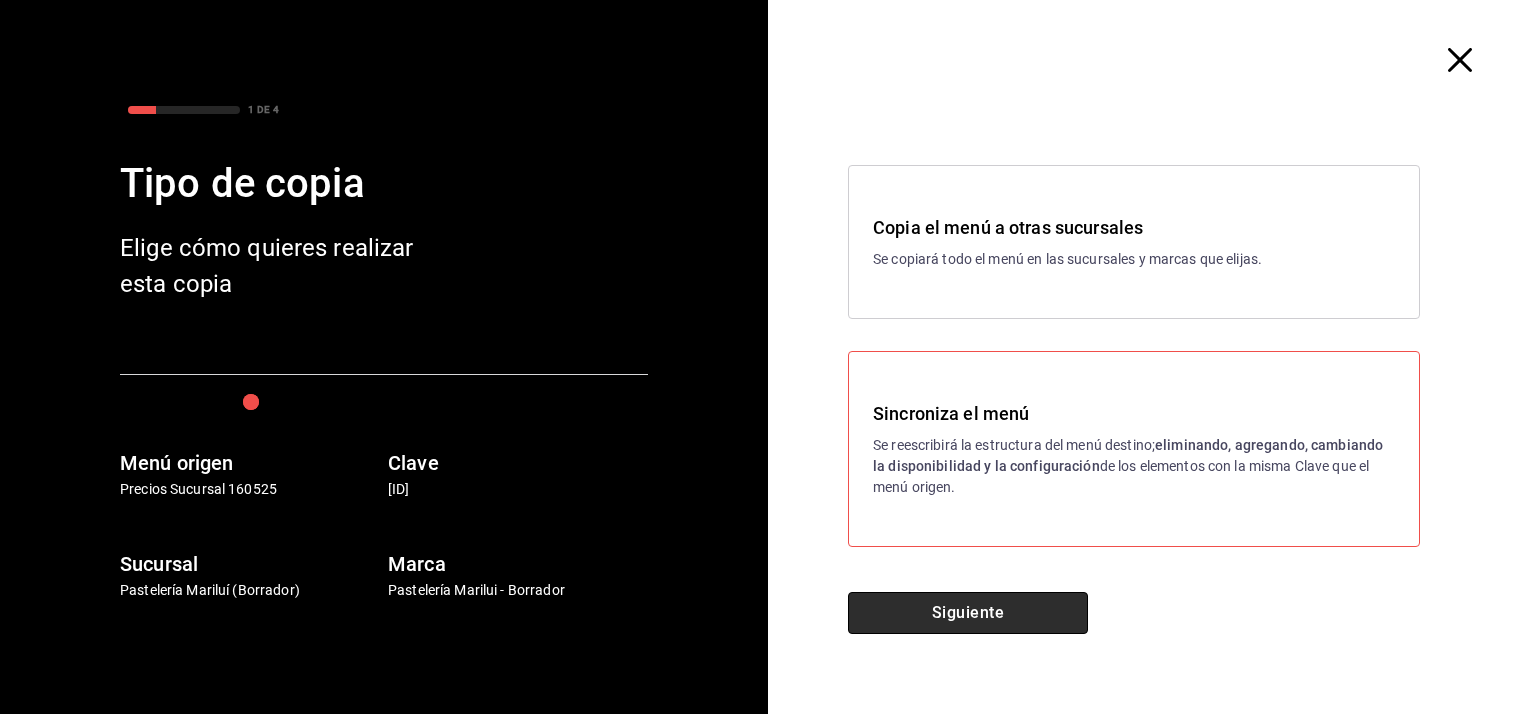 click on "Siguiente" at bounding box center [968, 613] 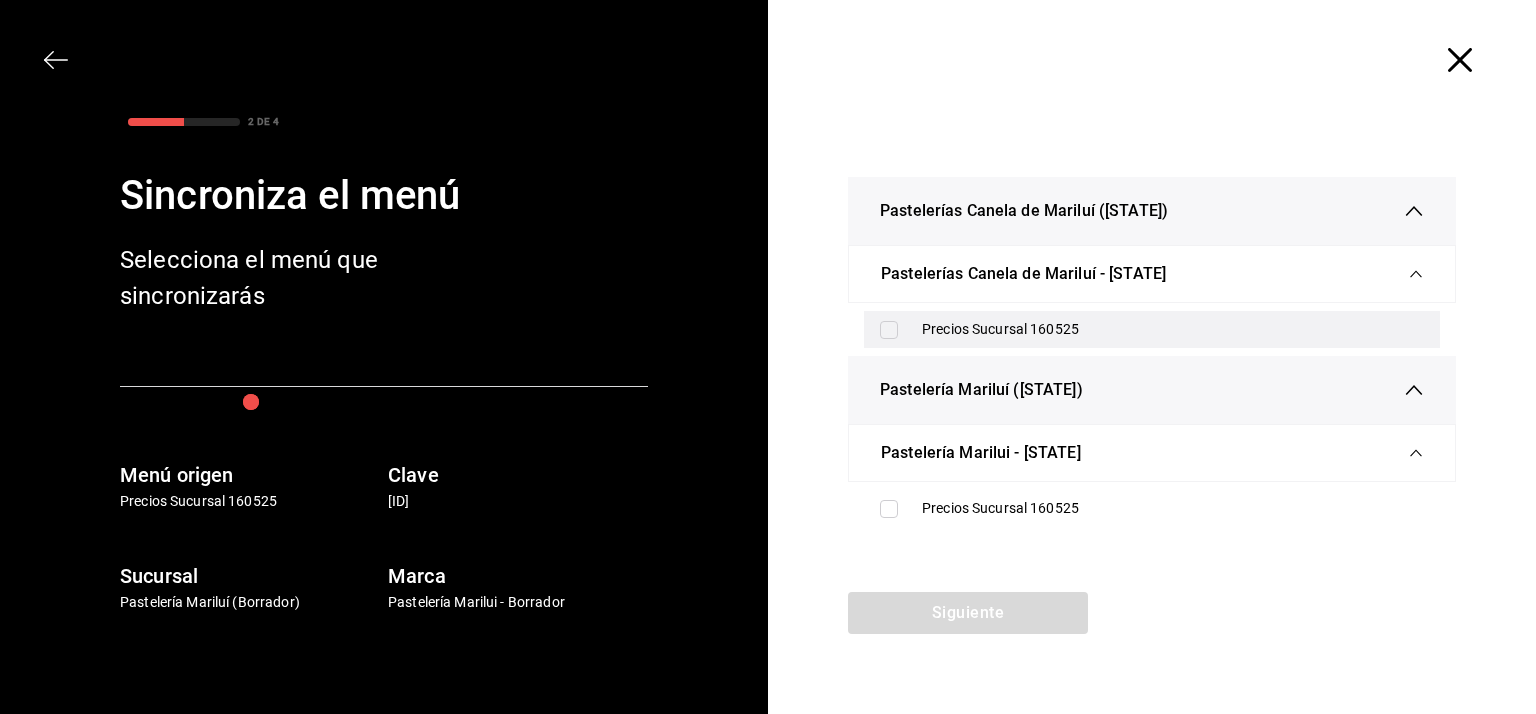click at bounding box center (889, 330) 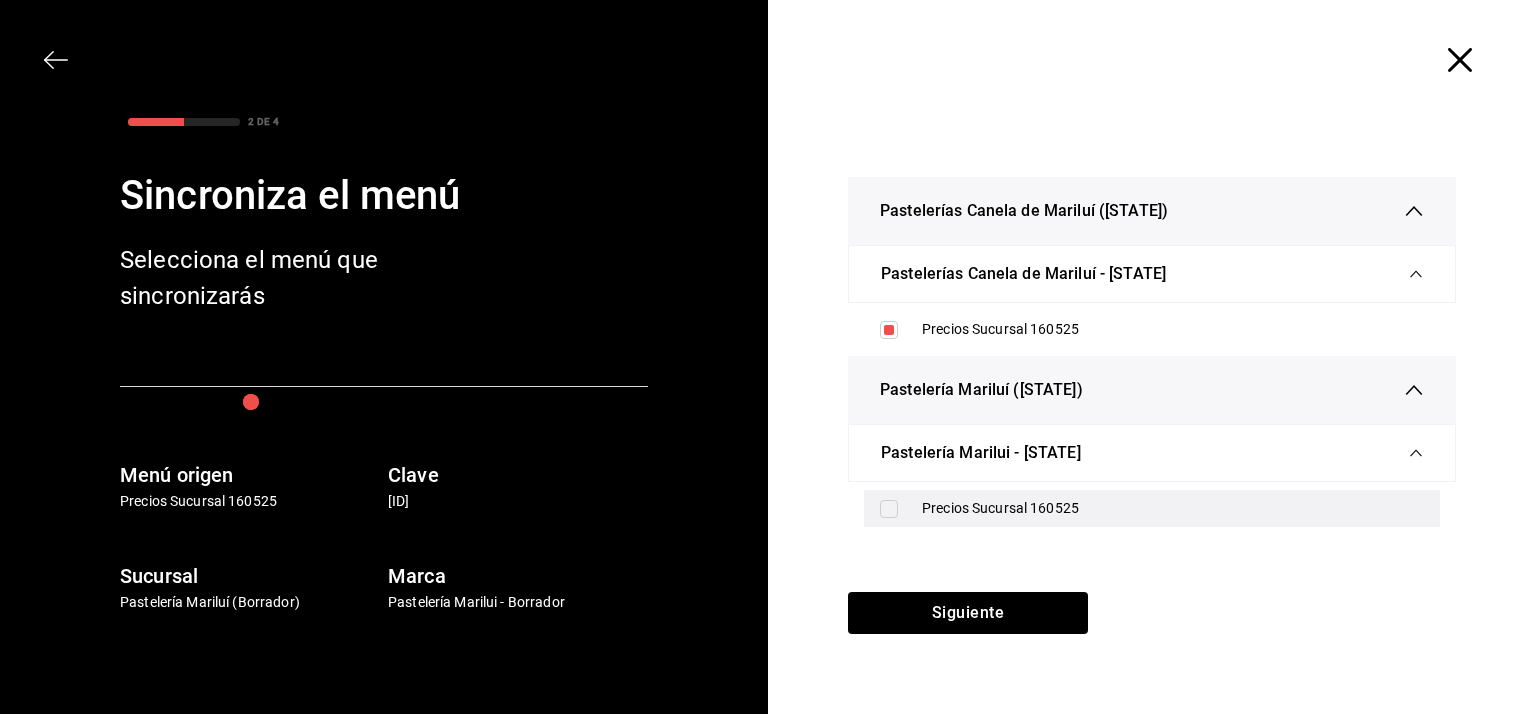 click at bounding box center (889, 509) 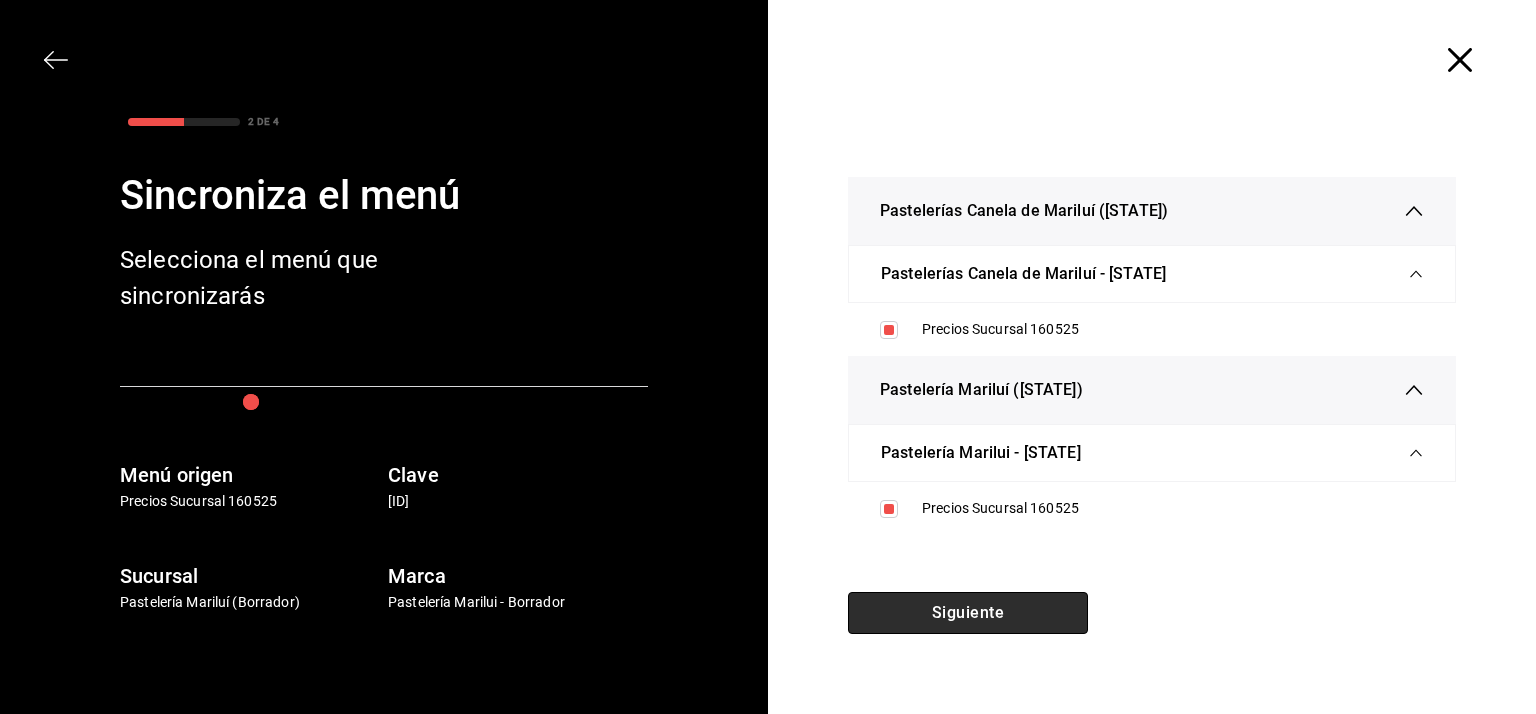 click on "Siguiente" at bounding box center (968, 613) 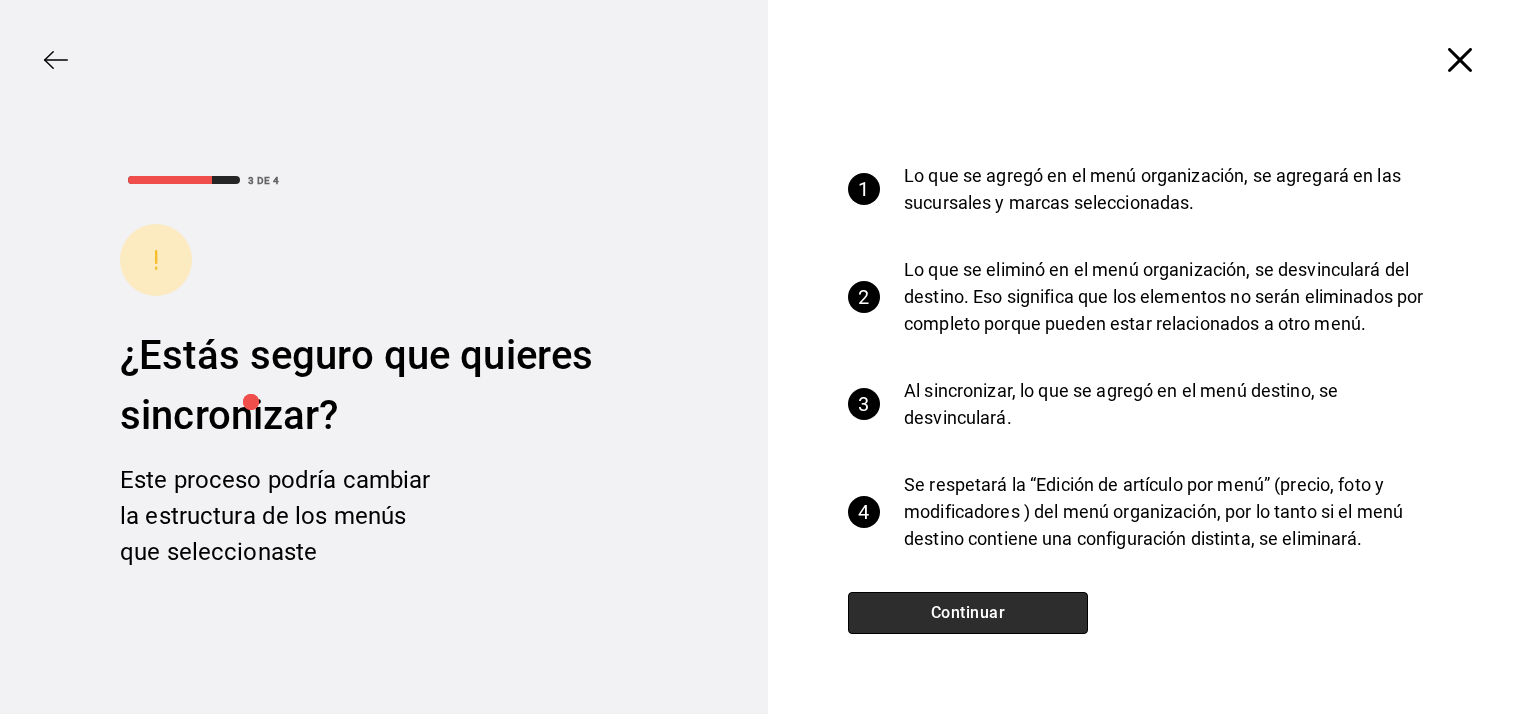 click on "Continuar" at bounding box center [968, 613] 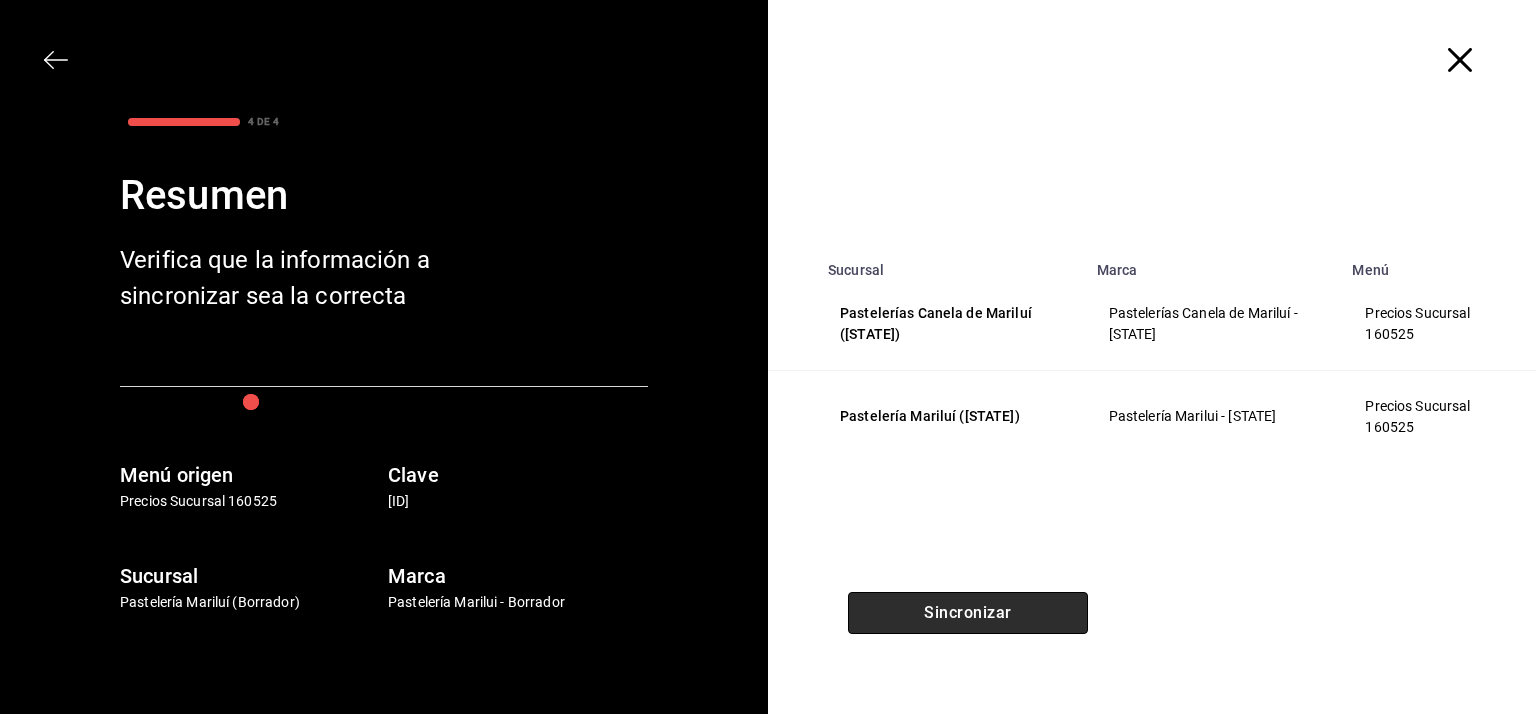 click on "Sincronizar" at bounding box center [968, 613] 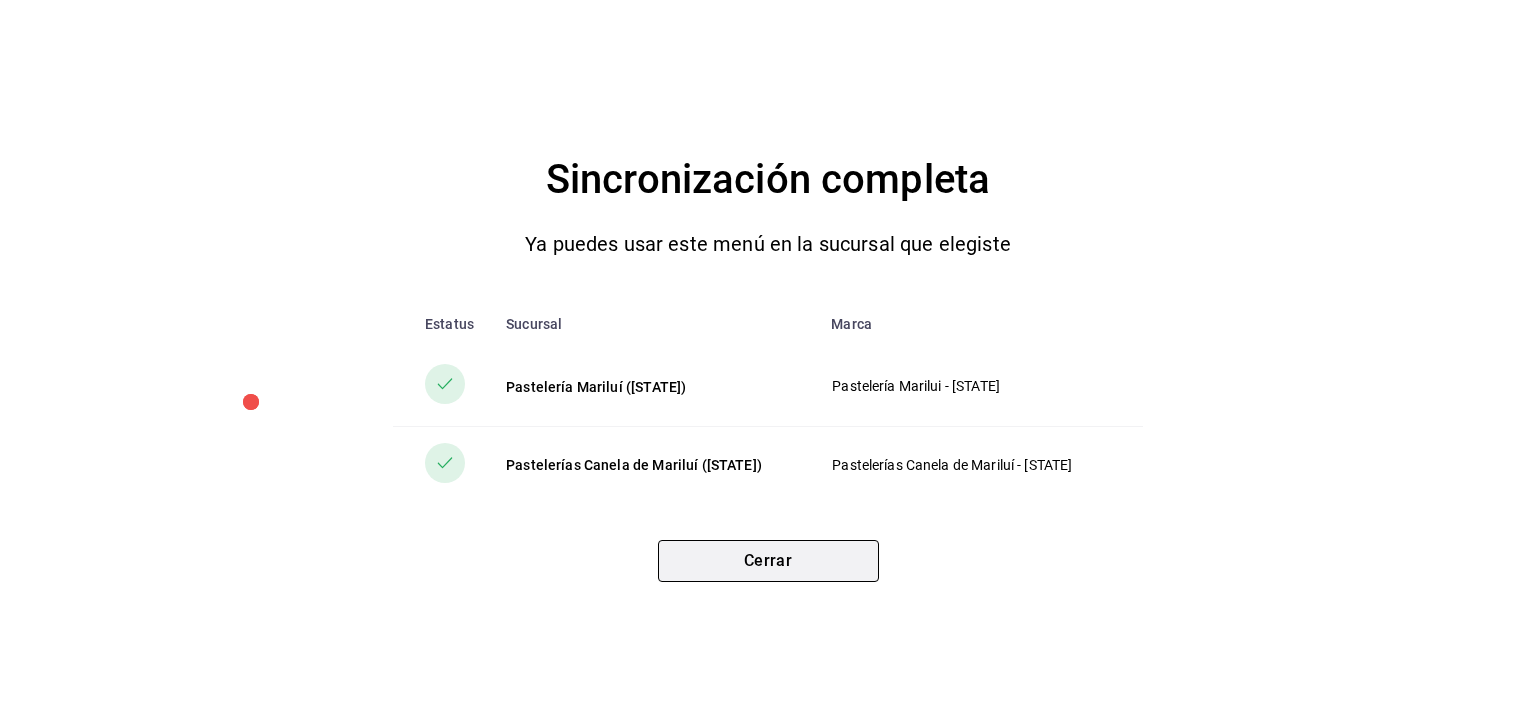click on "Cerrar" at bounding box center (768, 561) 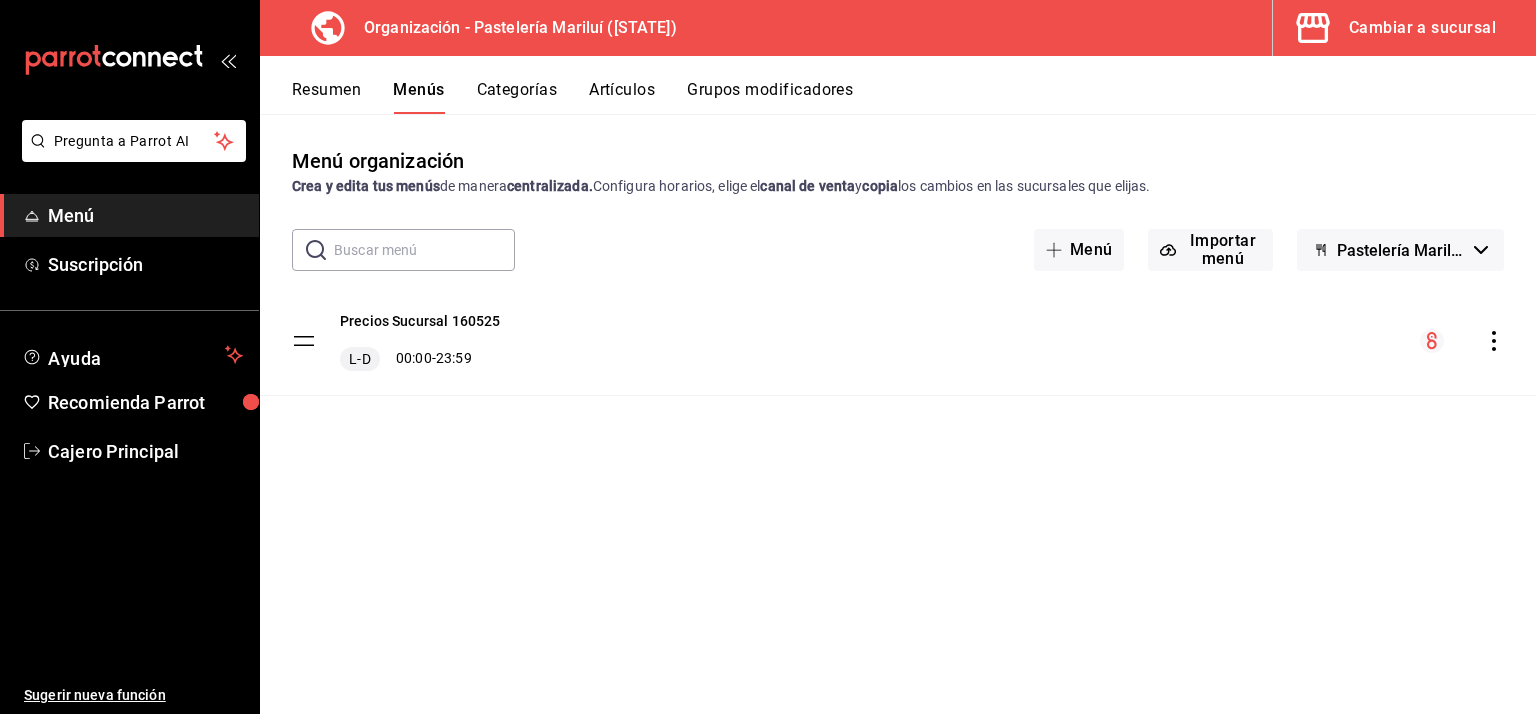 click on "Cambiar a sucursal" at bounding box center (1422, 28) 